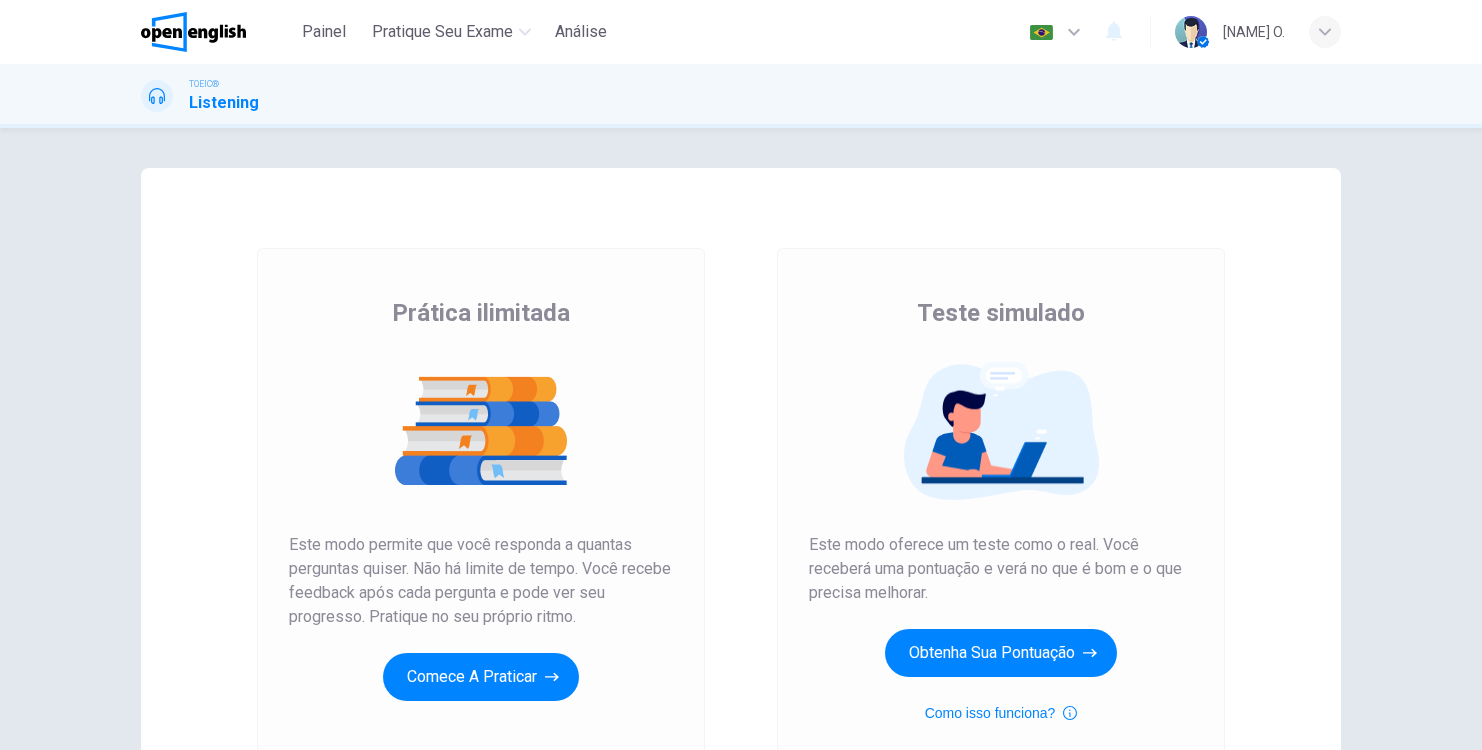 scroll, scrollTop: 0, scrollLeft: 0, axis: both 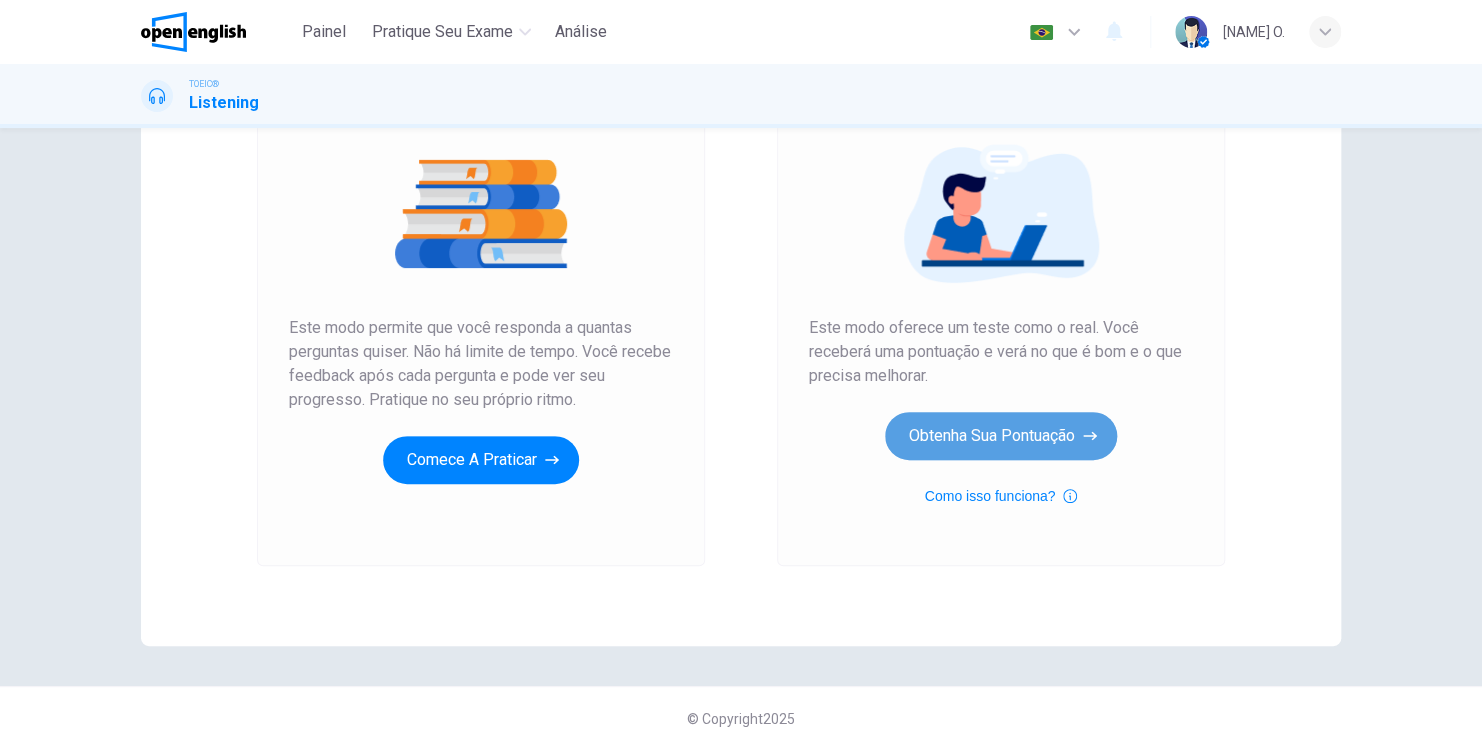 click on "Obtenha sua pontuação" at bounding box center (1001, 436) 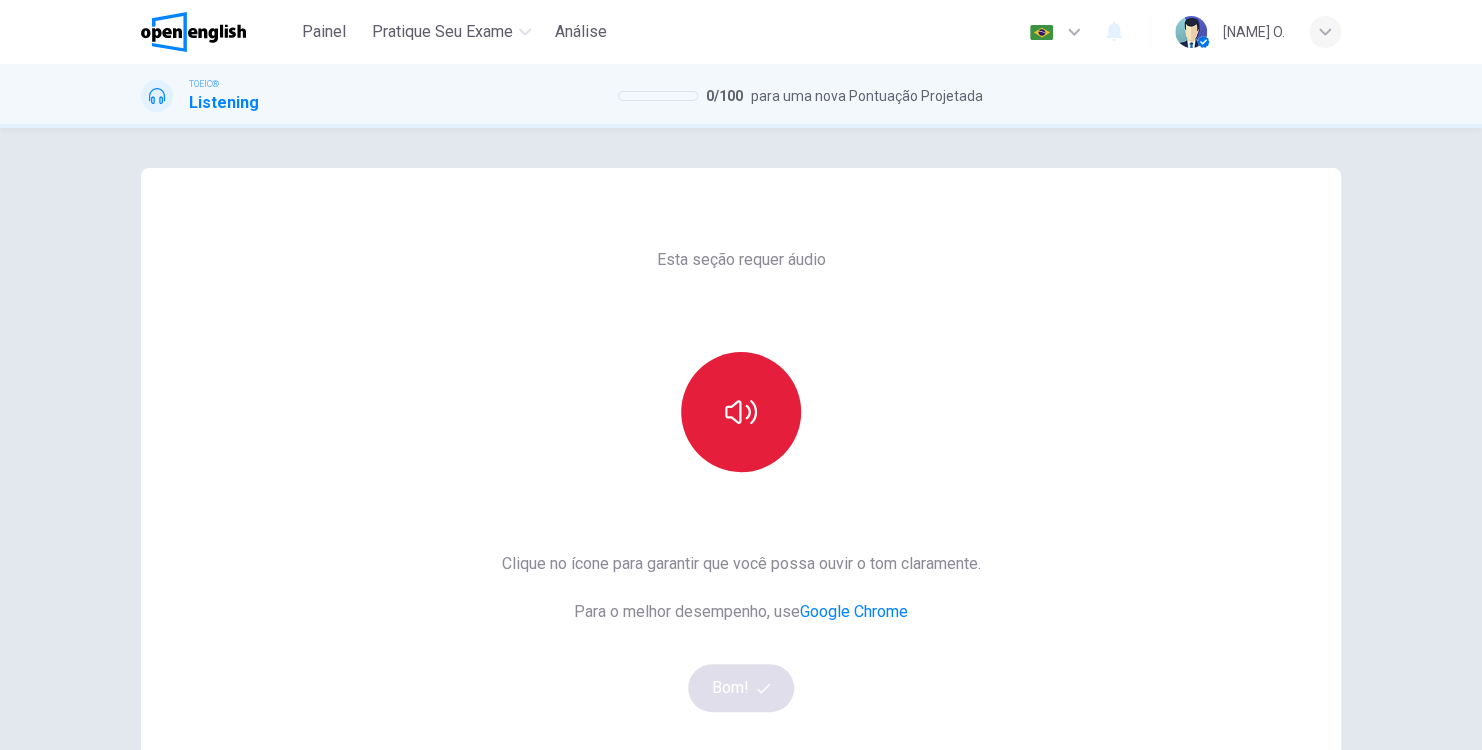 click at bounding box center [741, 412] 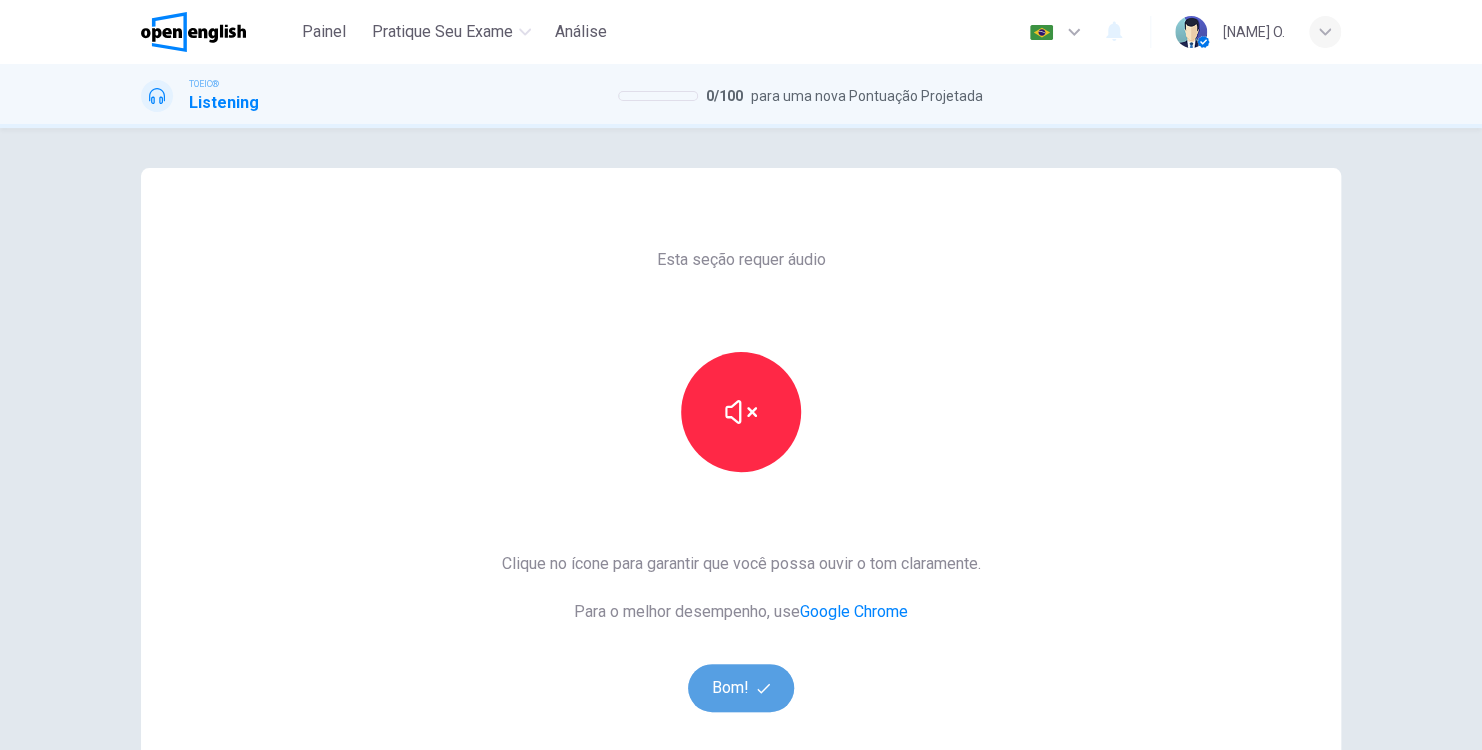 click on "Bom!" at bounding box center [741, 688] 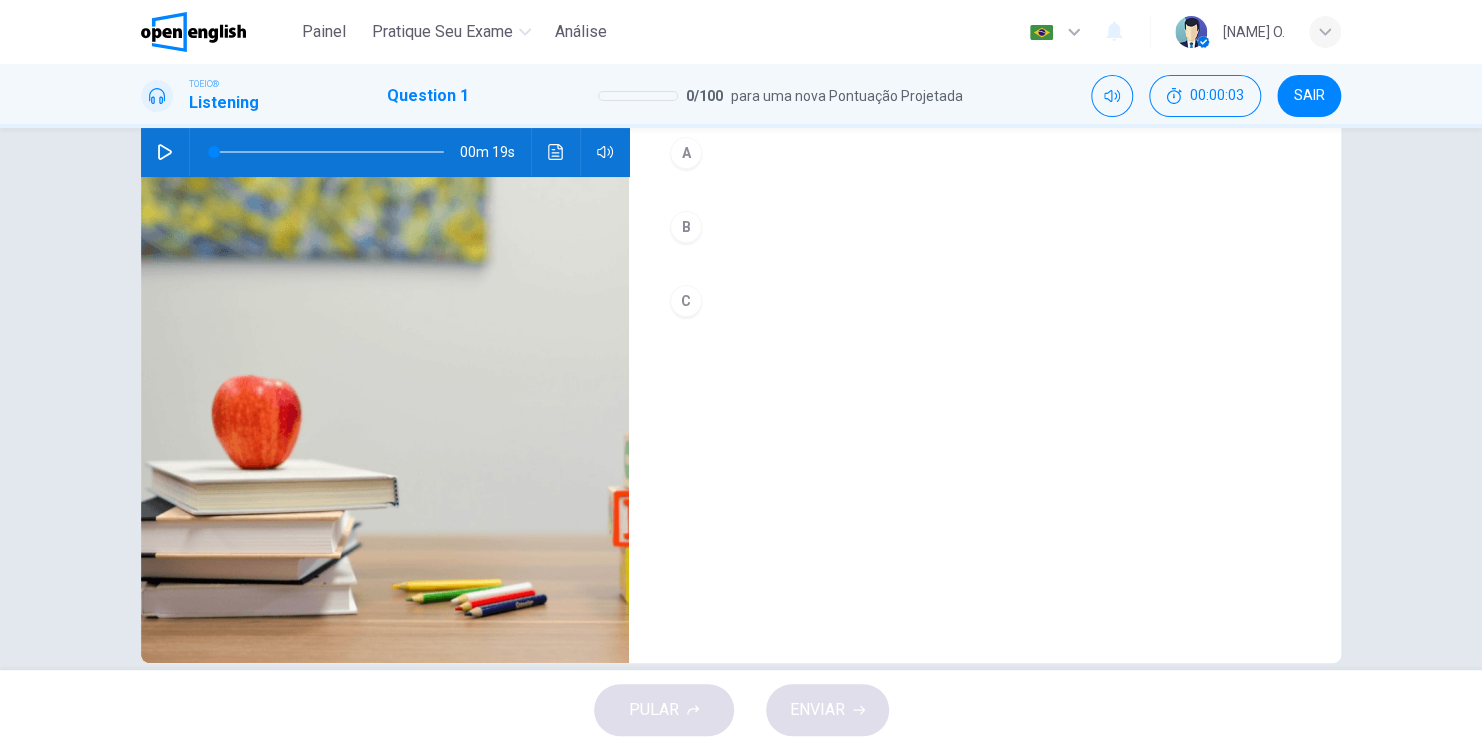 scroll, scrollTop: 0, scrollLeft: 0, axis: both 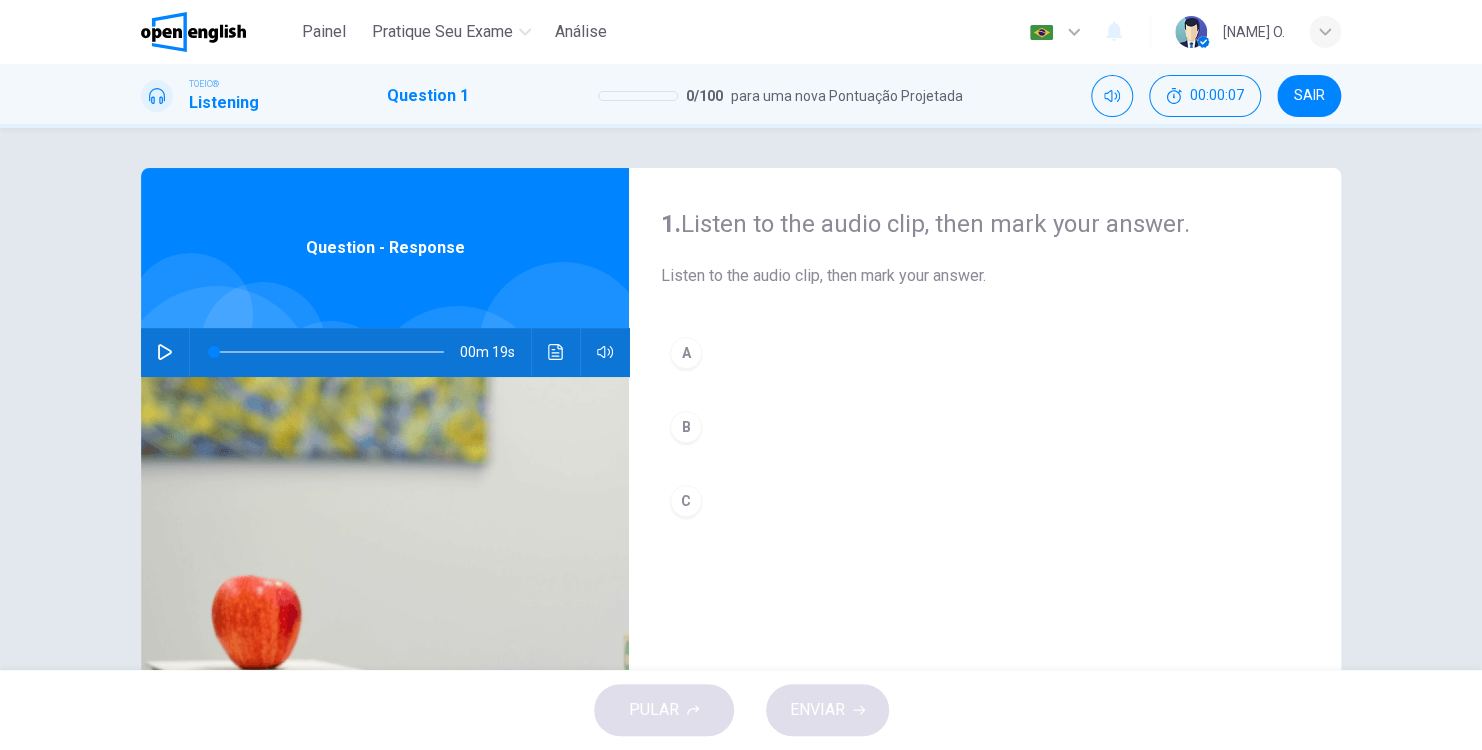 click 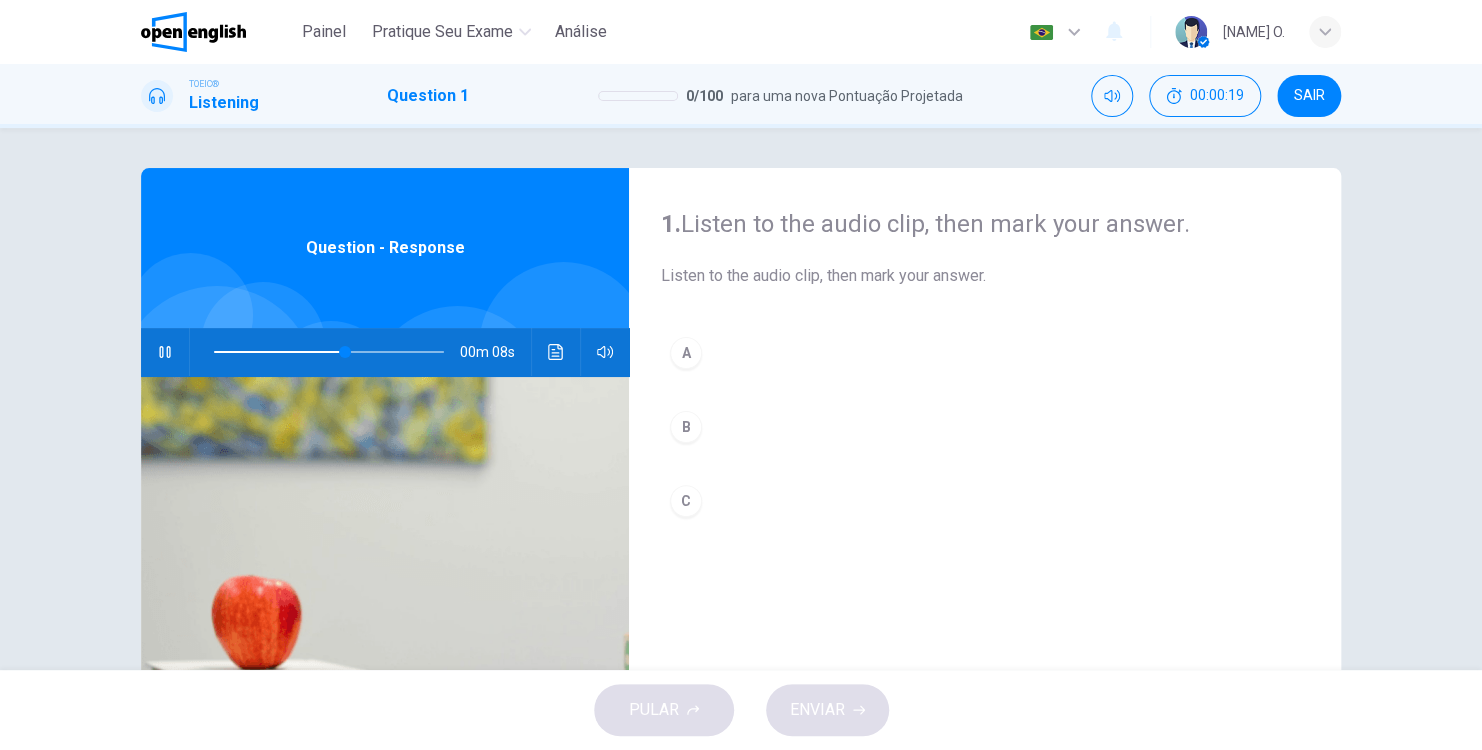 click on "1.  Listen to the audio clip, then mark your answer. Listen to the audio clip, then mark your answer. A B C Question - Response 00m 08s" at bounding box center [741, 399] 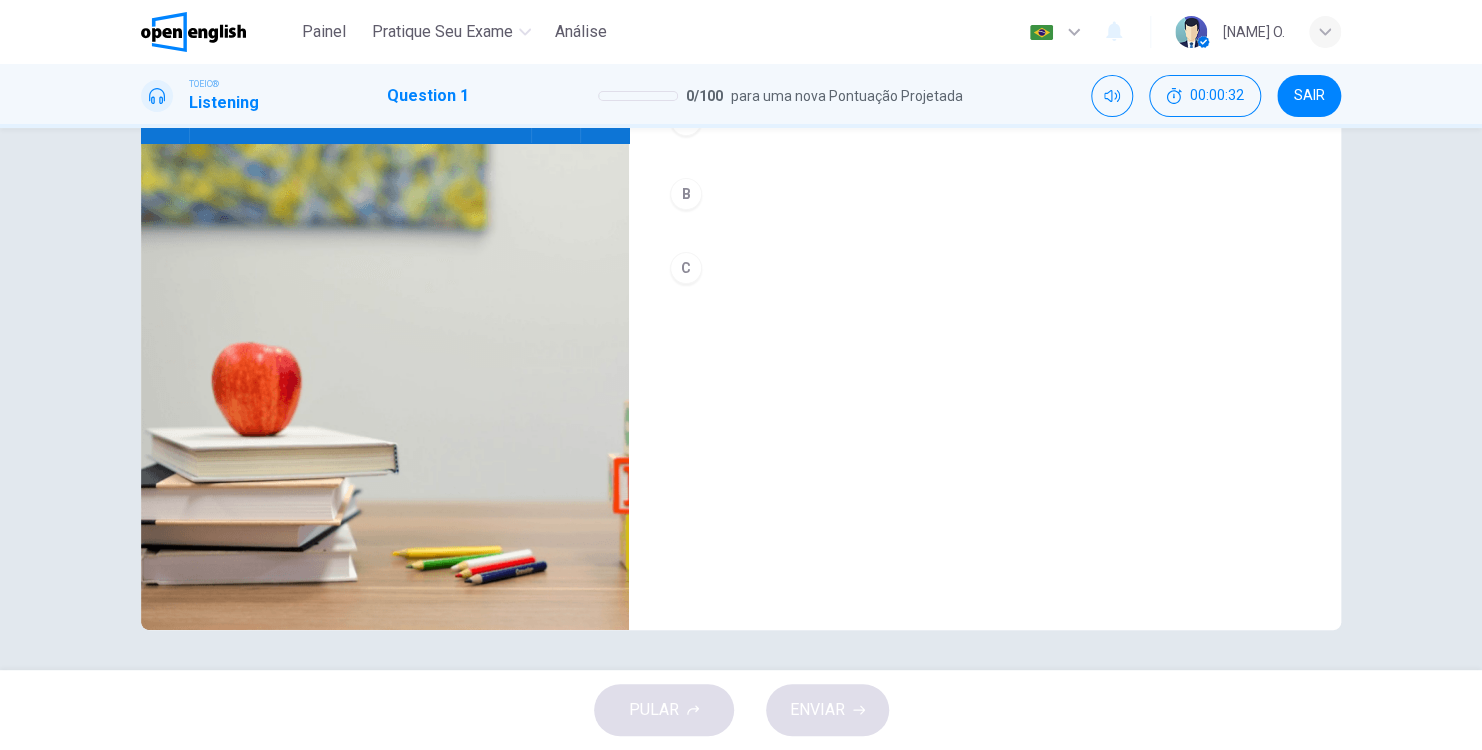 scroll, scrollTop: 0, scrollLeft: 0, axis: both 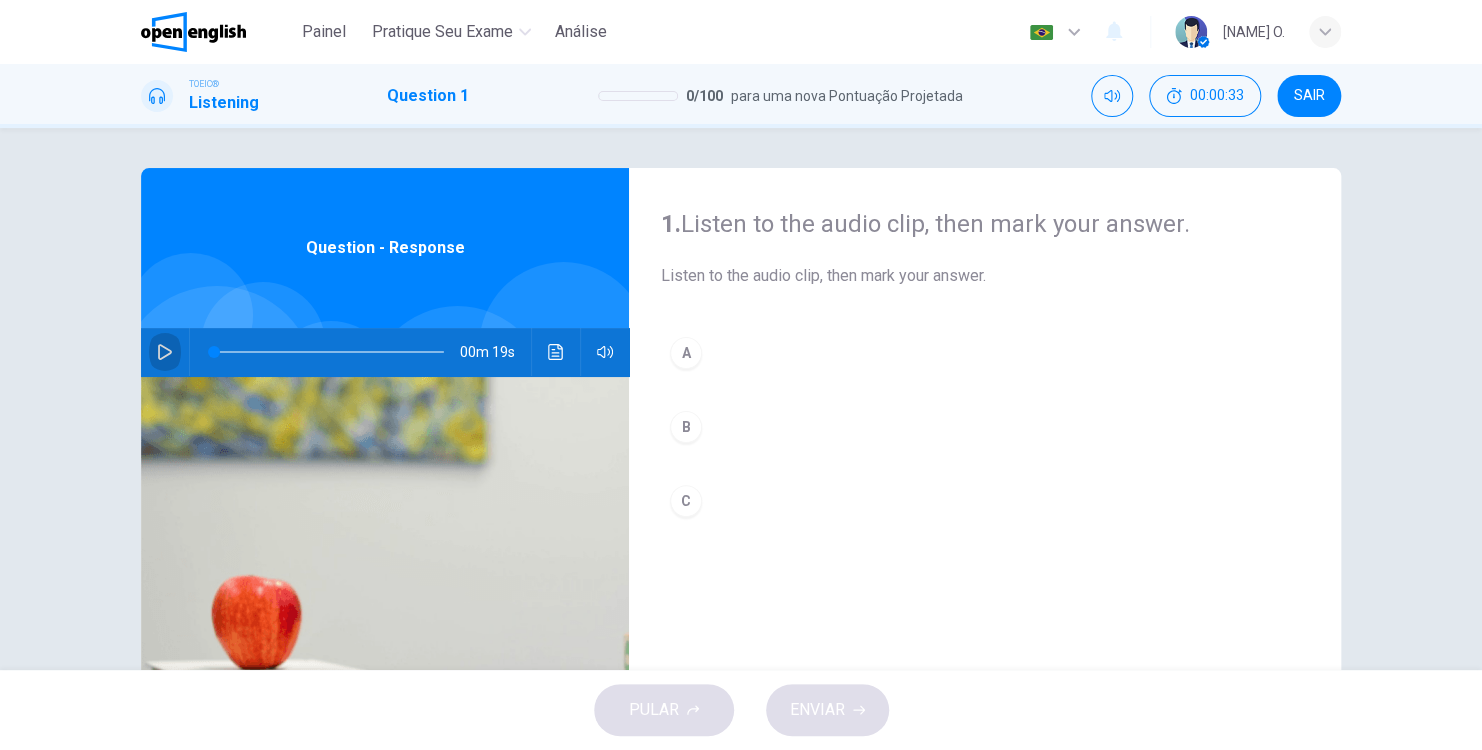 click 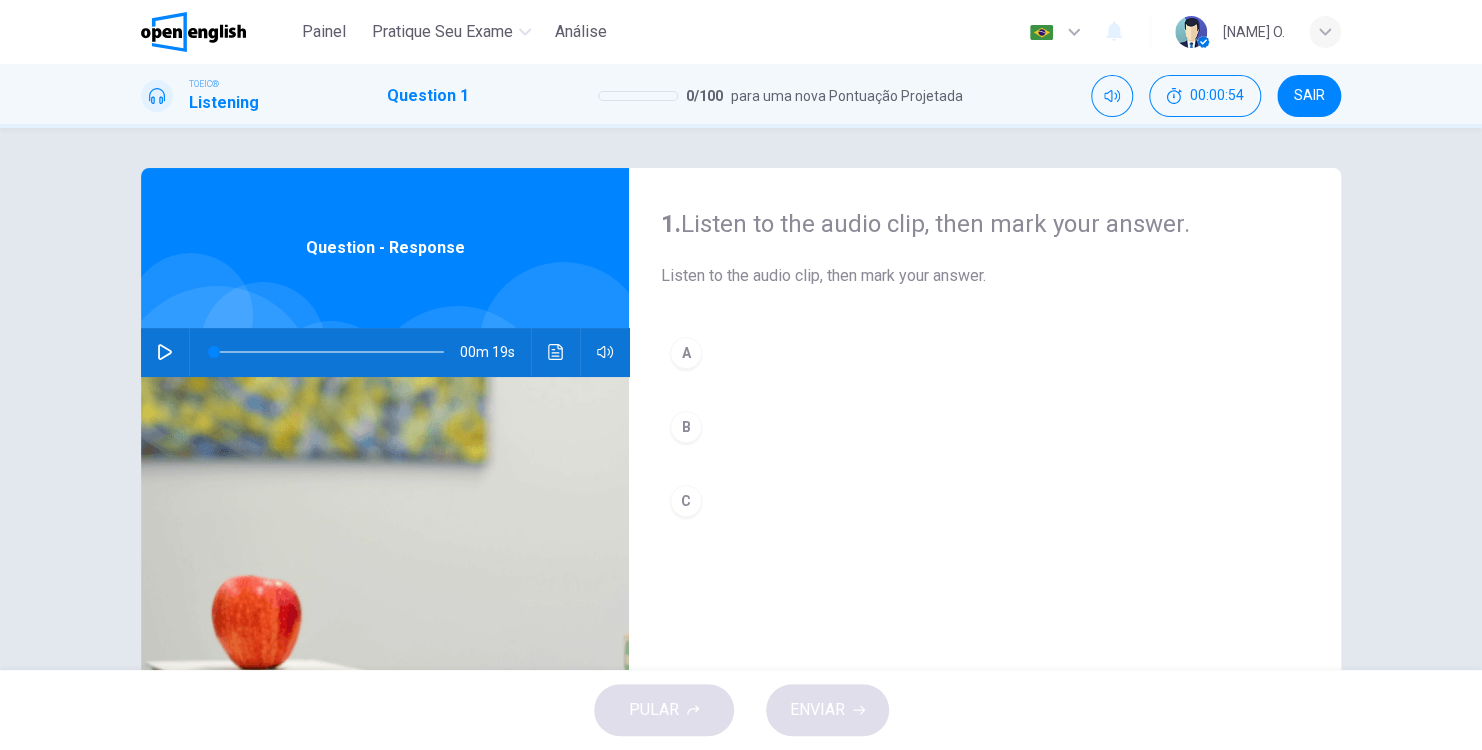 click 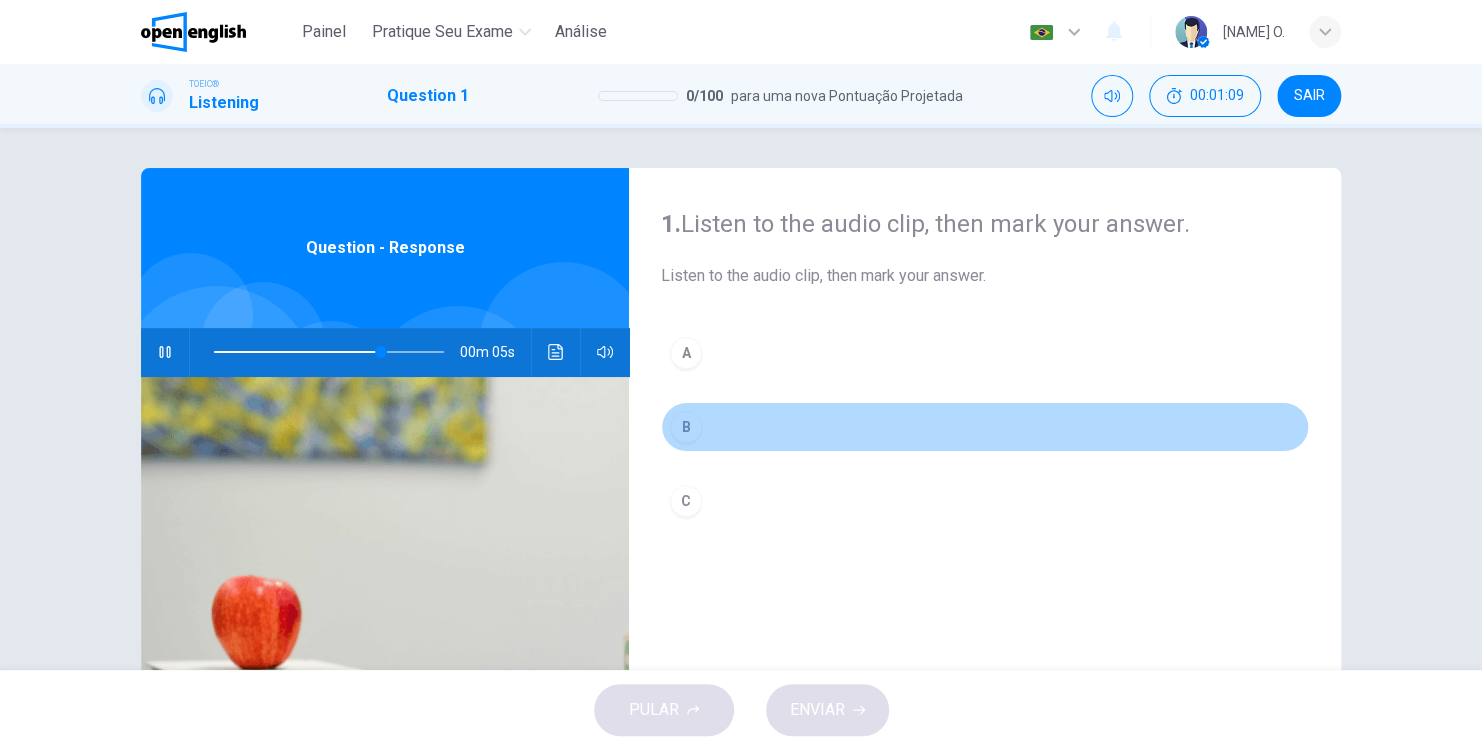 click on "B" at bounding box center (686, 427) 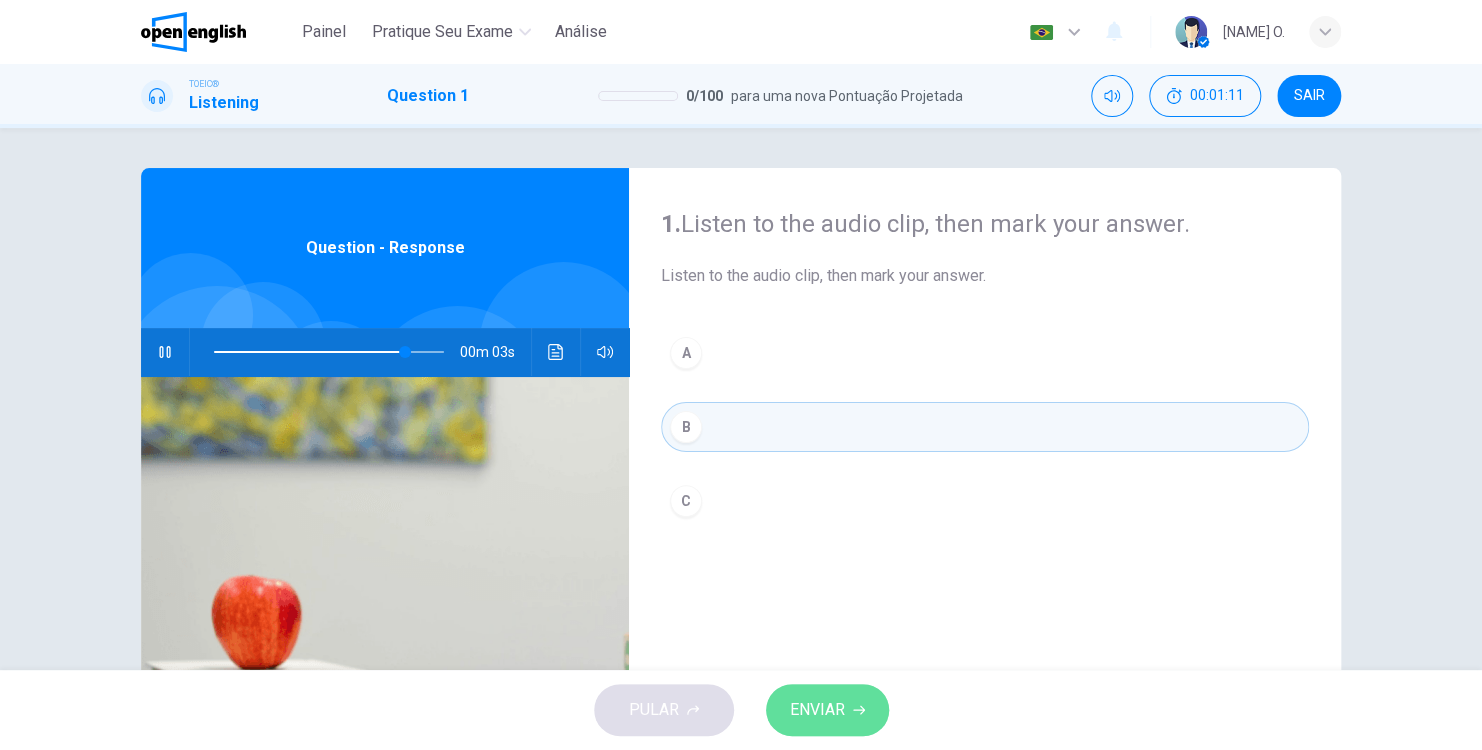 click on "ENVIAR" at bounding box center [817, 710] 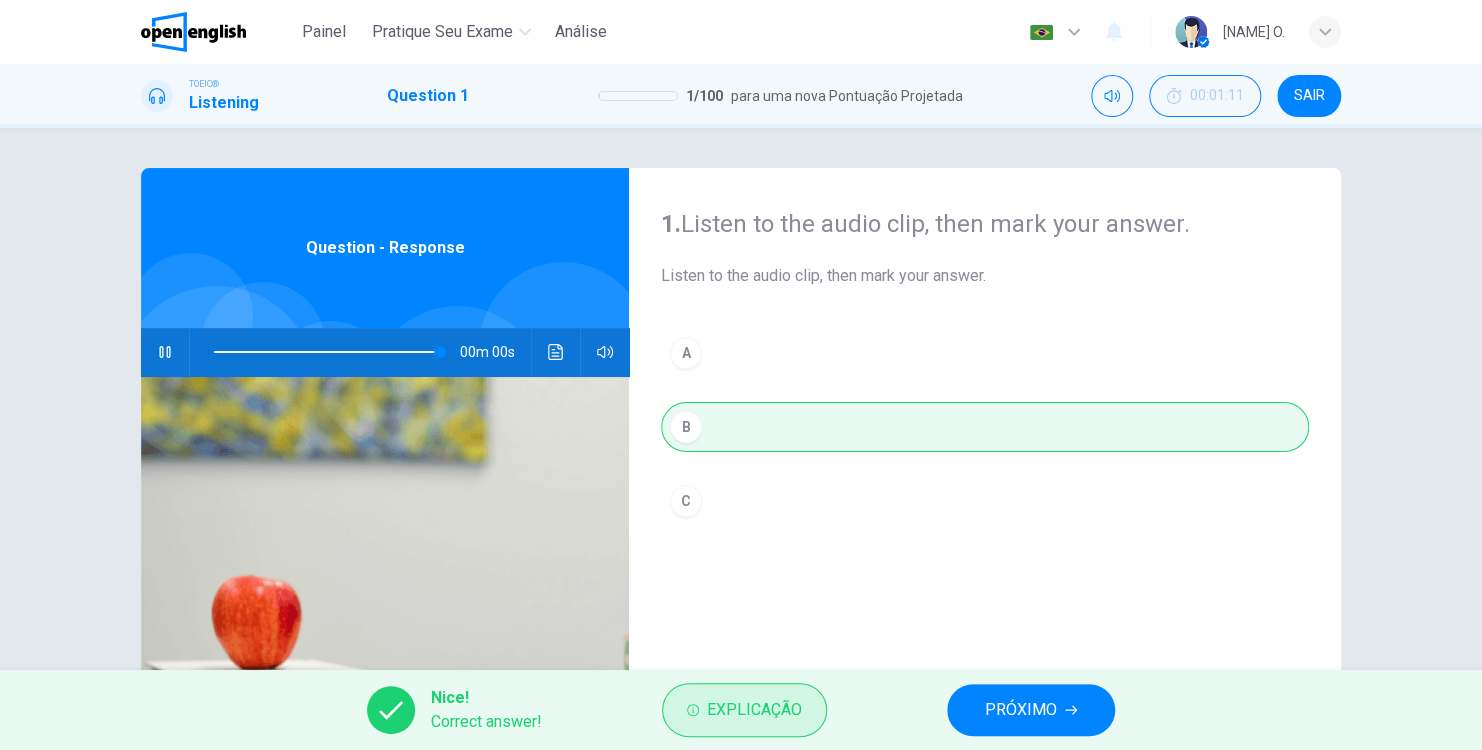 type on "*" 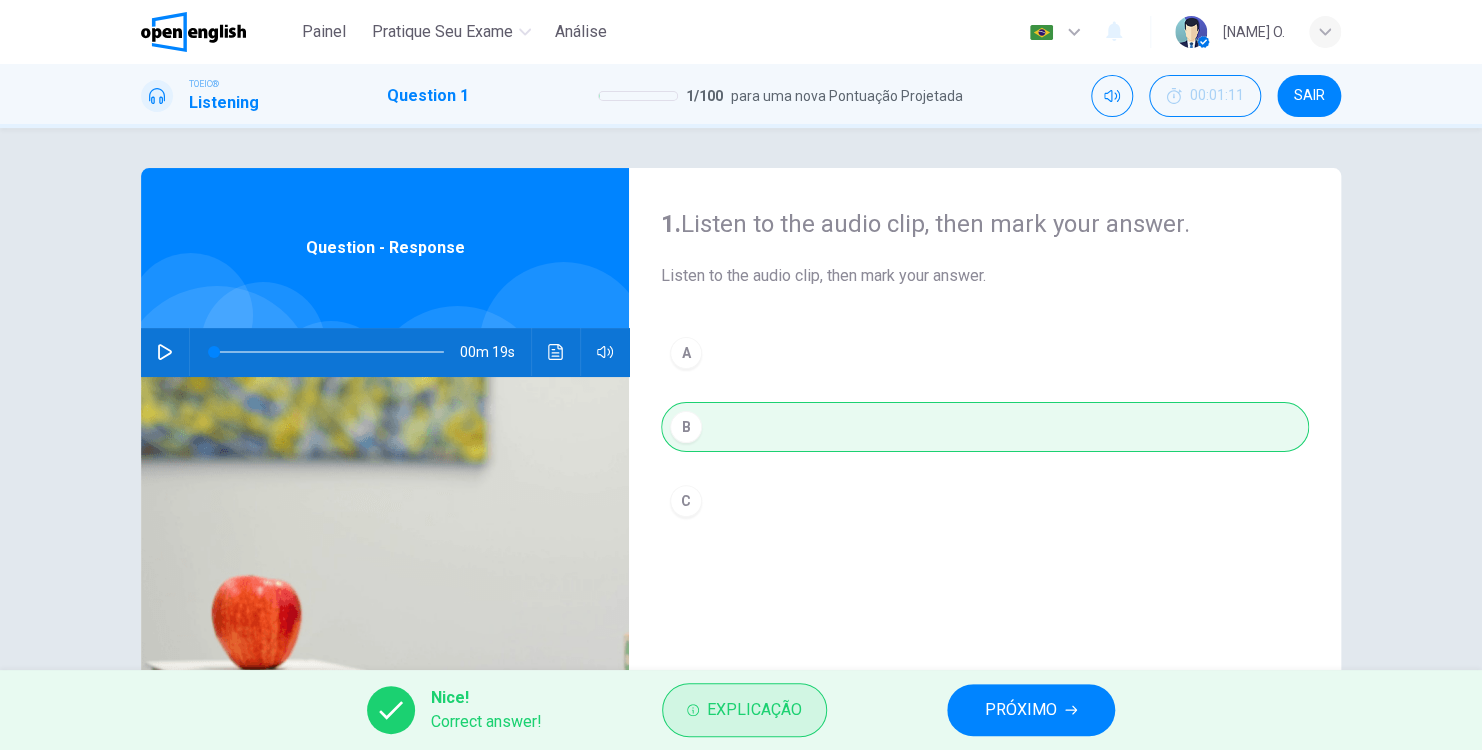 click on "Explicação" at bounding box center [754, 710] 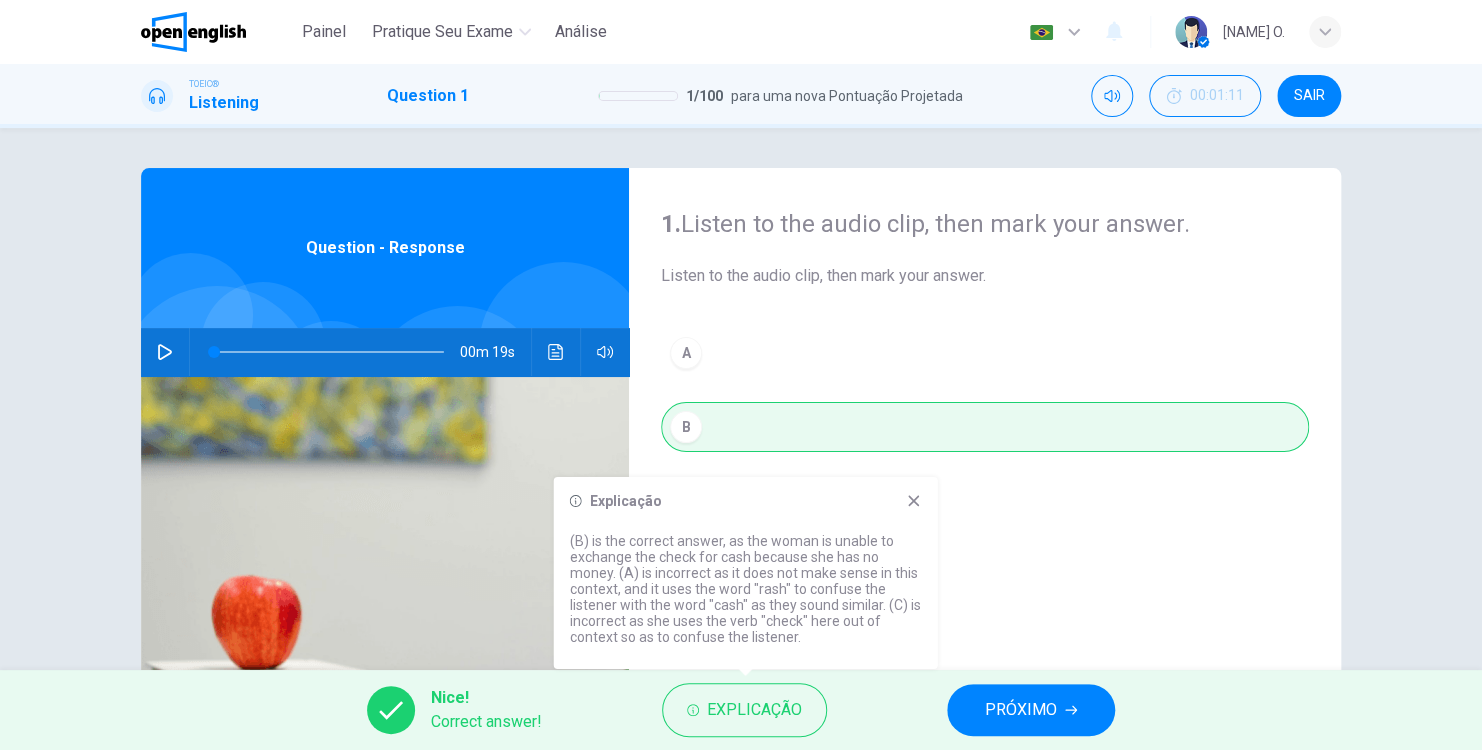 click 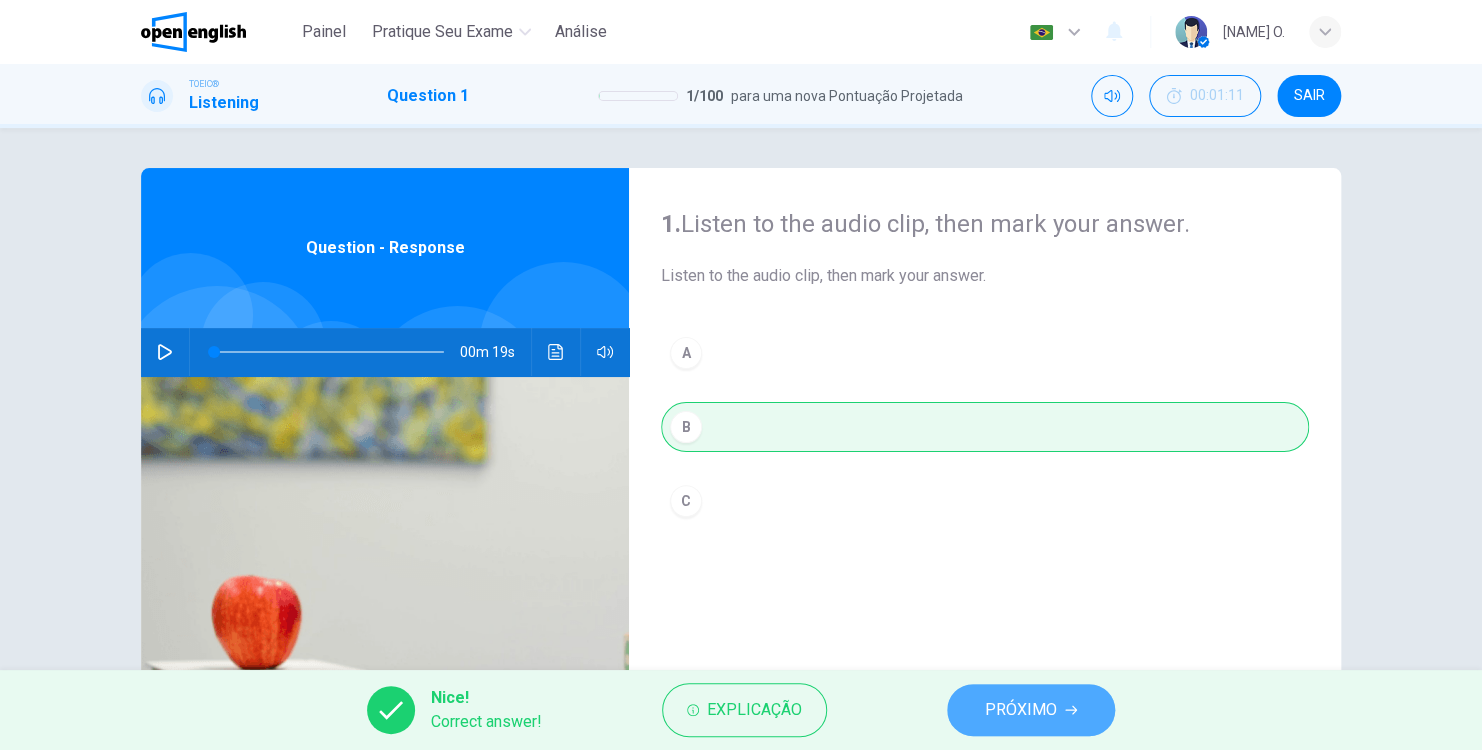 click on "PRÓXIMO" at bounding box center [1021, 710] 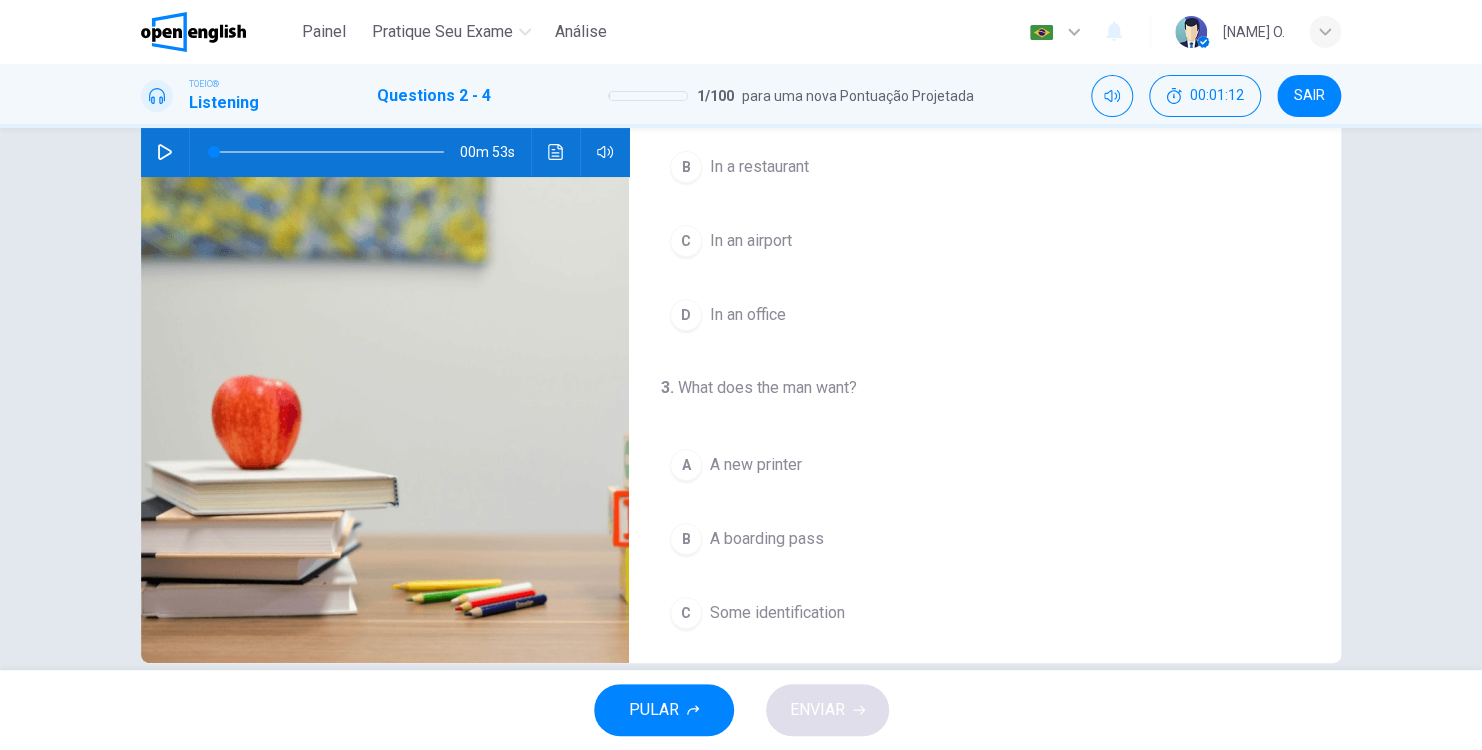 scroll, scrollTop: 0, scrollLeft: 0, axis: both 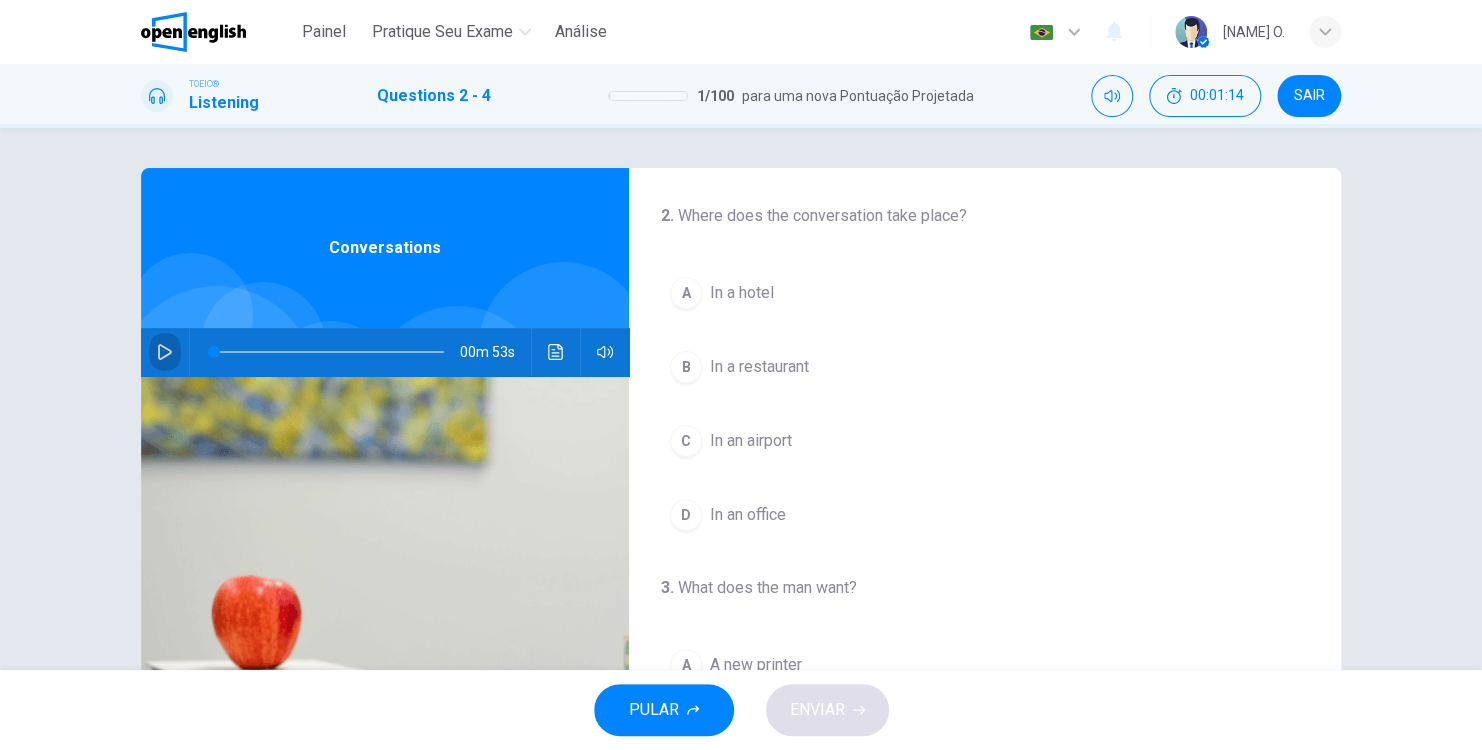 click at bounding box center [165, 352] 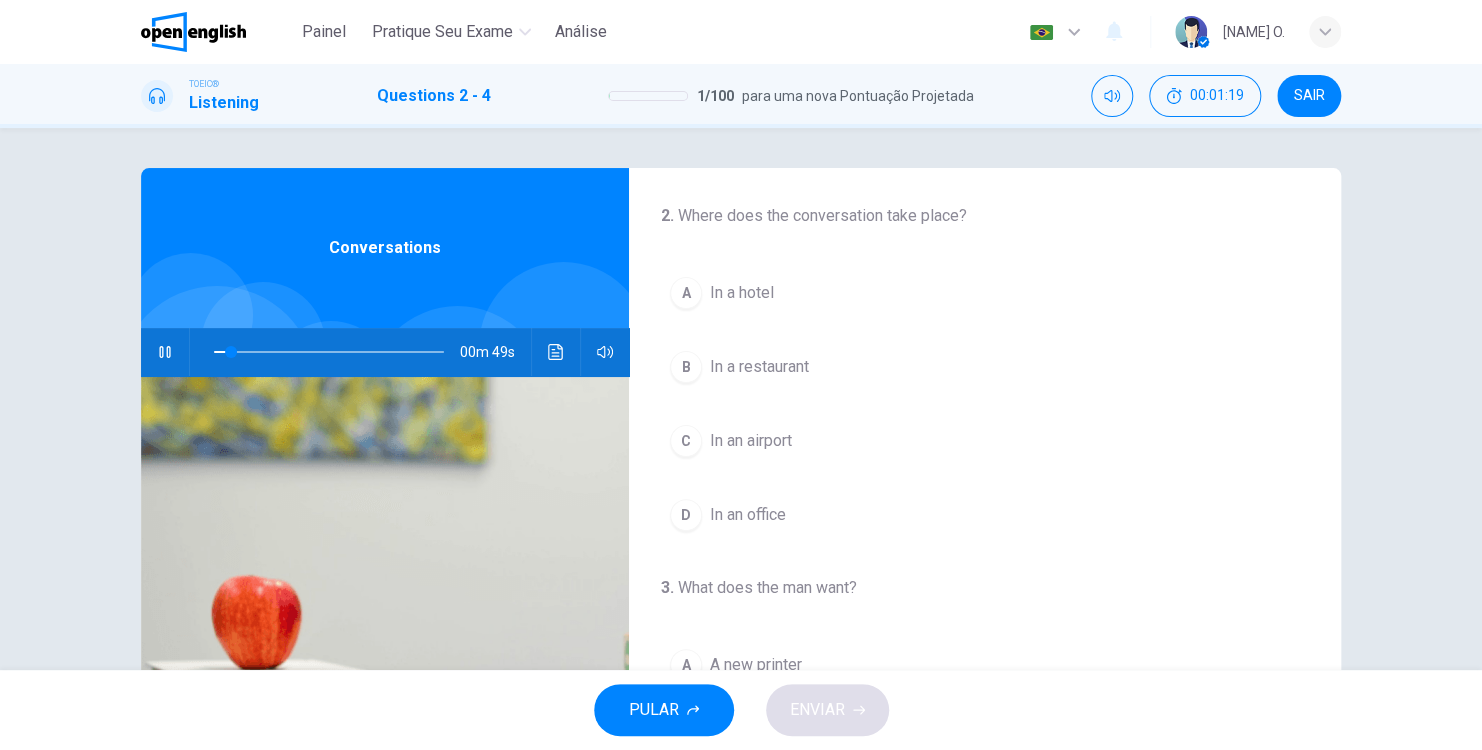 click on "2 .   Where does the conversation take place? A In a hotel B In a restaurant C In an airport D In an office 3 .   What does the man want? A A new printer B A boarding pass C Some identification D Another room key 4 .   What will the man likely do next? A Get on a plane B Pay his bill C Ask for directions D Show his identification Conversations 00m 49s" at bounding box center (741, 399) 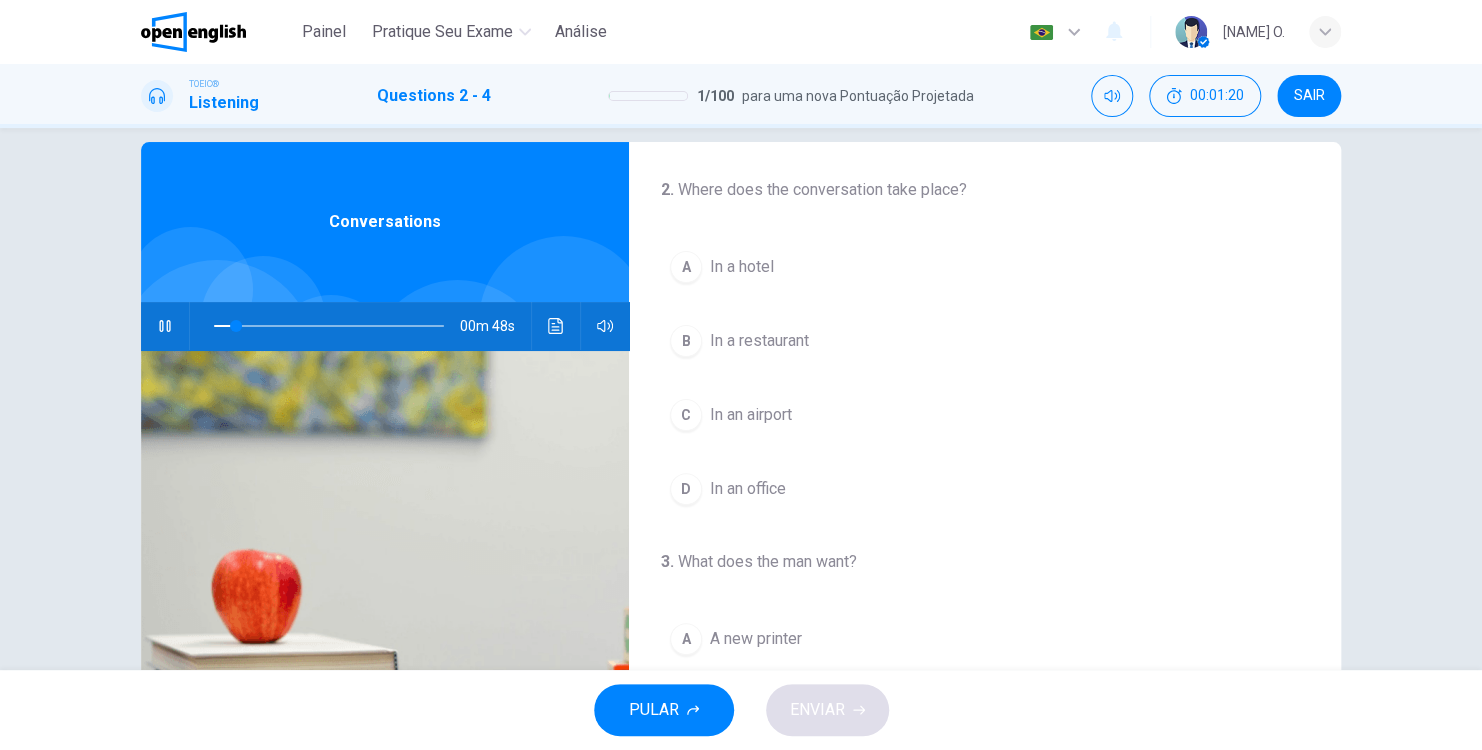 scroll, scrollTop: 100, scrollLeft: 0, axis: vertical 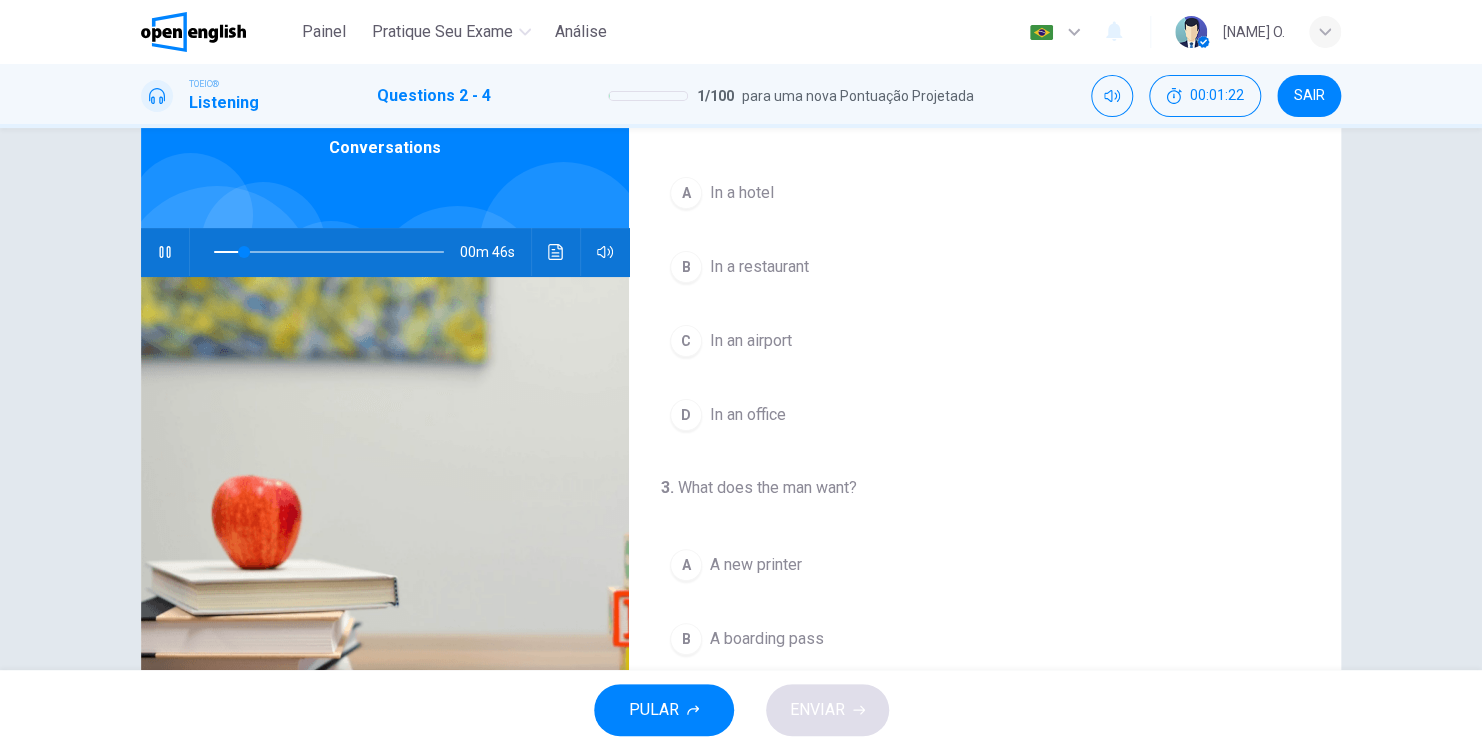click on "In an airport" at bounding box center [751, 341] 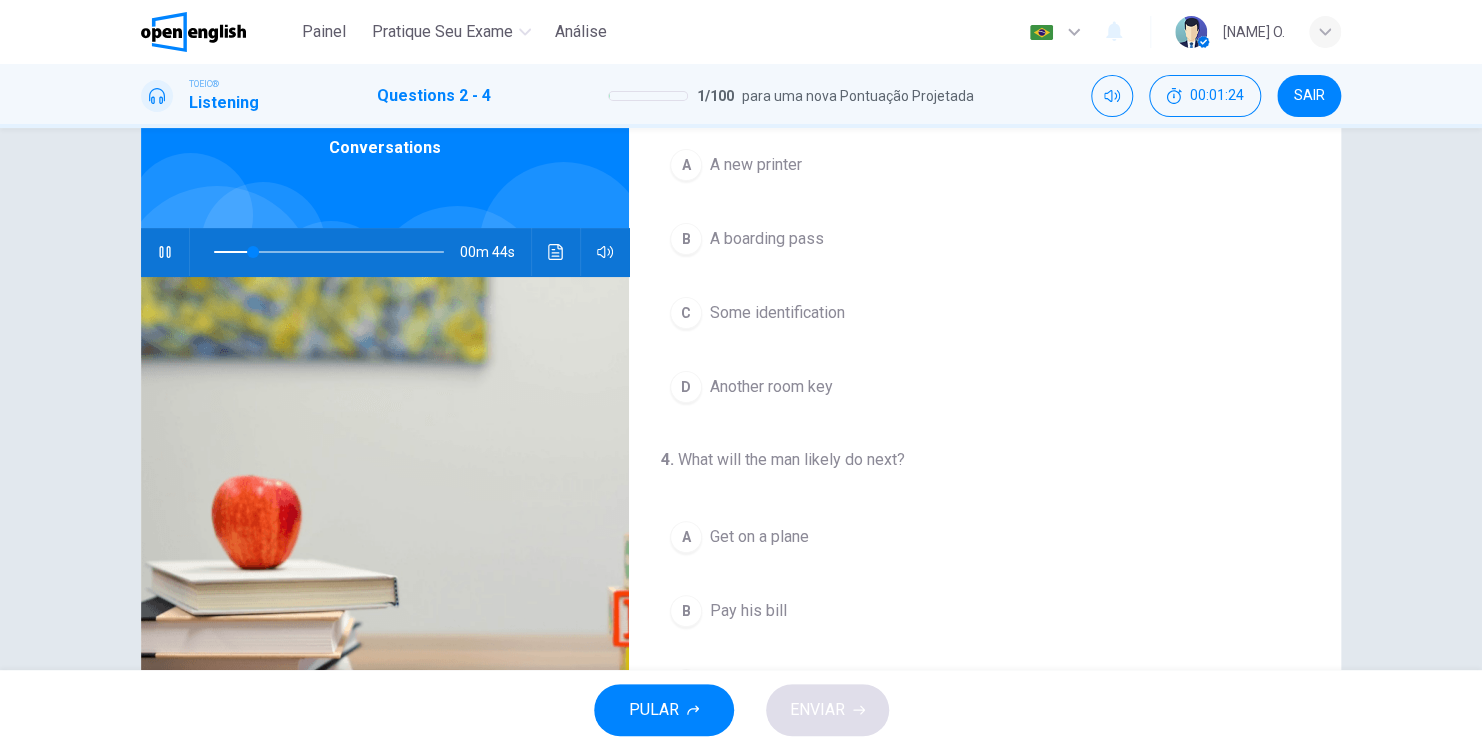 scroll, scrollTop: 200, scrollLeft: 0, axis: vertical 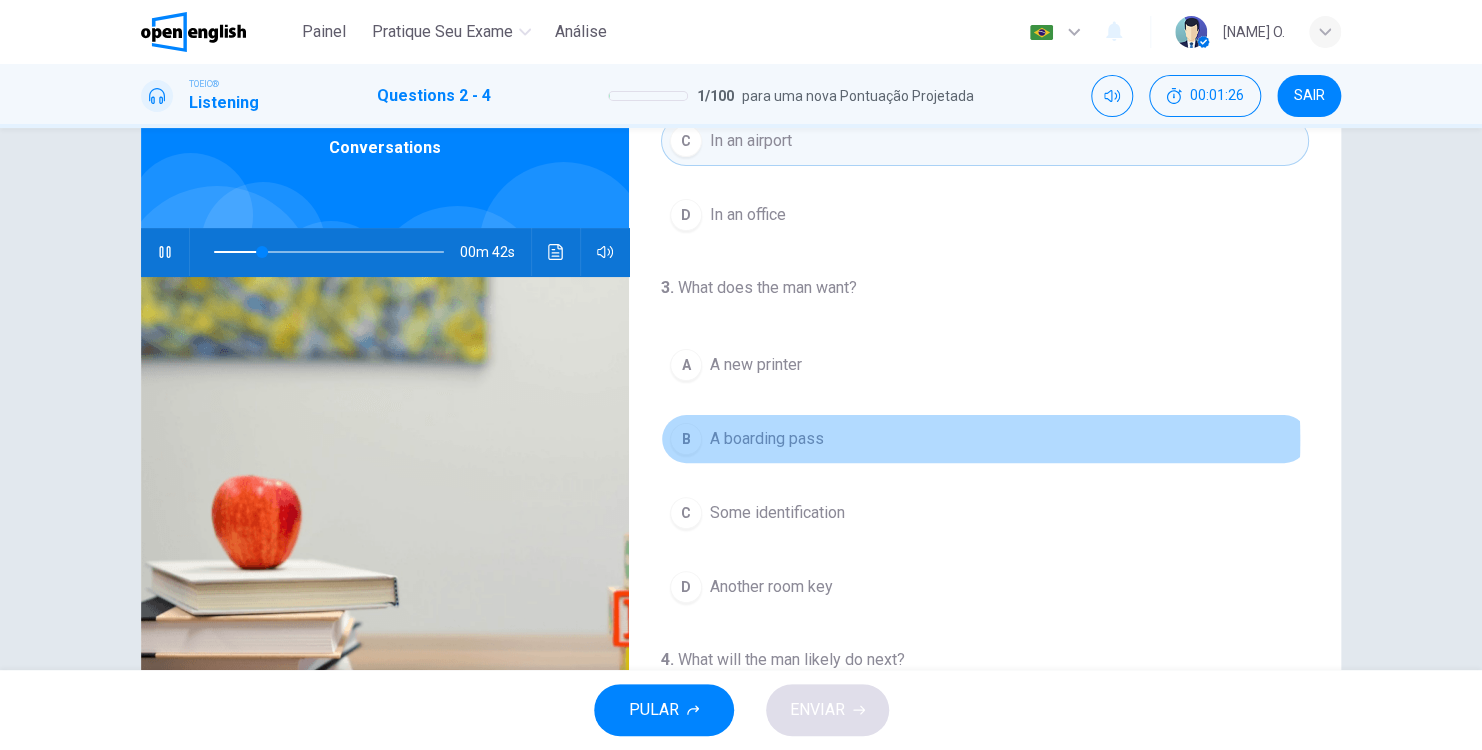 click on "A boarding pass" at bounding box center (767, 439) 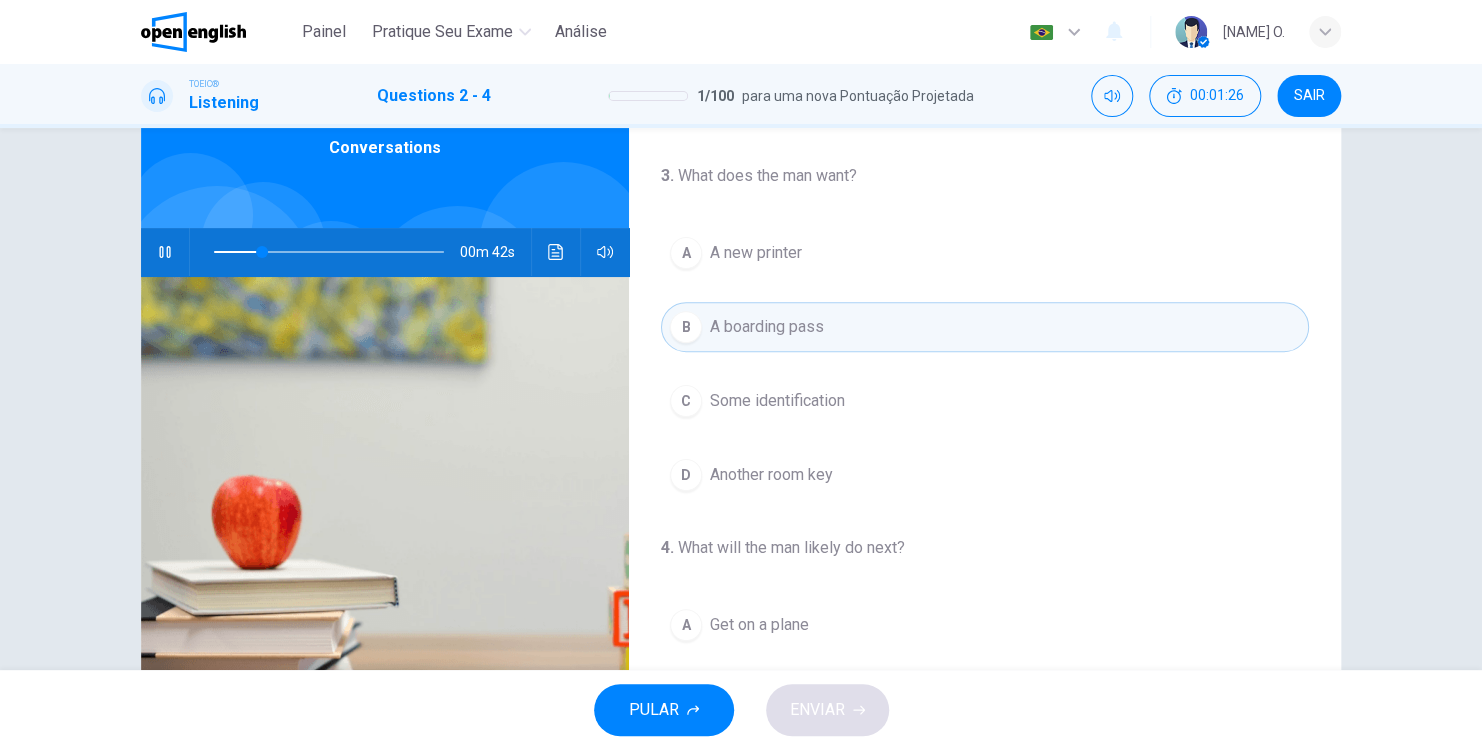 scroll, scrollTop: 452, scrollLeft: 0, axis: vertical 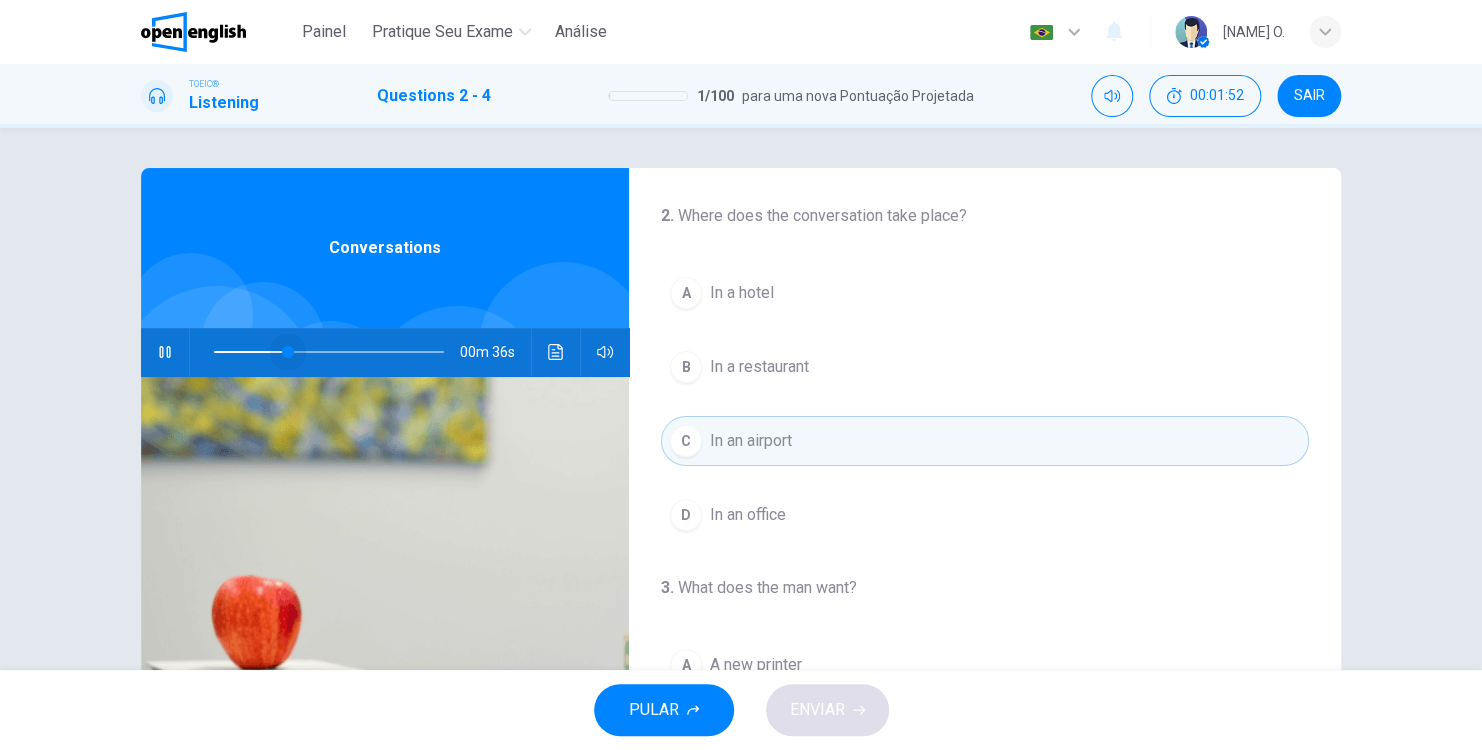 drag, startPoint x: 358, startPoint y: 358, endPoint x: 282, endPoint y: 360, distance: 76.02631 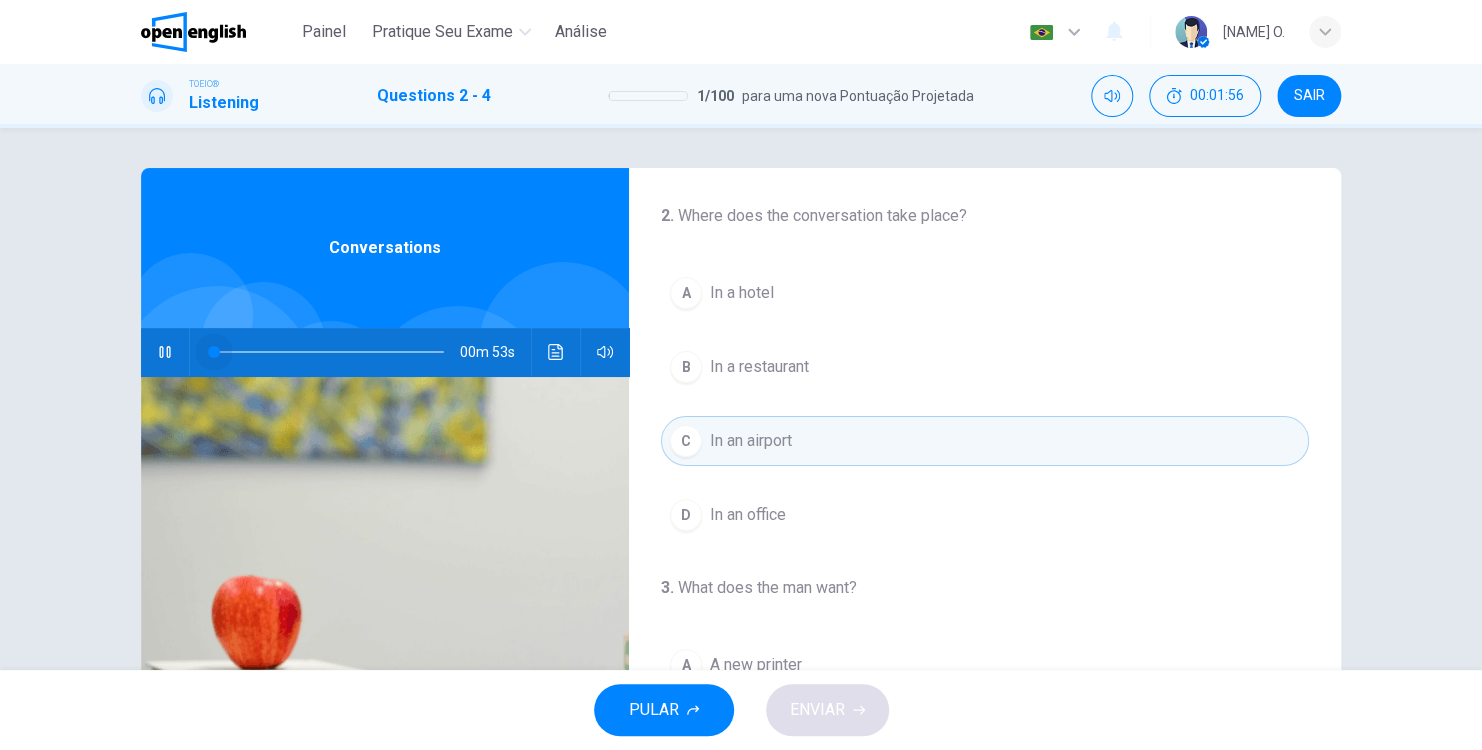 drag, startPoint x: 280, startPoint y: 357, endPoint x: 0, endPoint y: 467, distance: 300.83218 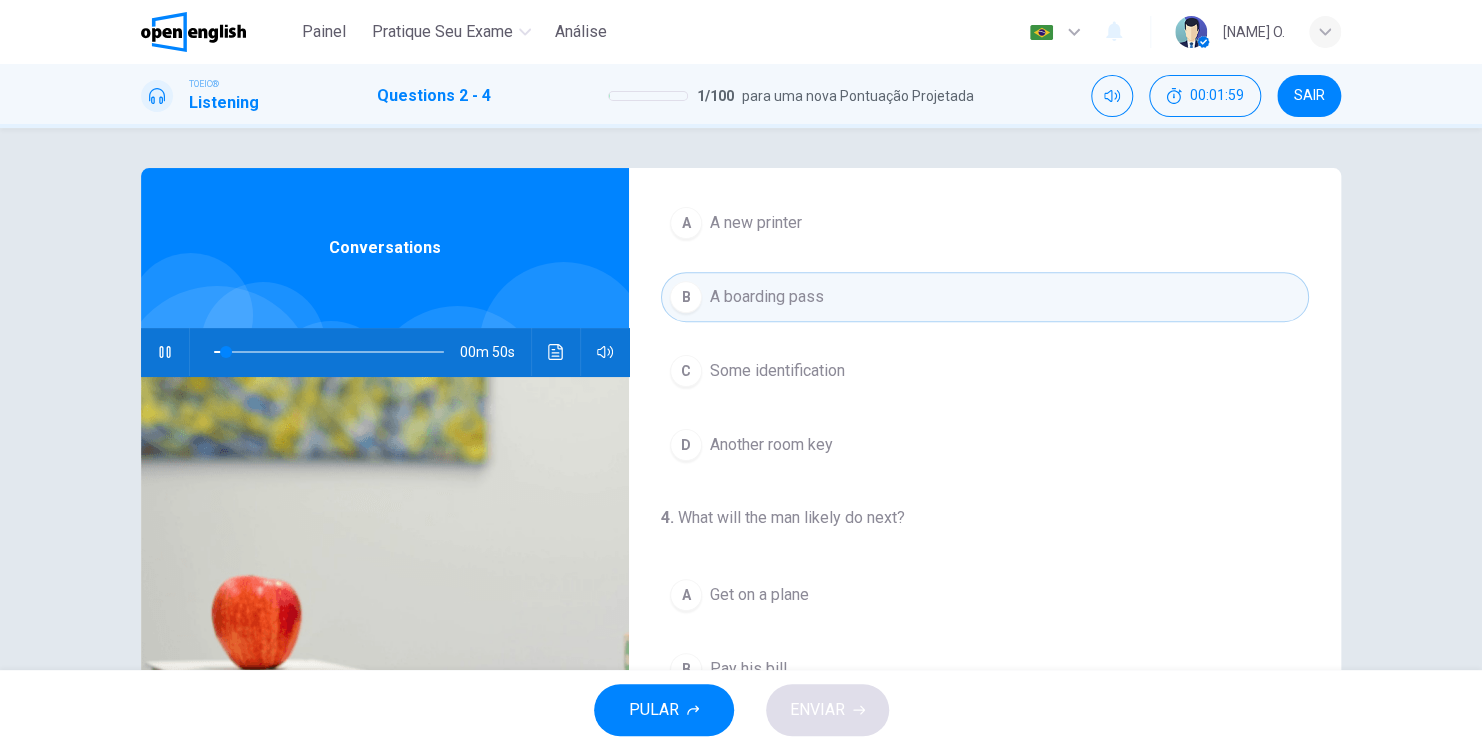 scroll, scrollTop: 452, scrollLeft: 0, axis: vertical 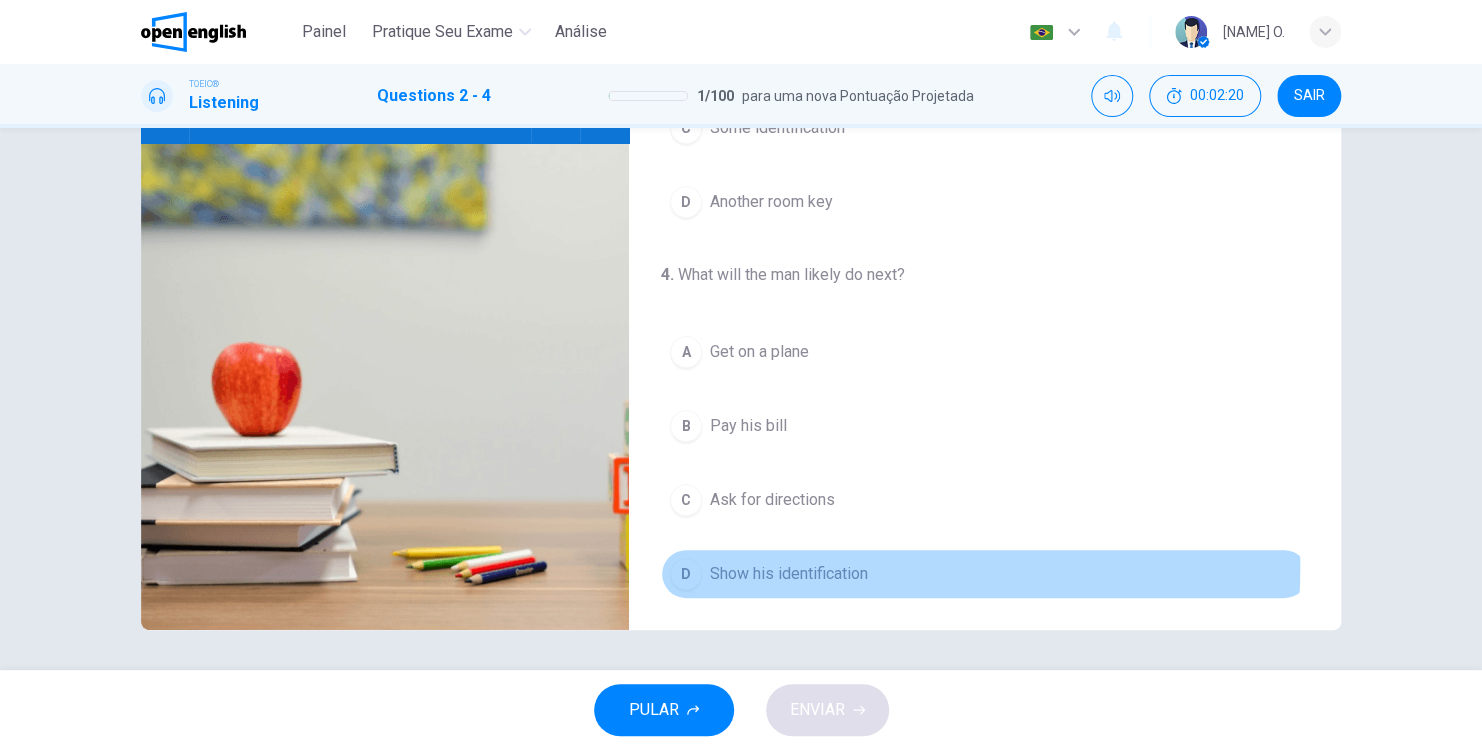 click on "Show his identification" at bounding box center (789, 574) 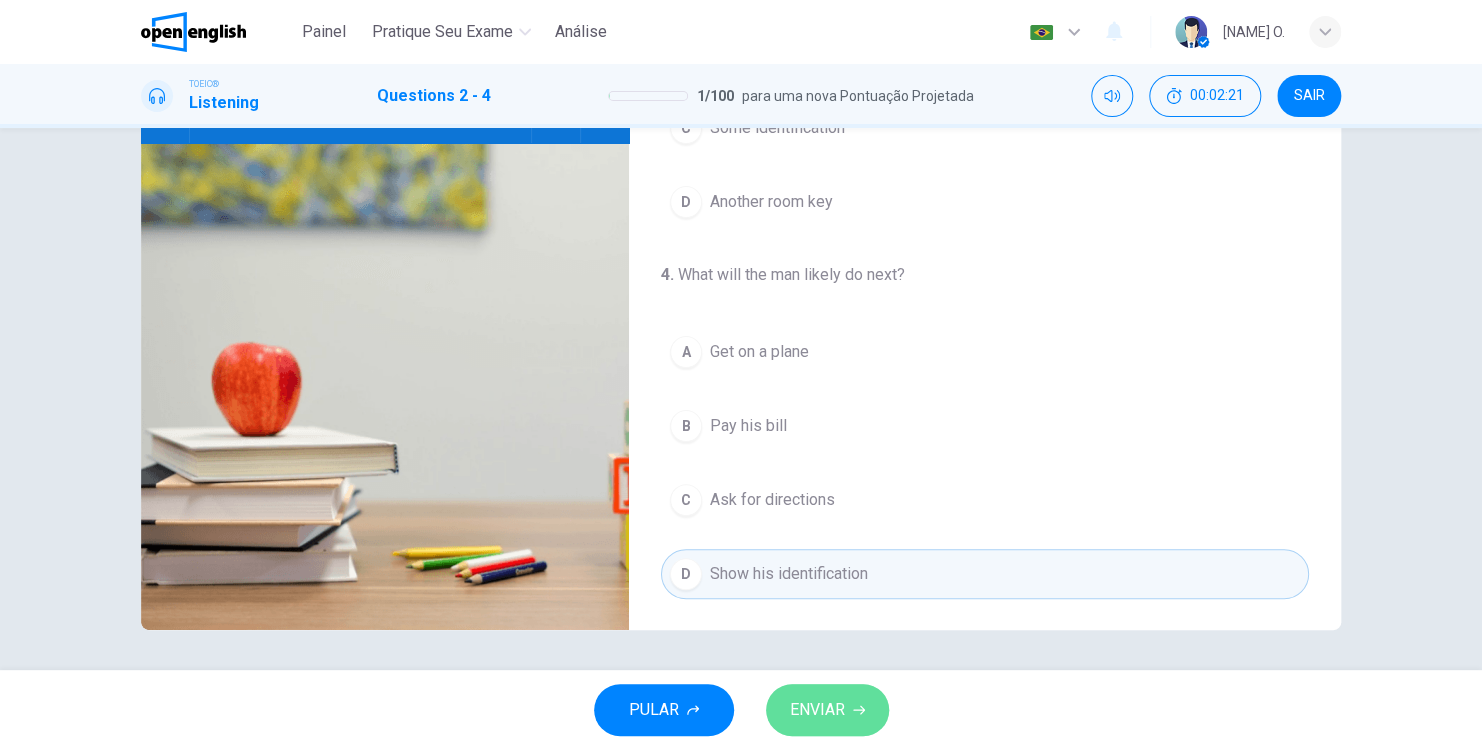 click on "ENVIAR" at bounding box center [817, 710] 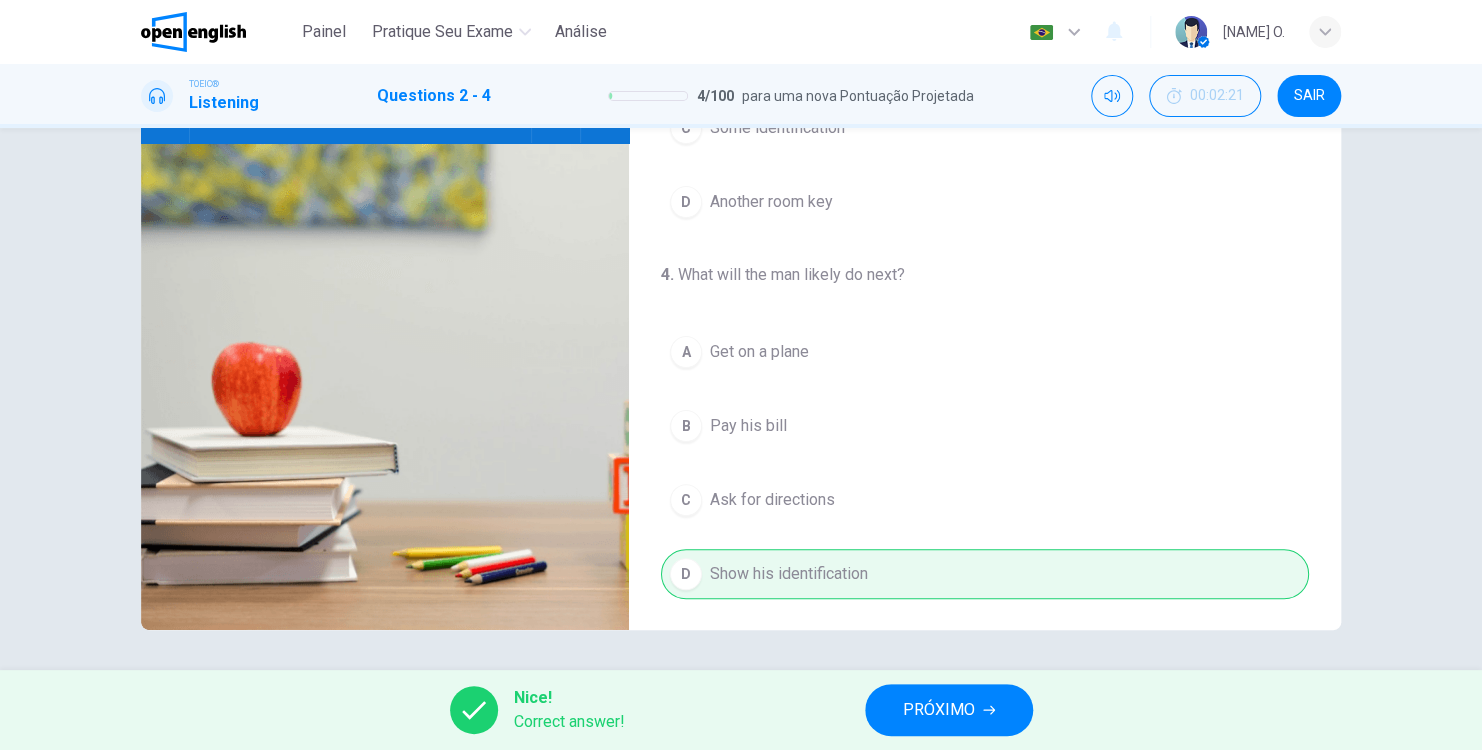type on "**" 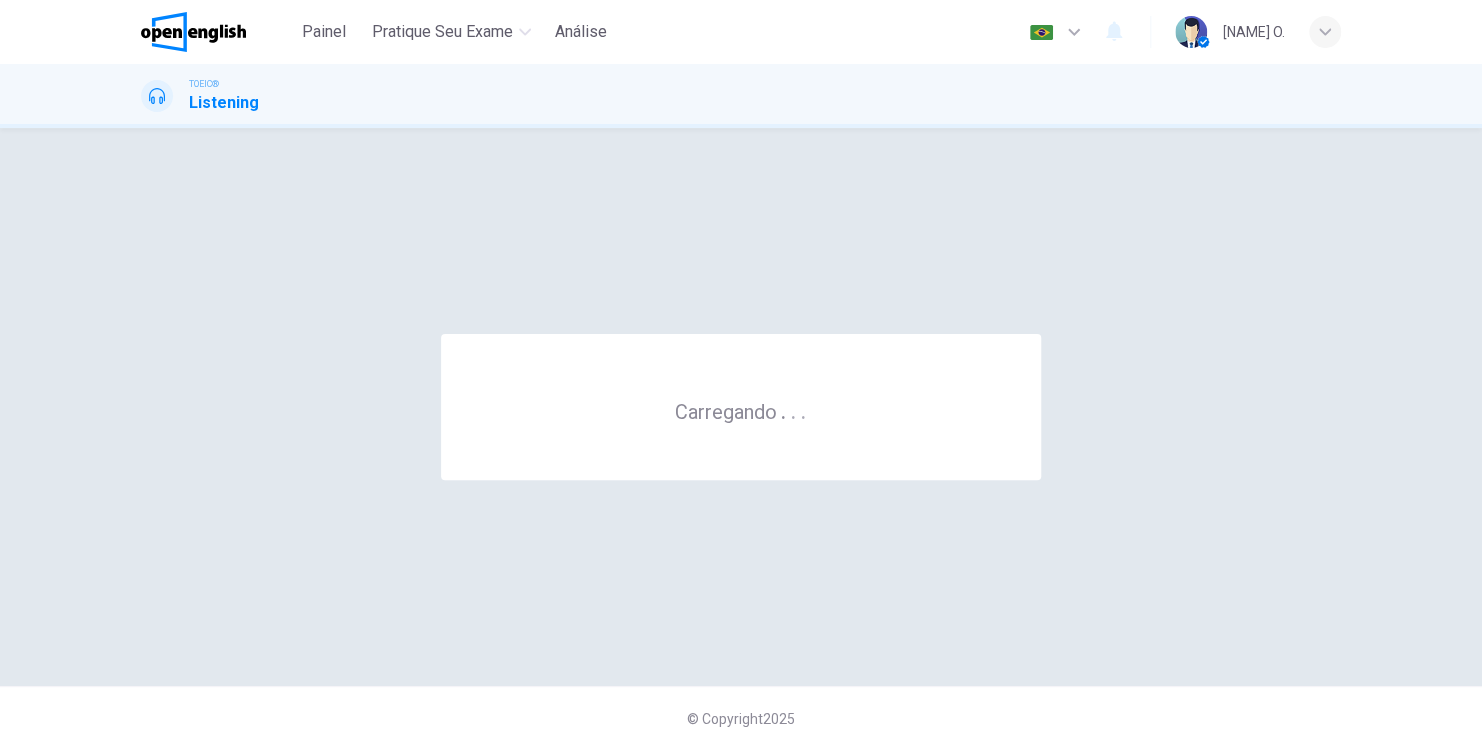 scroll, scrollTop: 0, scrollLeft: 0, axis: both 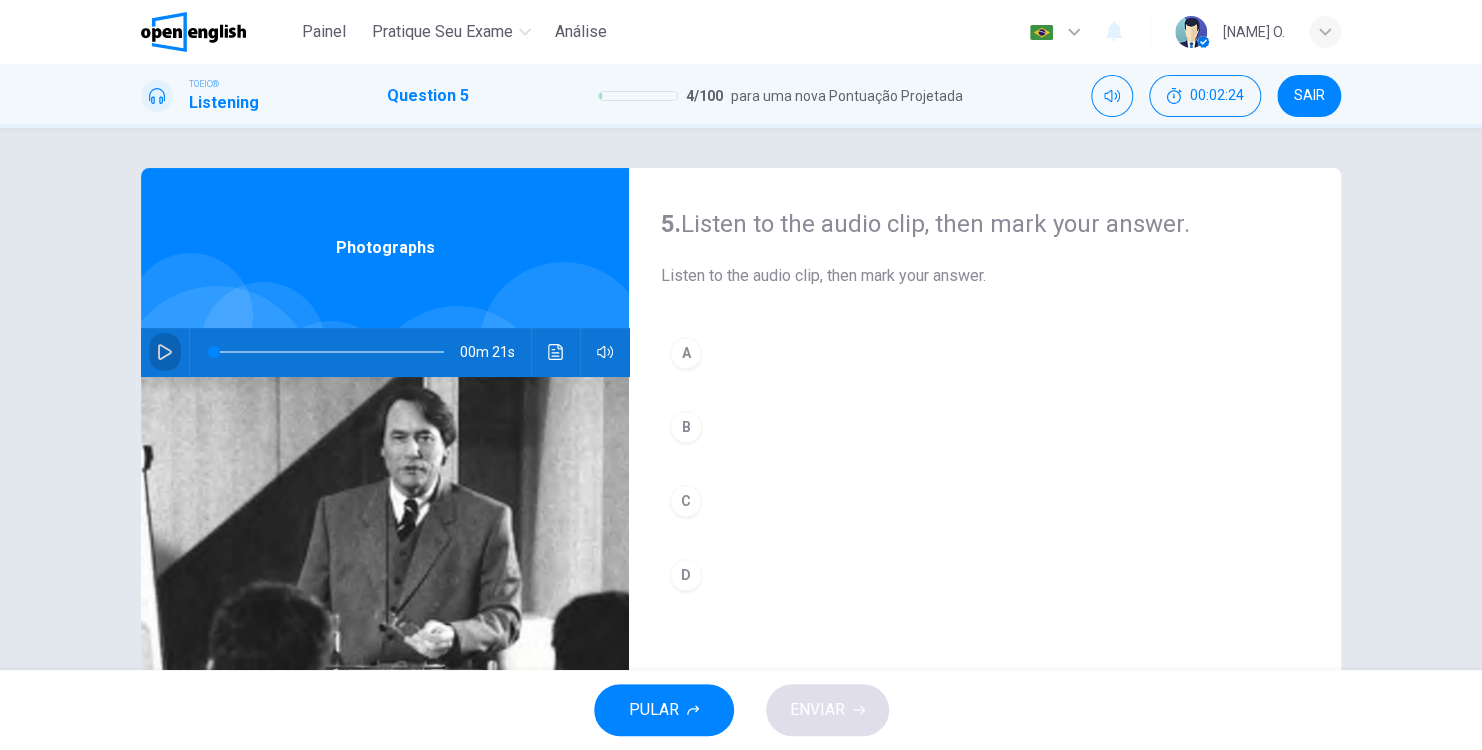 click at bounding box center [165, 352] 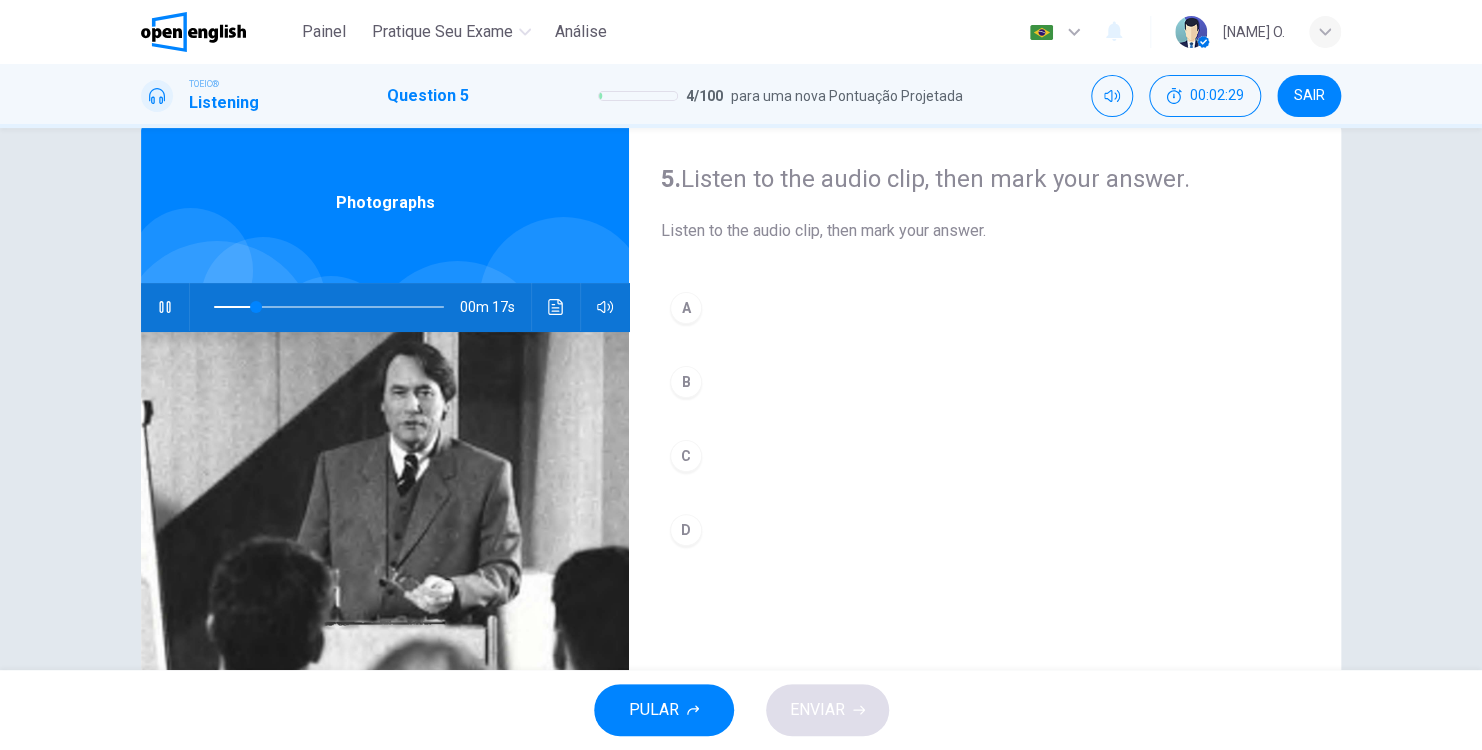 scroll, scrollTop: 33, scrollLeft: 0, axis: vertical 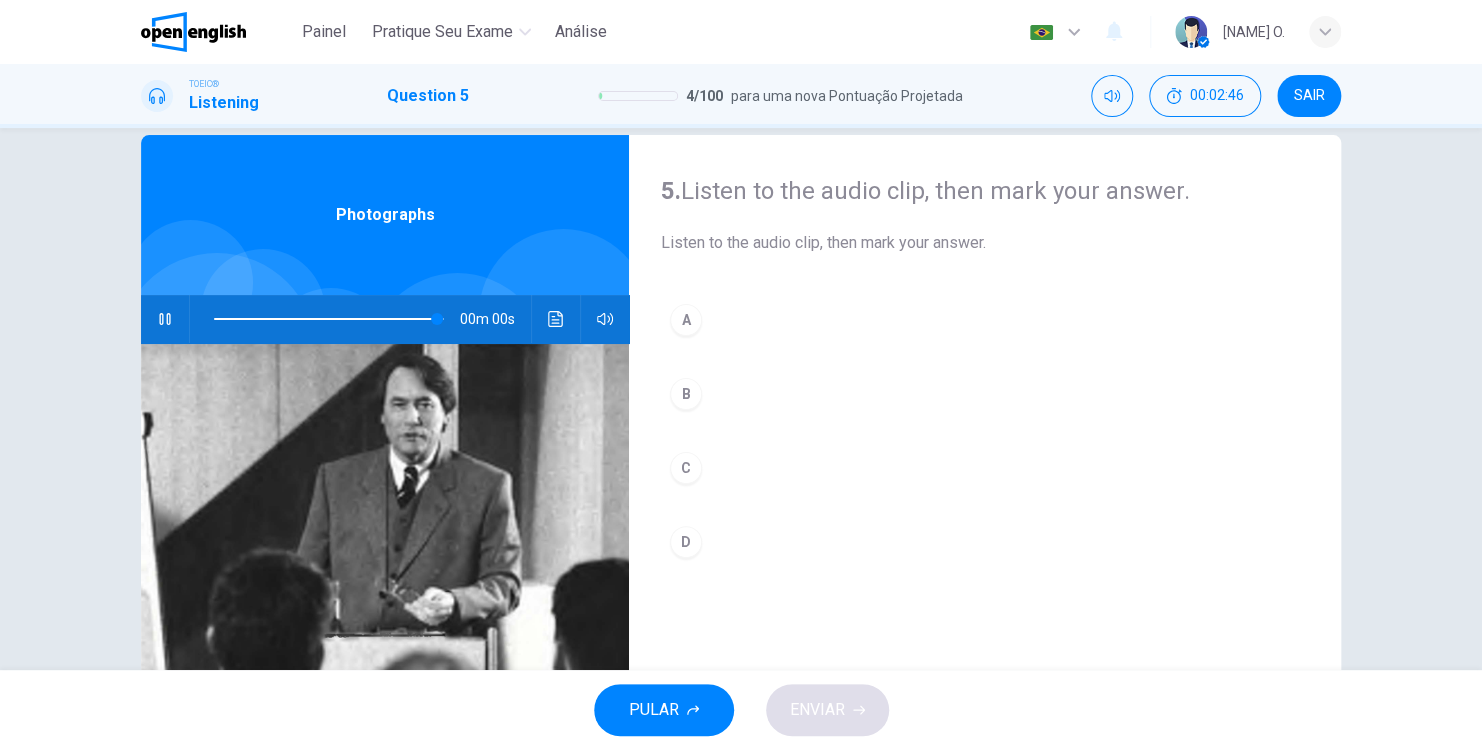 type on "*" 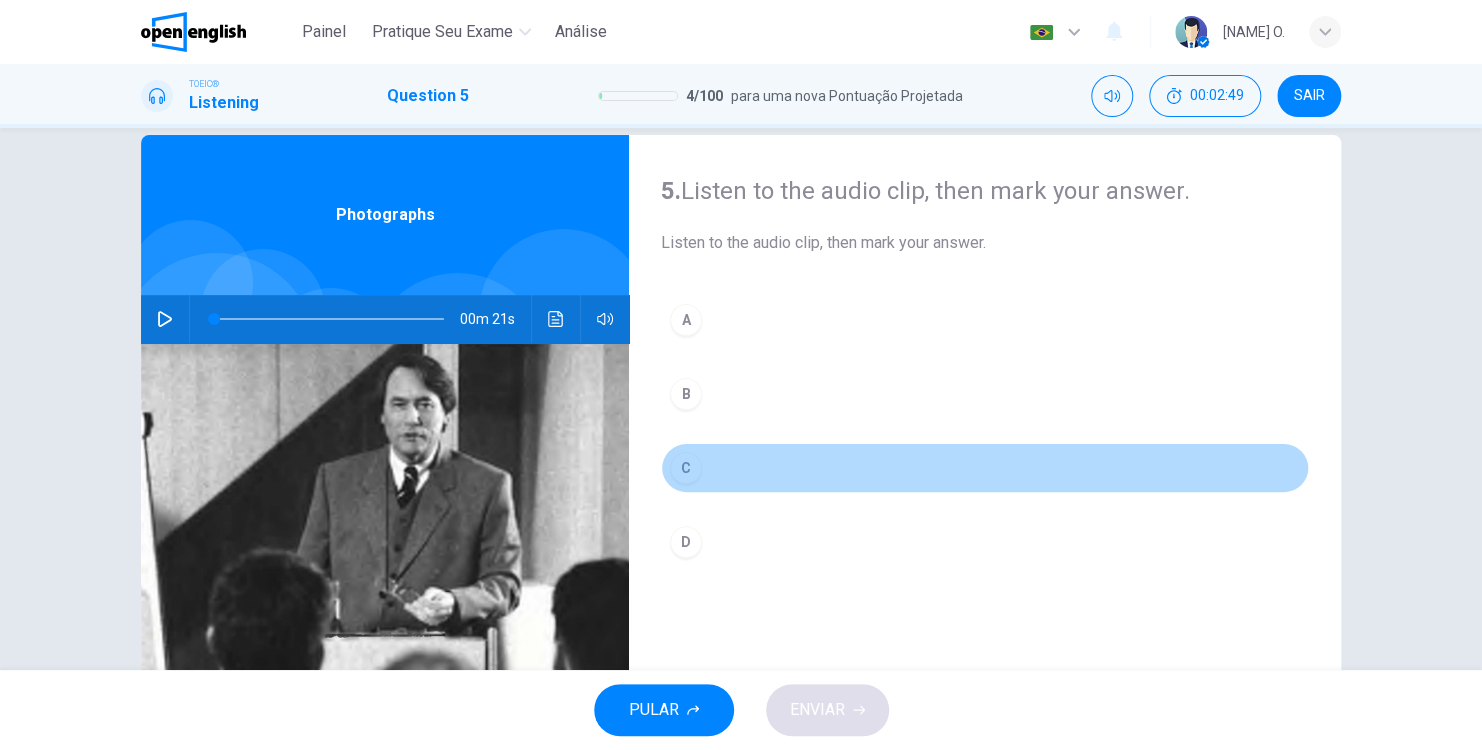 click on "C" at bounding box center [985, 468] 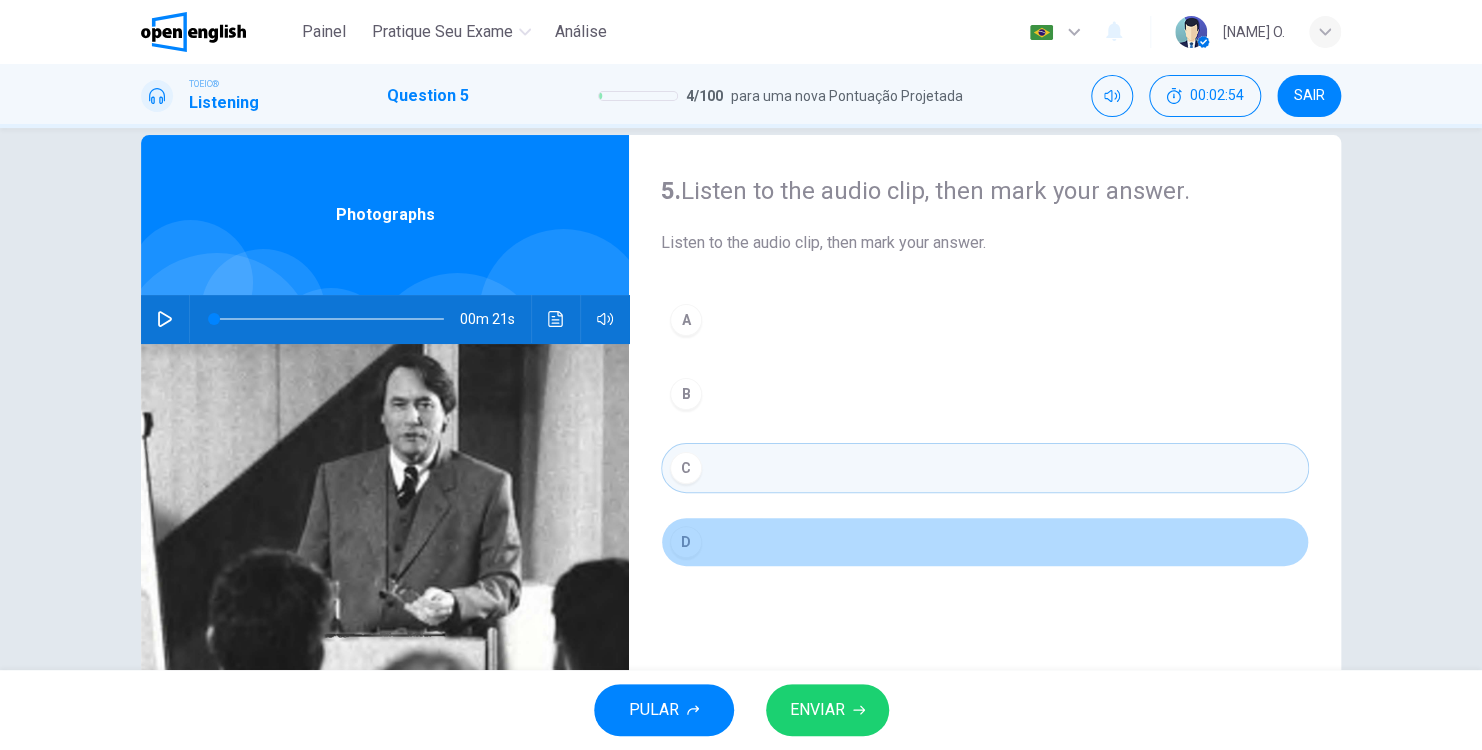click on "D" at bounding box center (686, 542) 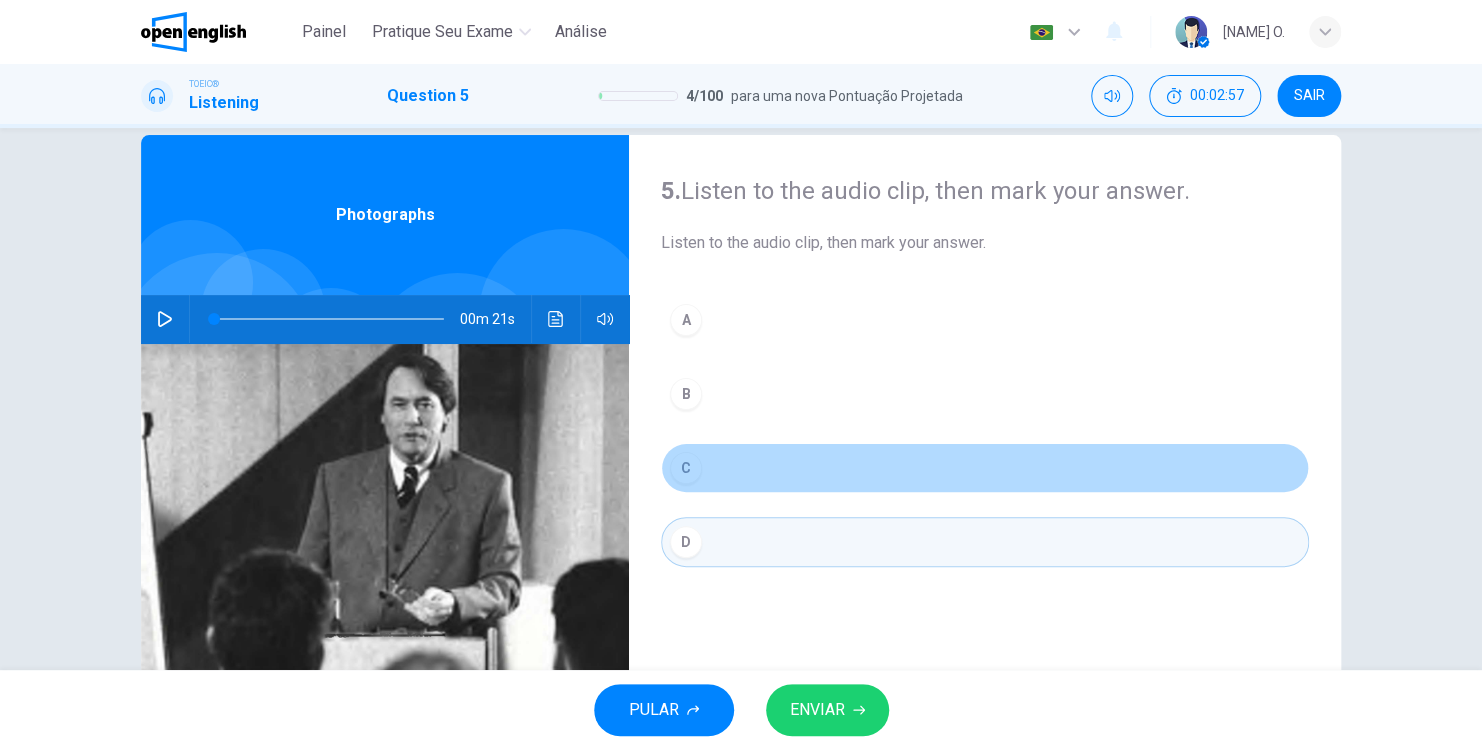 click on "C" at bounding box center [985, 468] 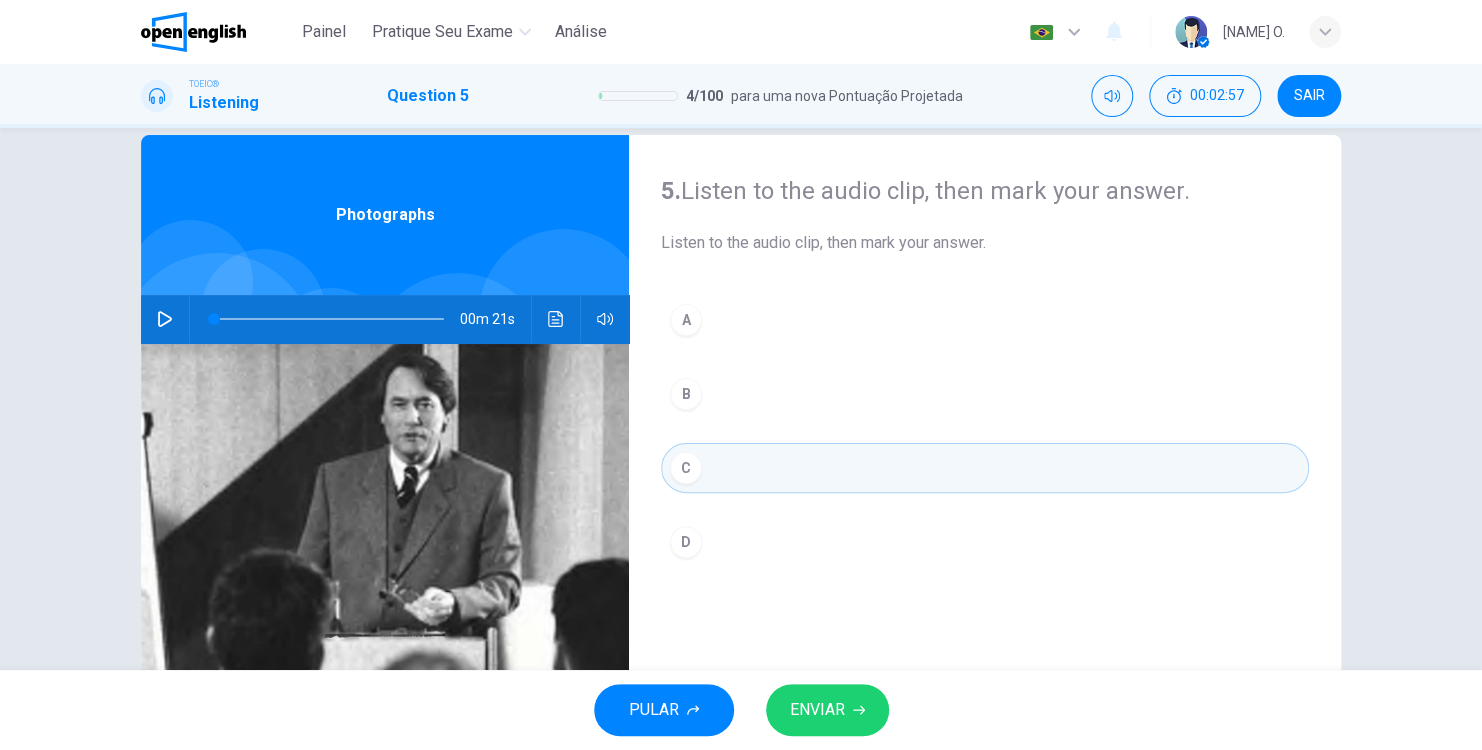 click on "ENVIAR" at bounding box center [817, 710] 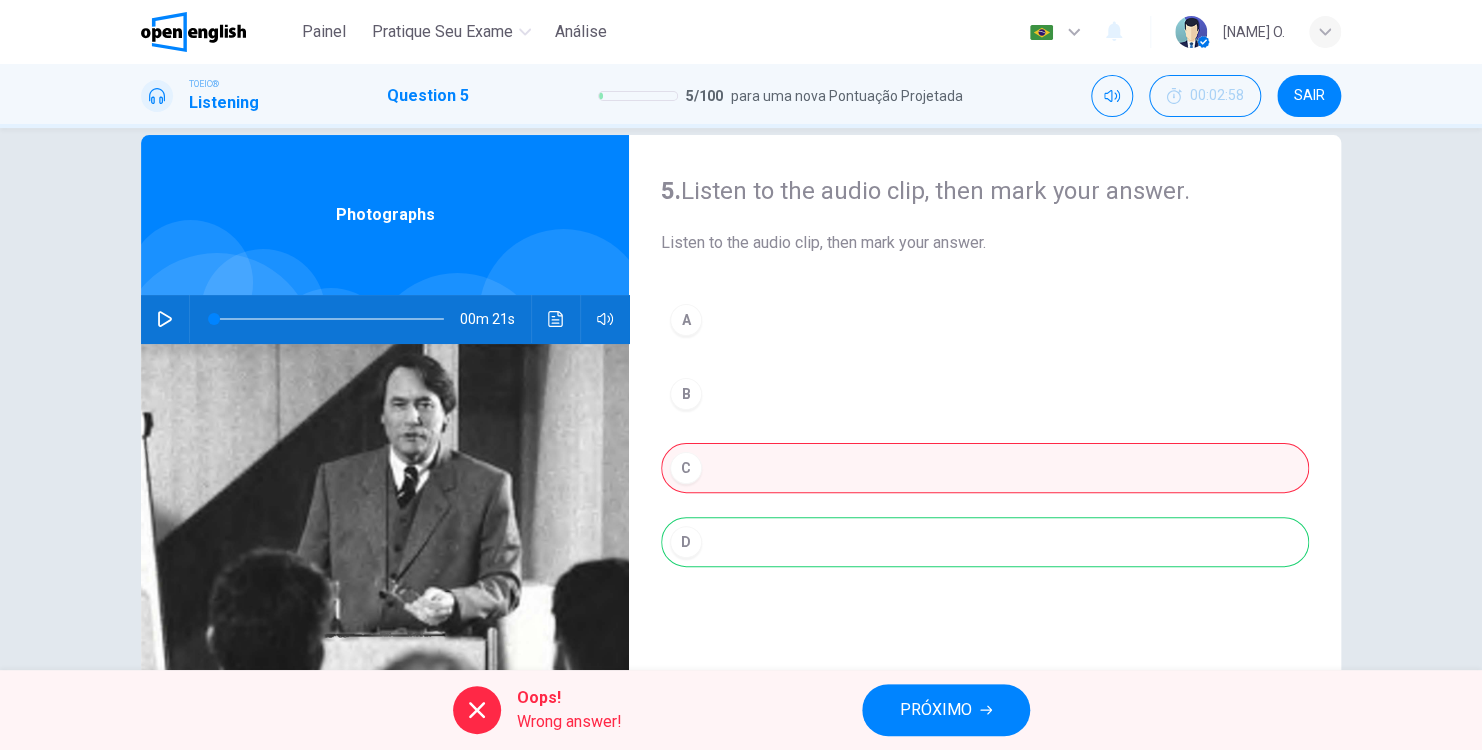 click on "PRÓXIMO" at bounding box center [936, 710] 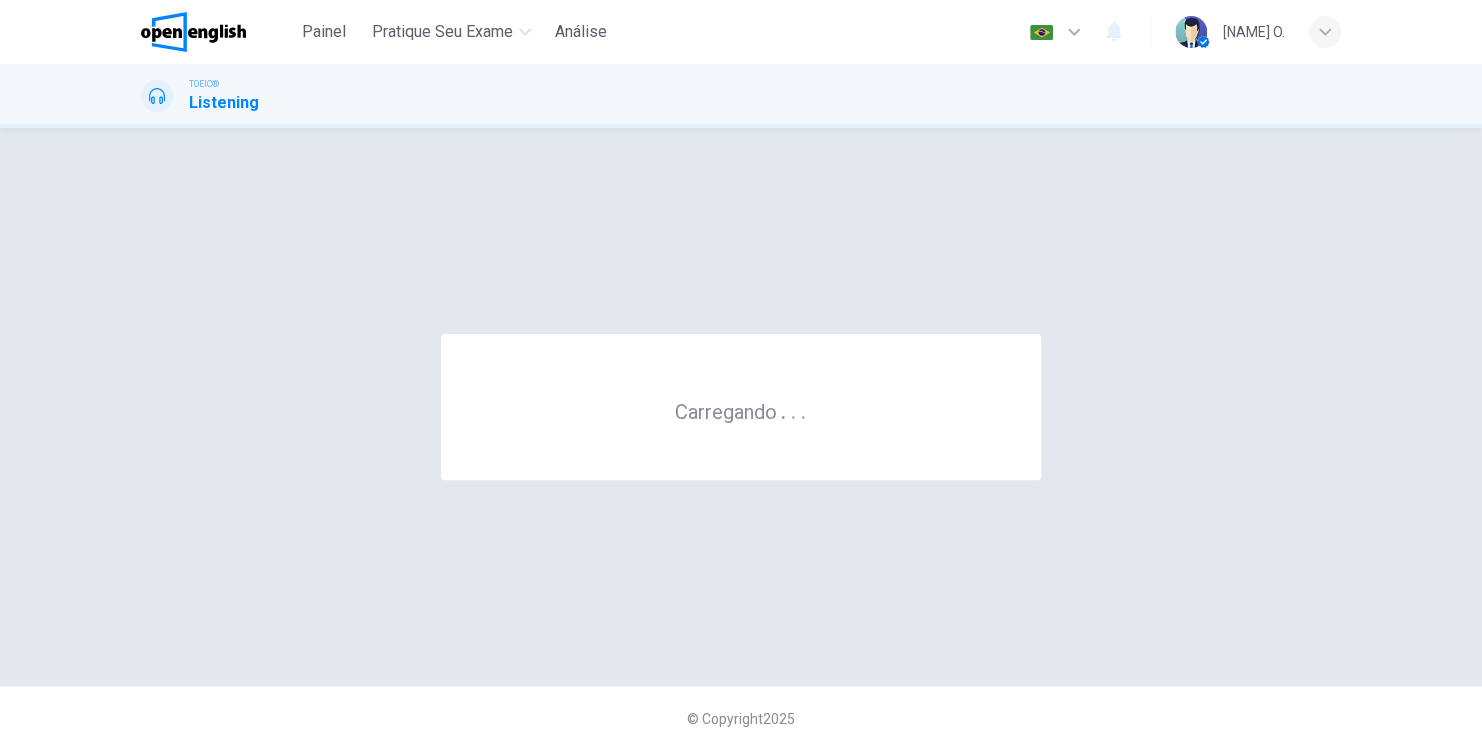 scroll, scrollTop: 0, scrollLeft: 0, axis: both 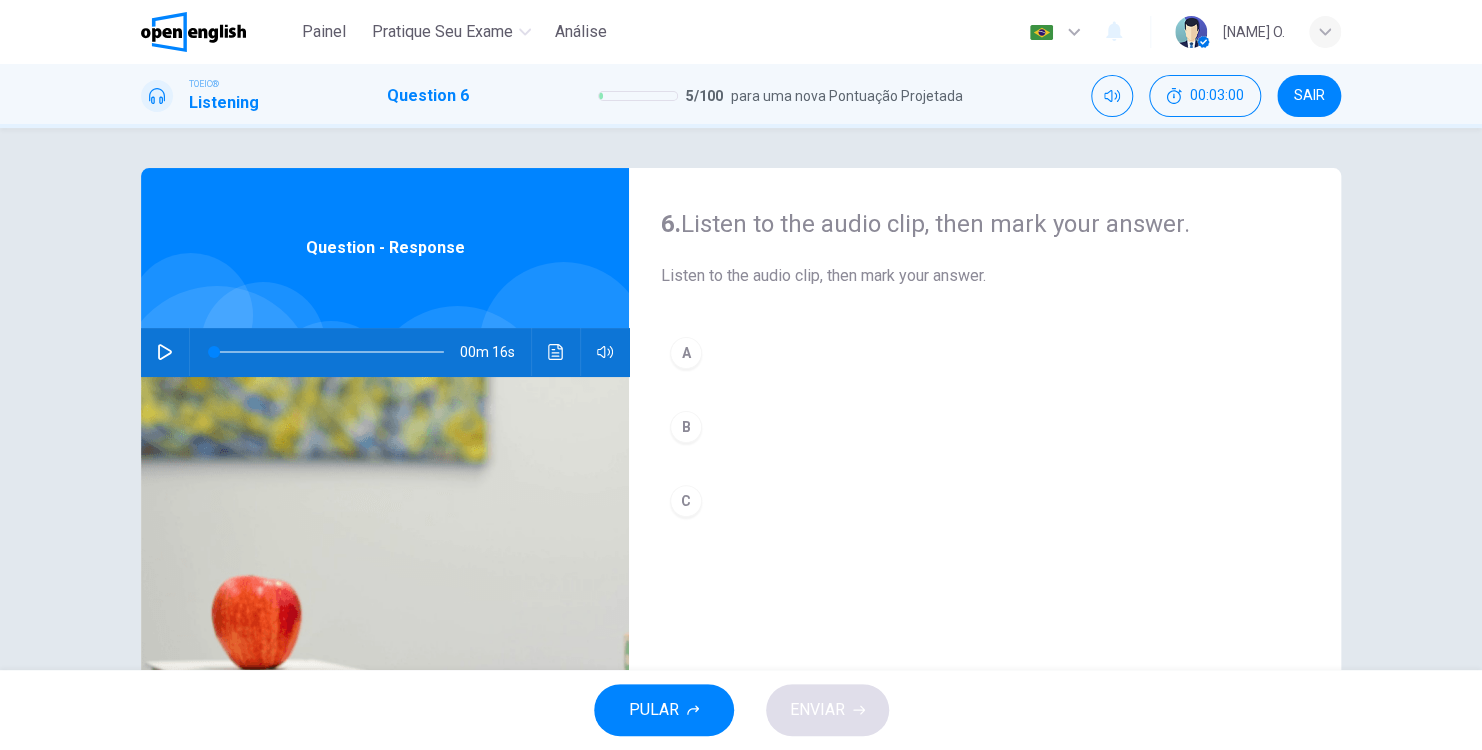 click 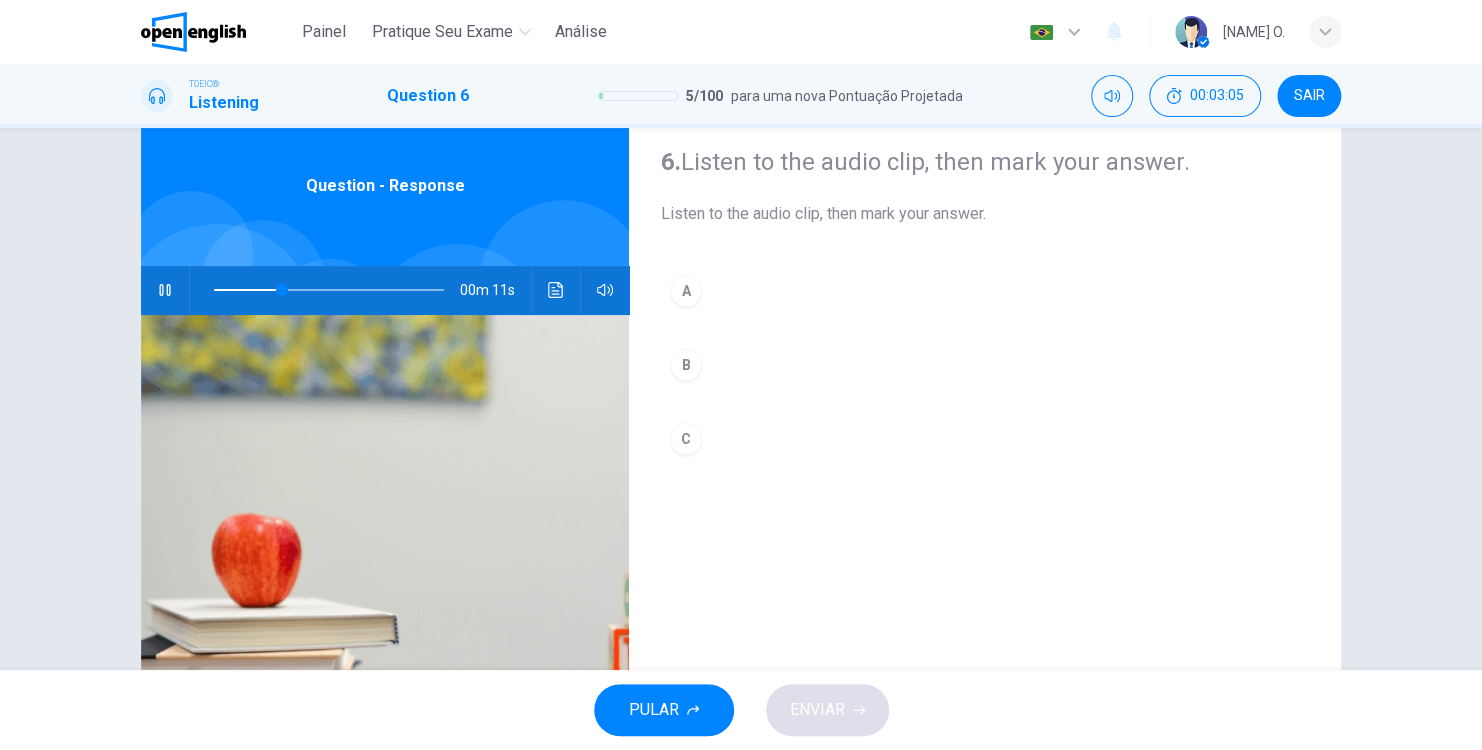 scroll, scrollTop: 0, scrollLeft: 0, axis: both 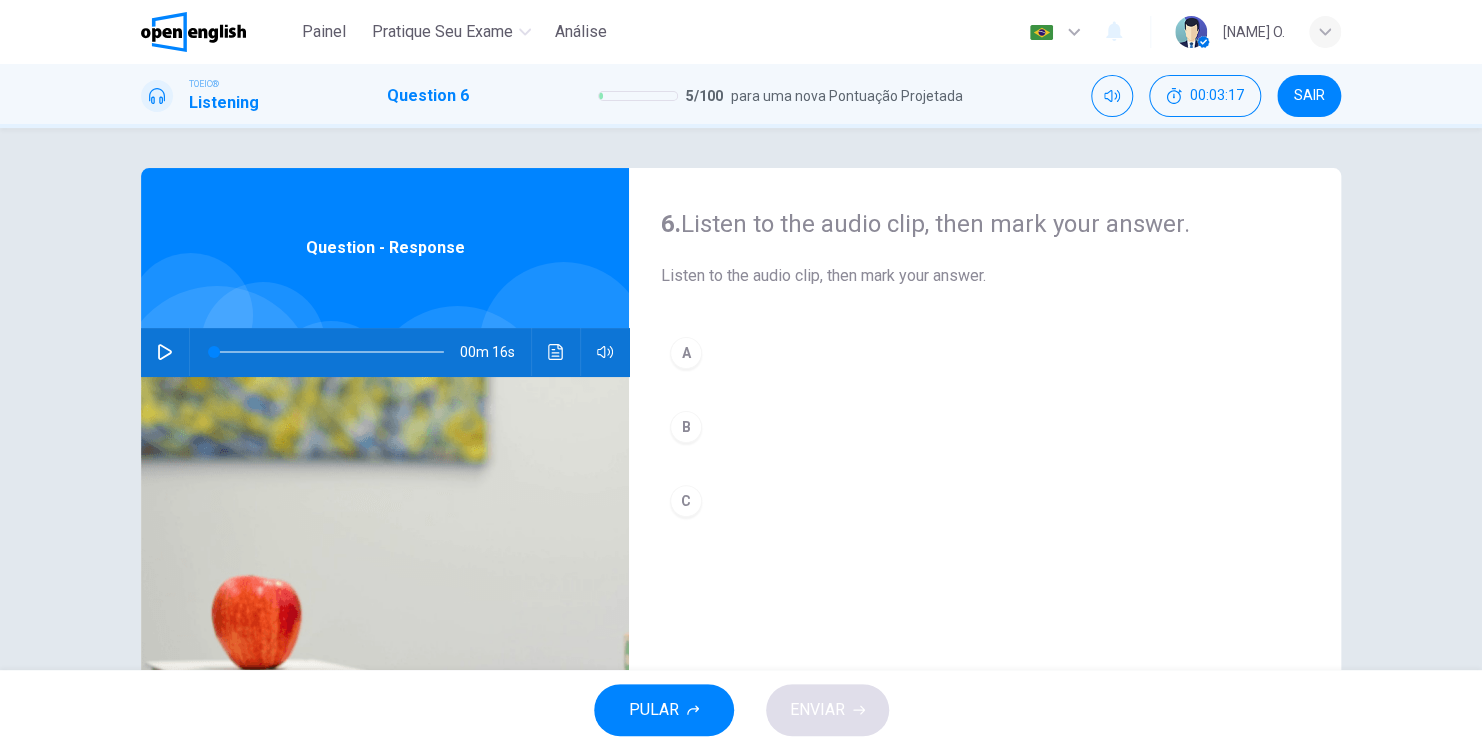 click at bounding box center (165, 352) 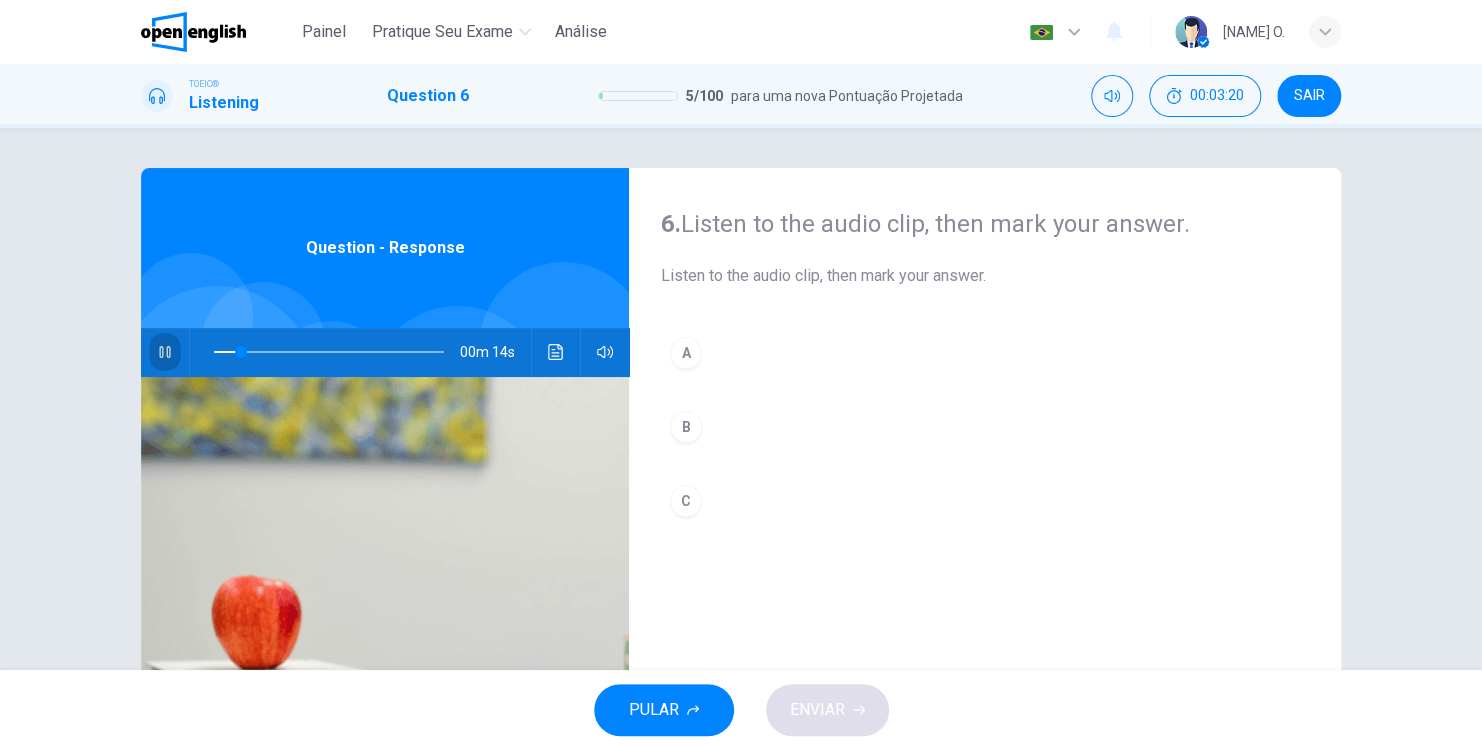 click at bounding box center (165, 352) 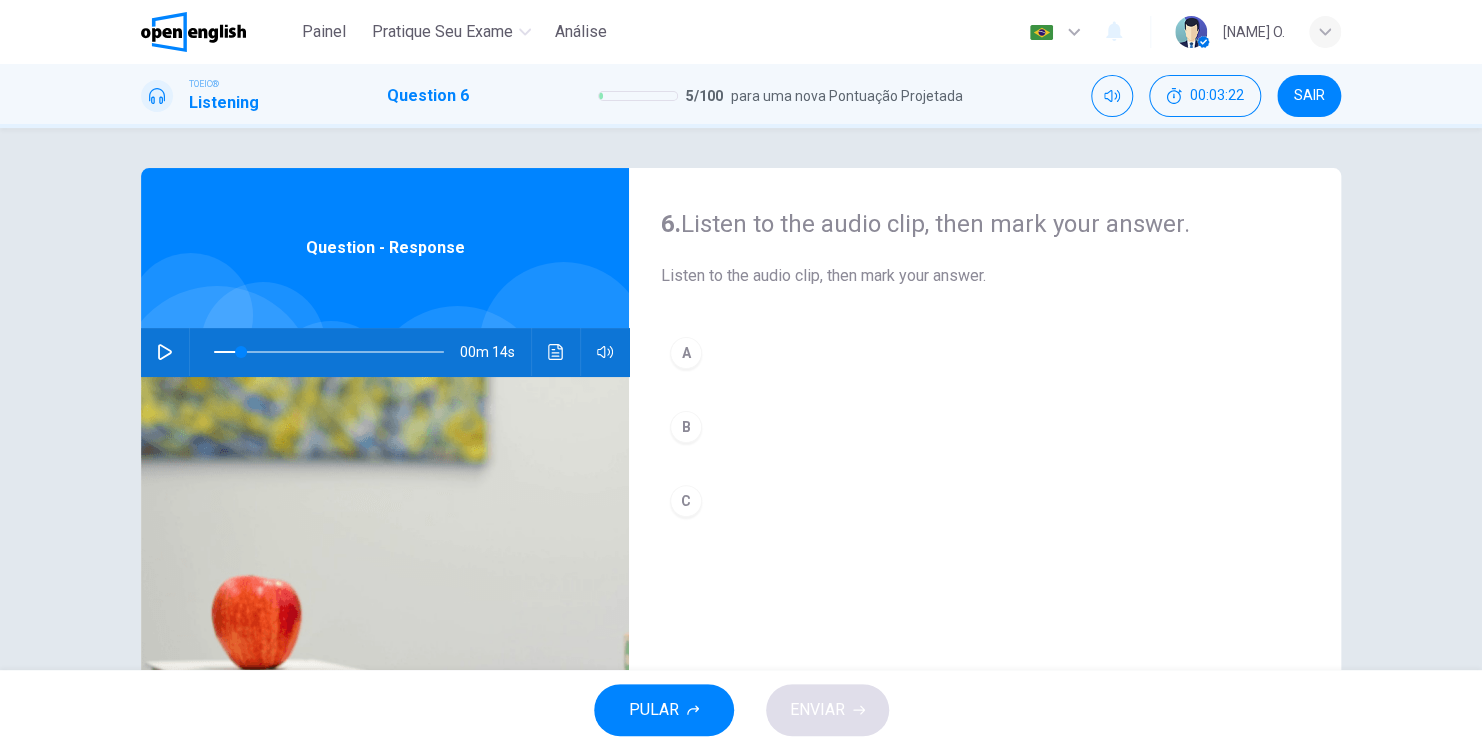 click on "A" at bounding box center (686, 353) 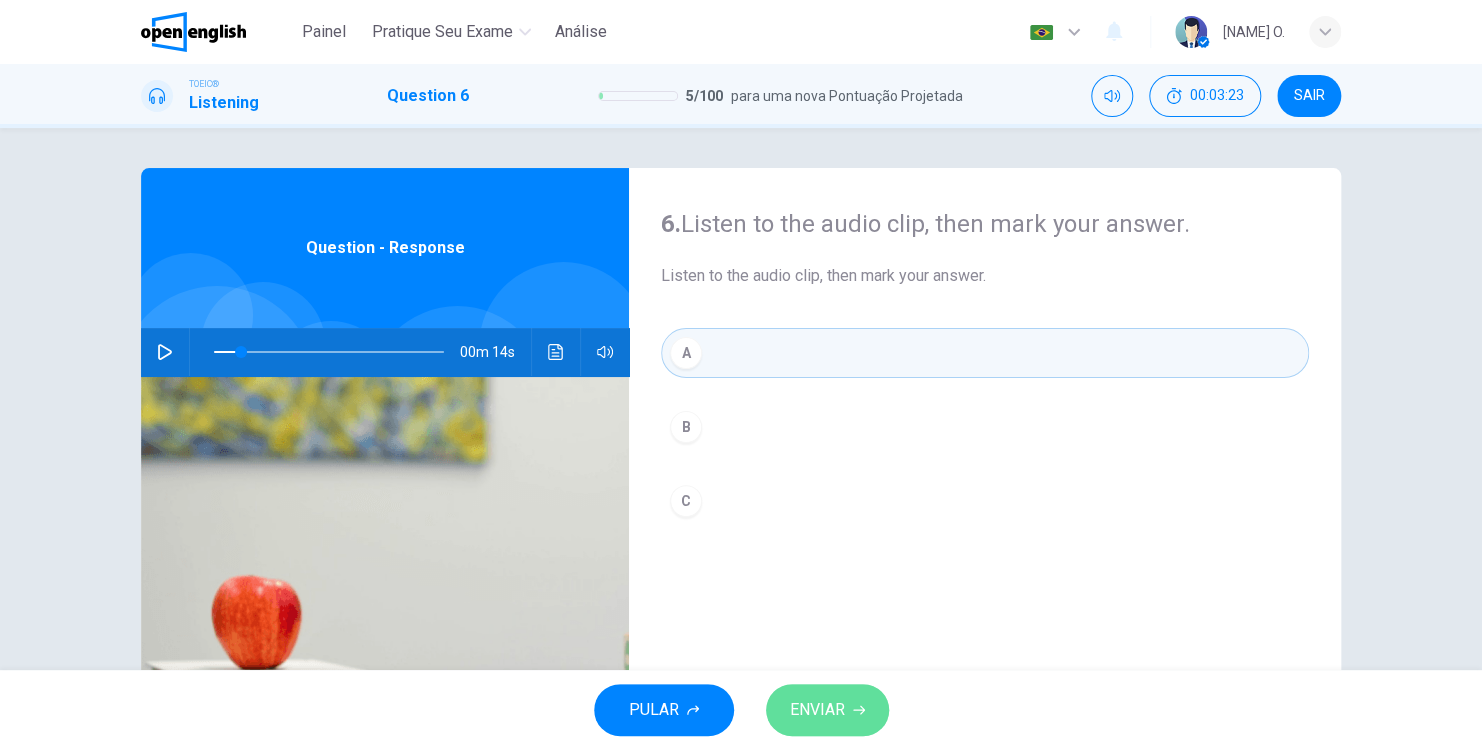 click on "ENVIAR" at bounding box center [827, 710] 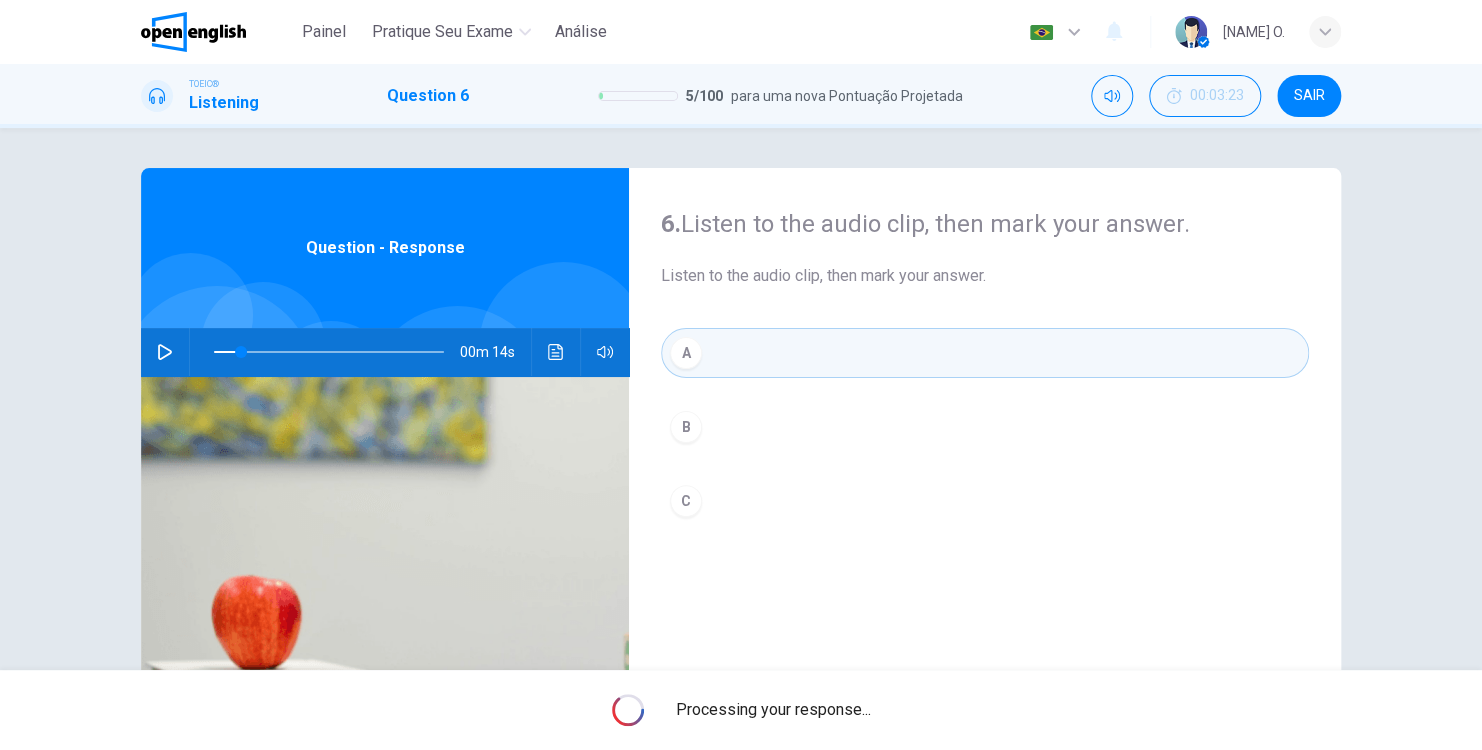 type on "**" 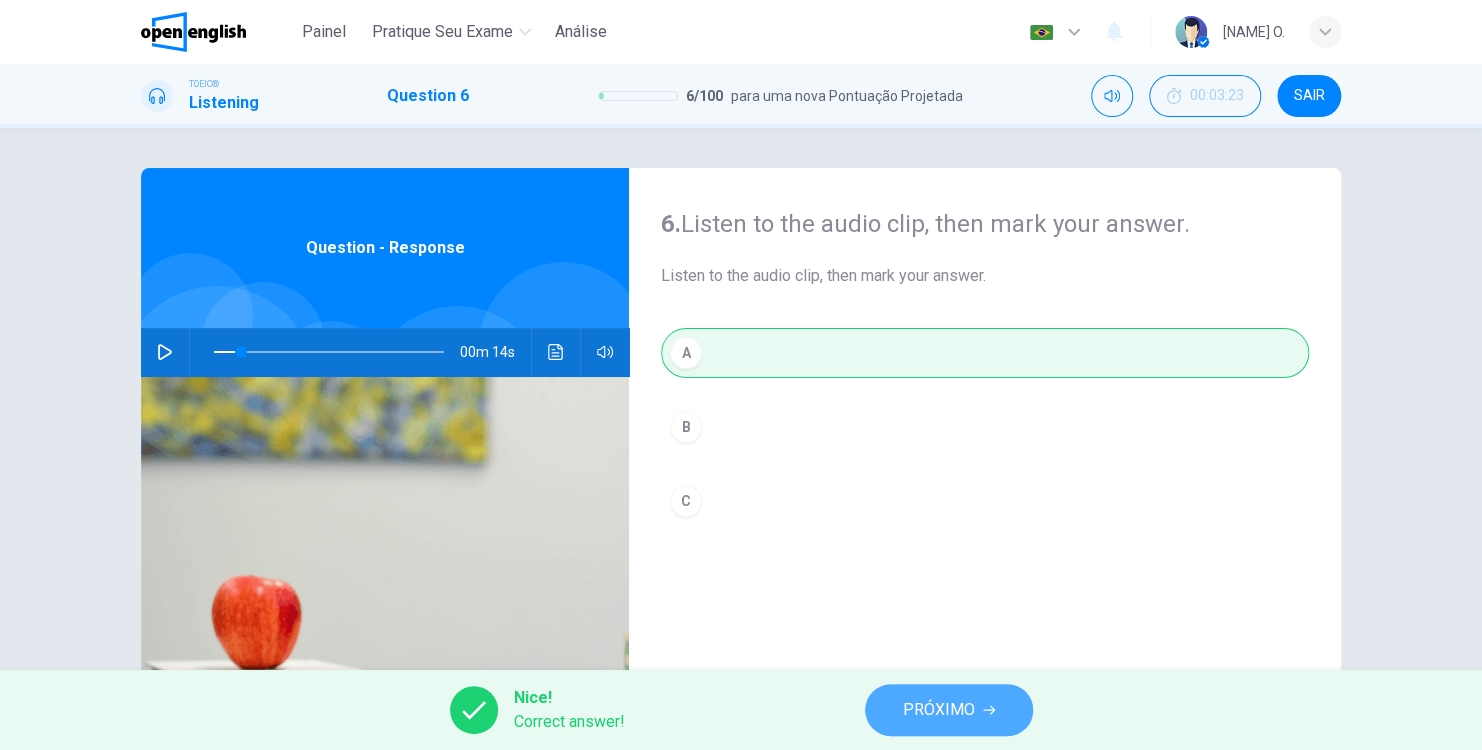 click on "PRÓXIMO" at bounding box center (939, 710) 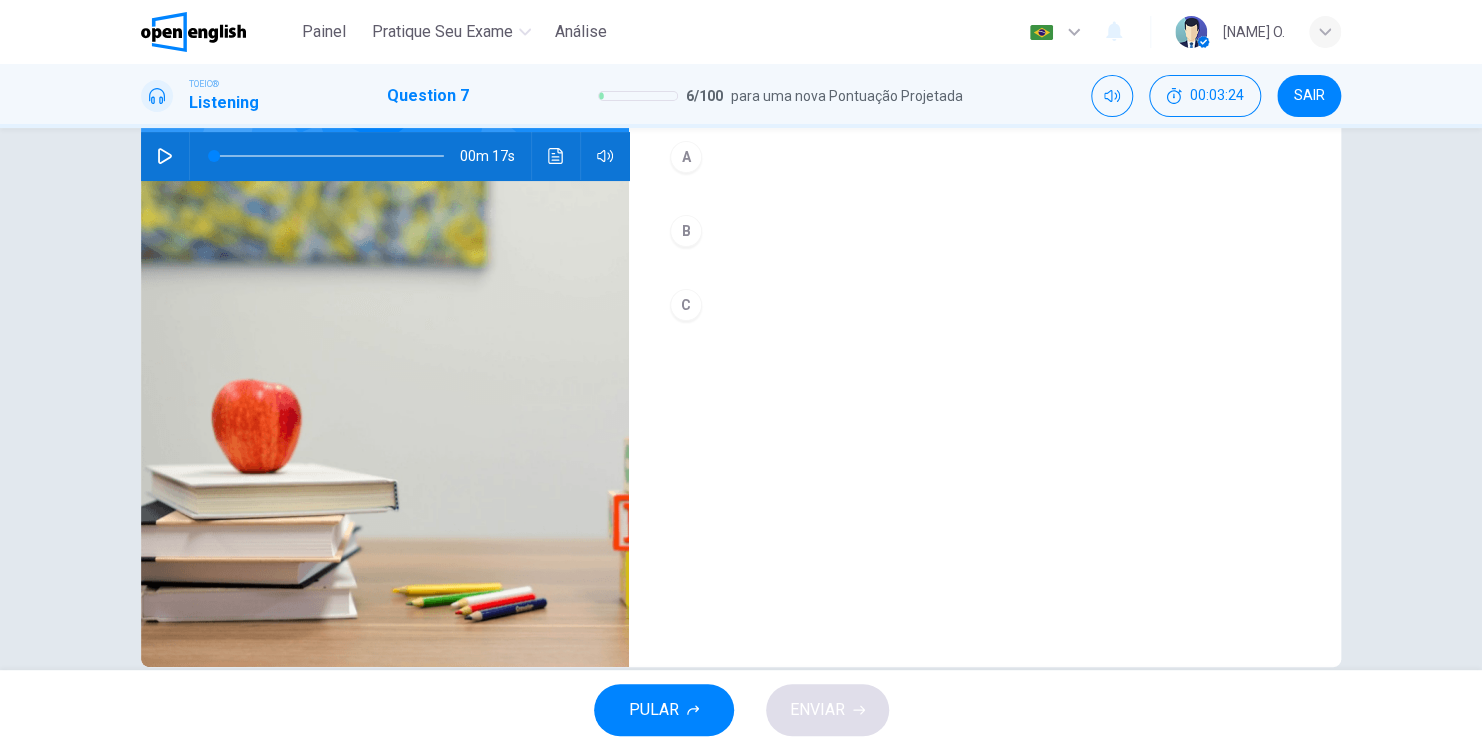 scroll, scrollTop: 200, scrollLeft: 0, axis: vertical 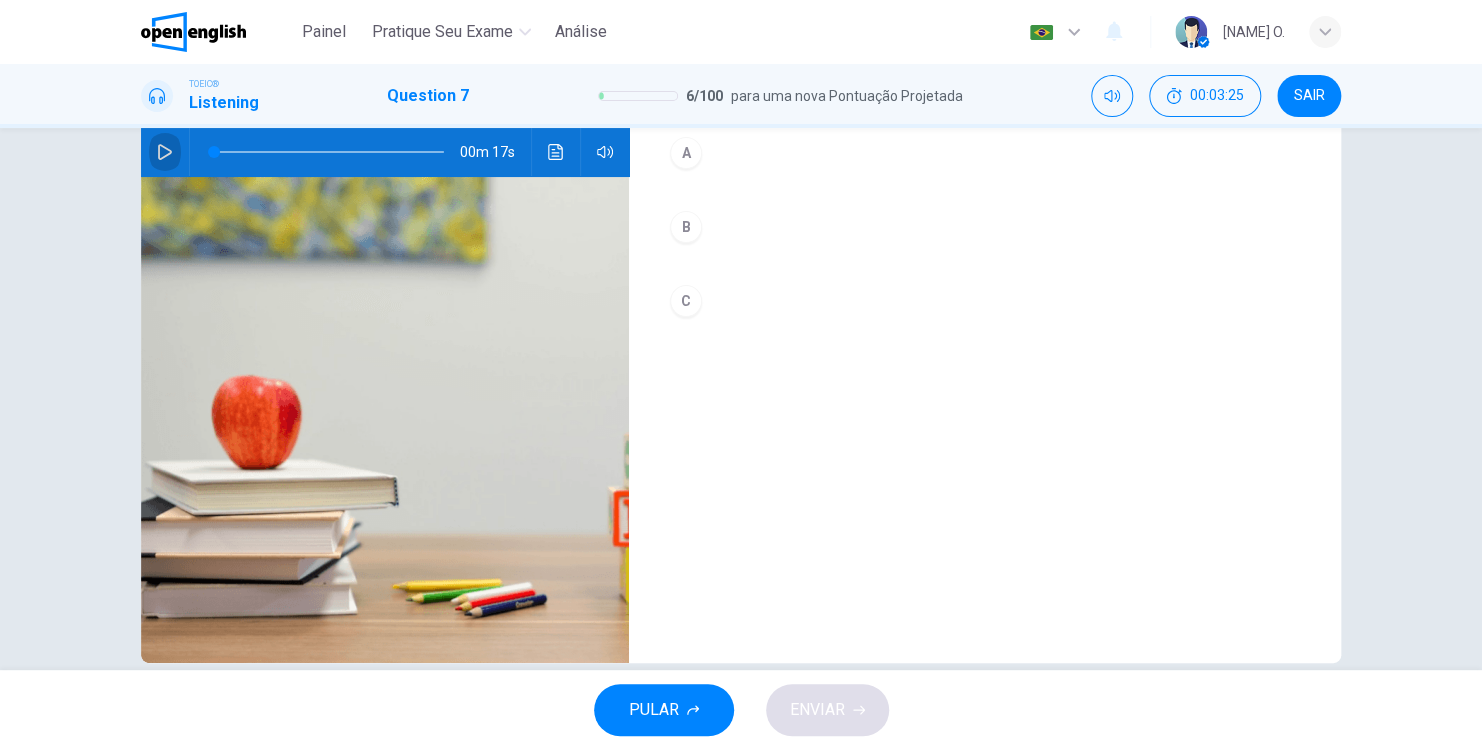 click 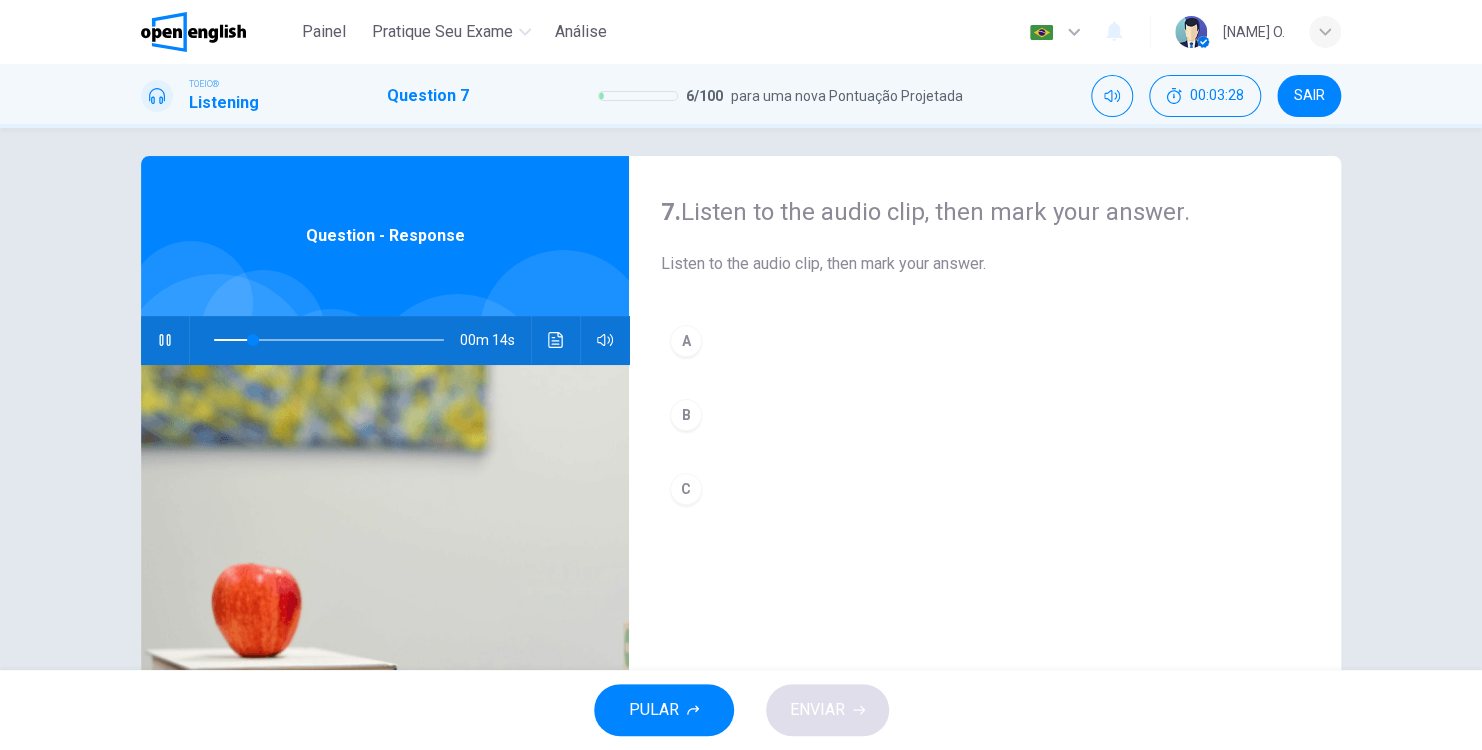 scroll, scrollTop: 0, scrollLeft: 0, axis: both 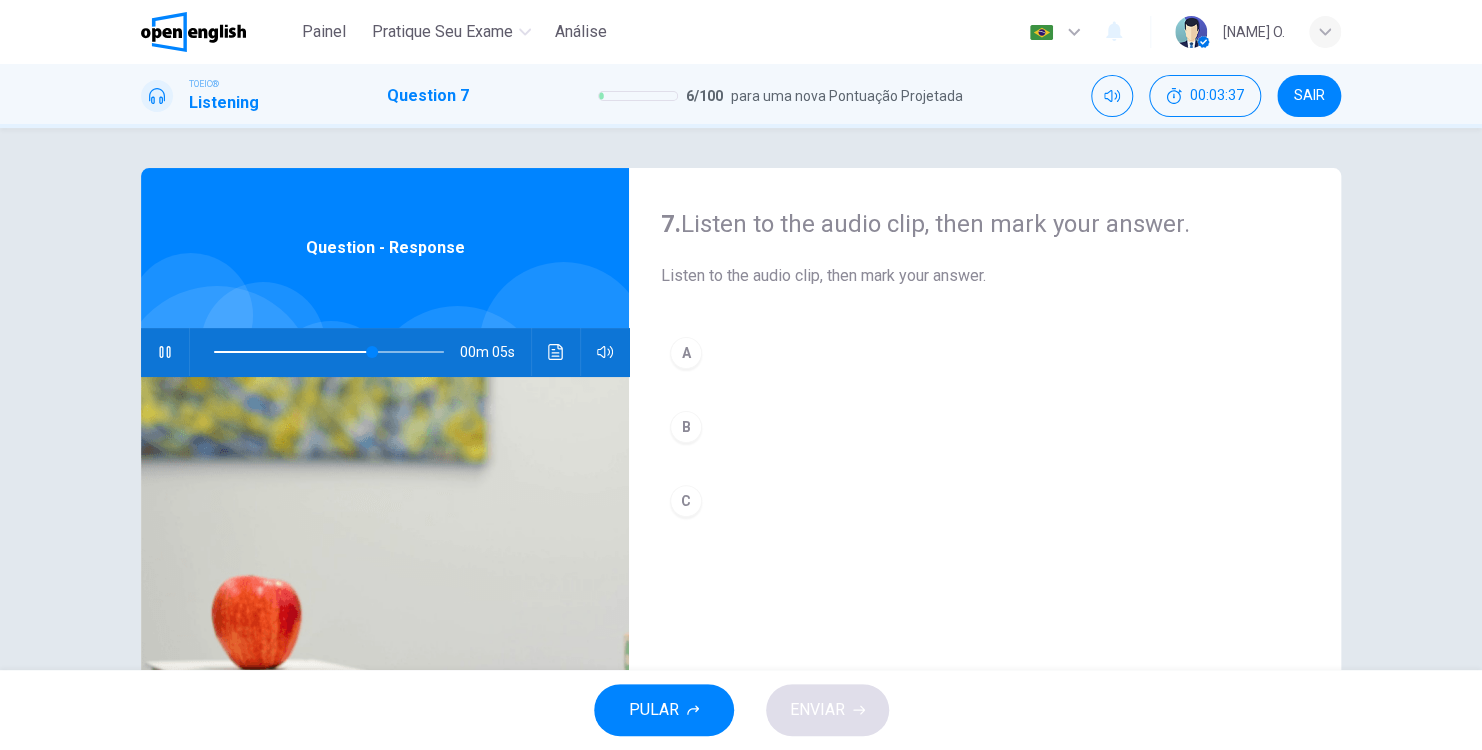 click on "B" at bounding box center (686, 427) 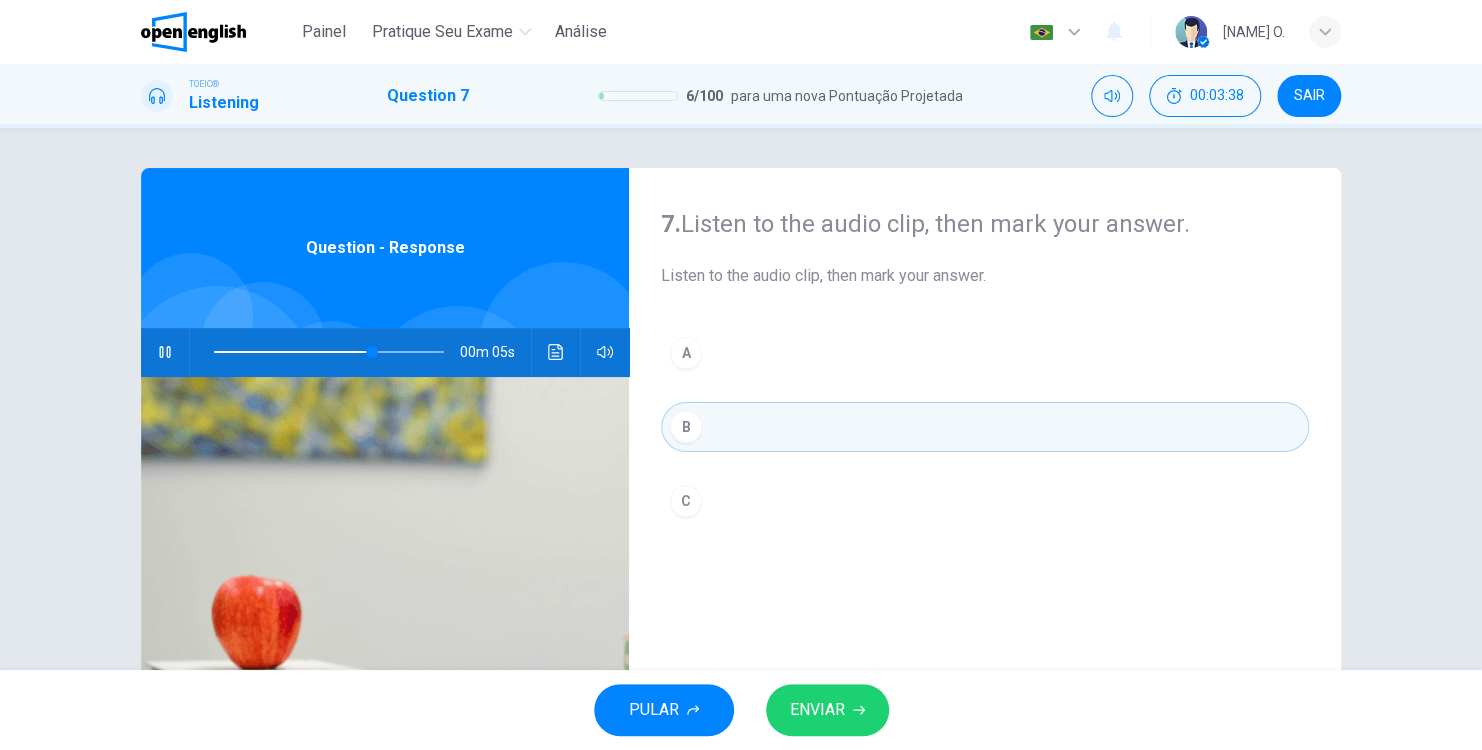 click on "ENVIAR" at bounding box center [817, 710] 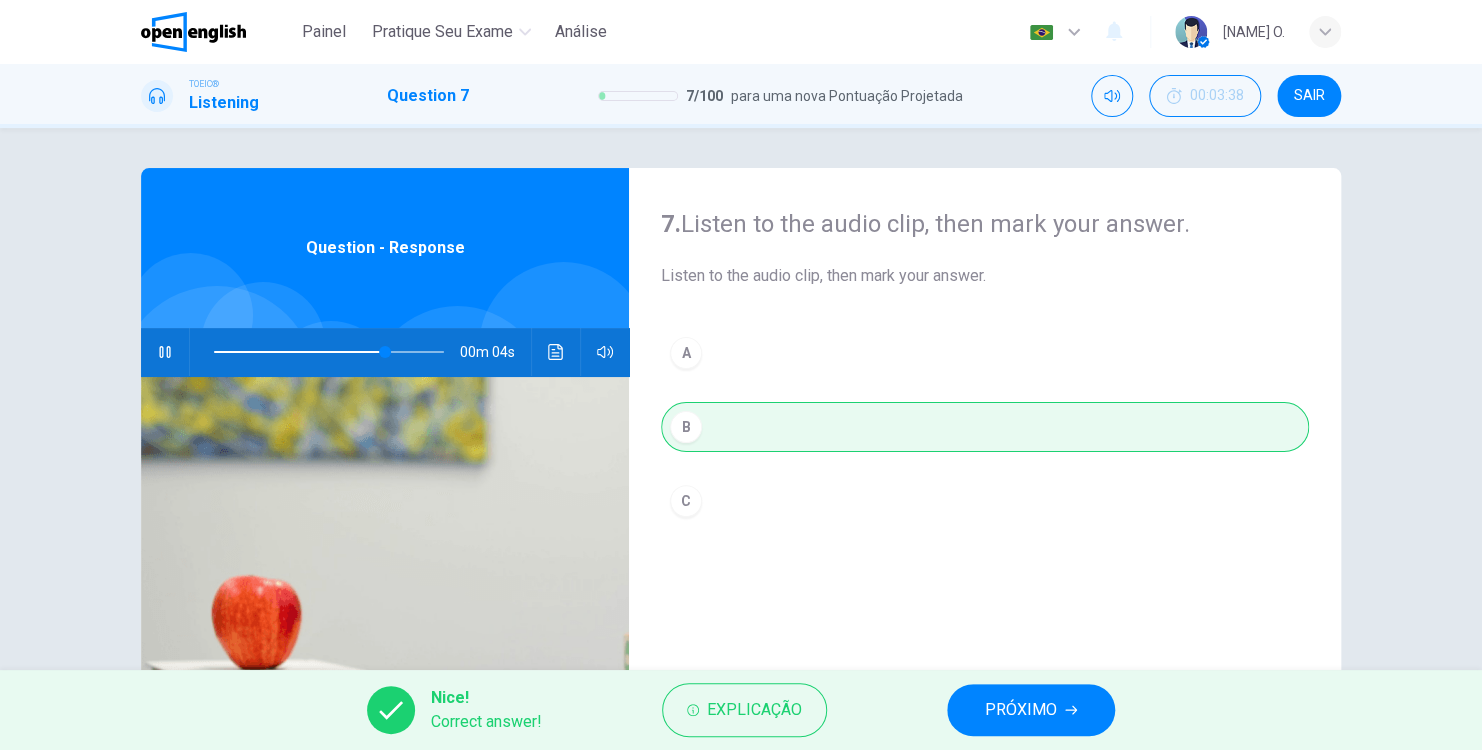 type on "**" 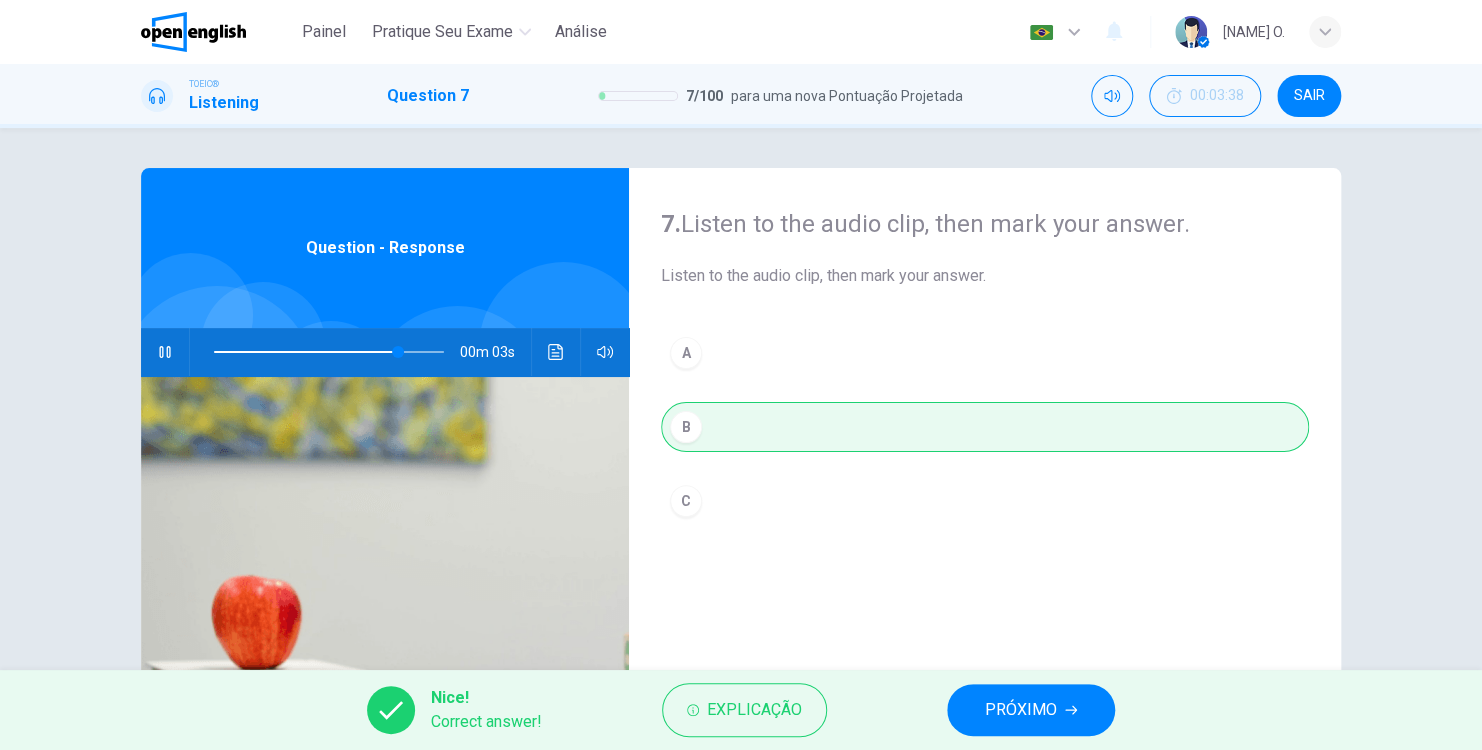 click on "PRÓXIMO" at bounding box center [1021, 710] 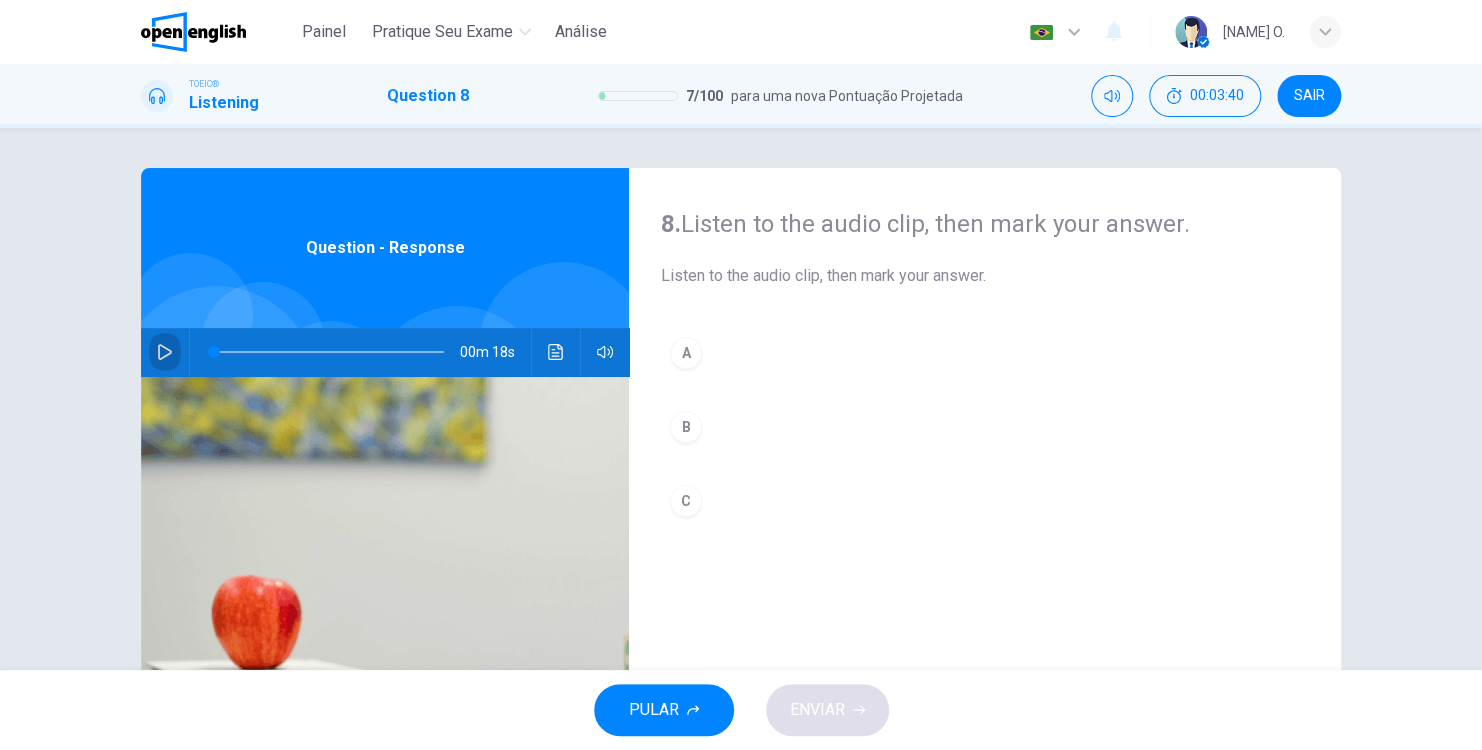 click 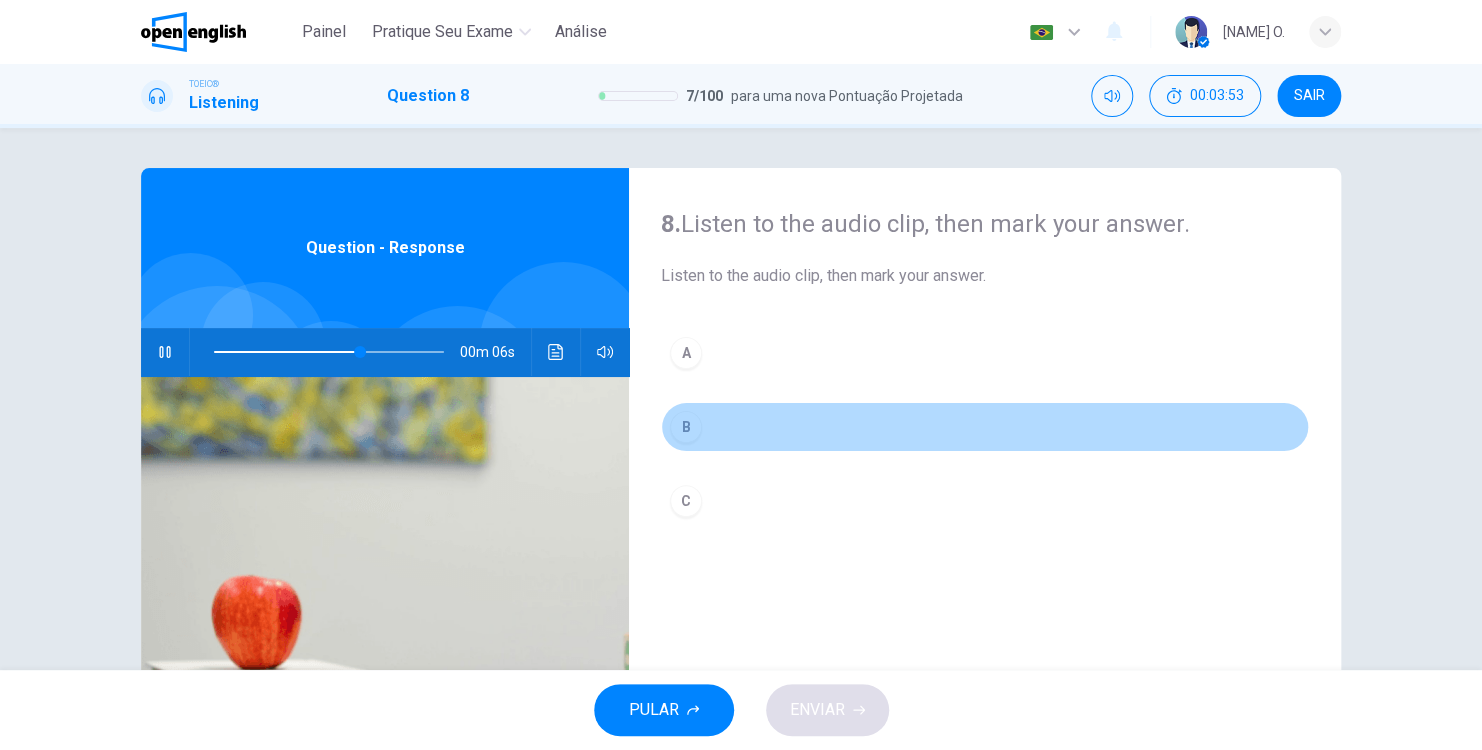 click on "B" at bounding box center (985, 427) 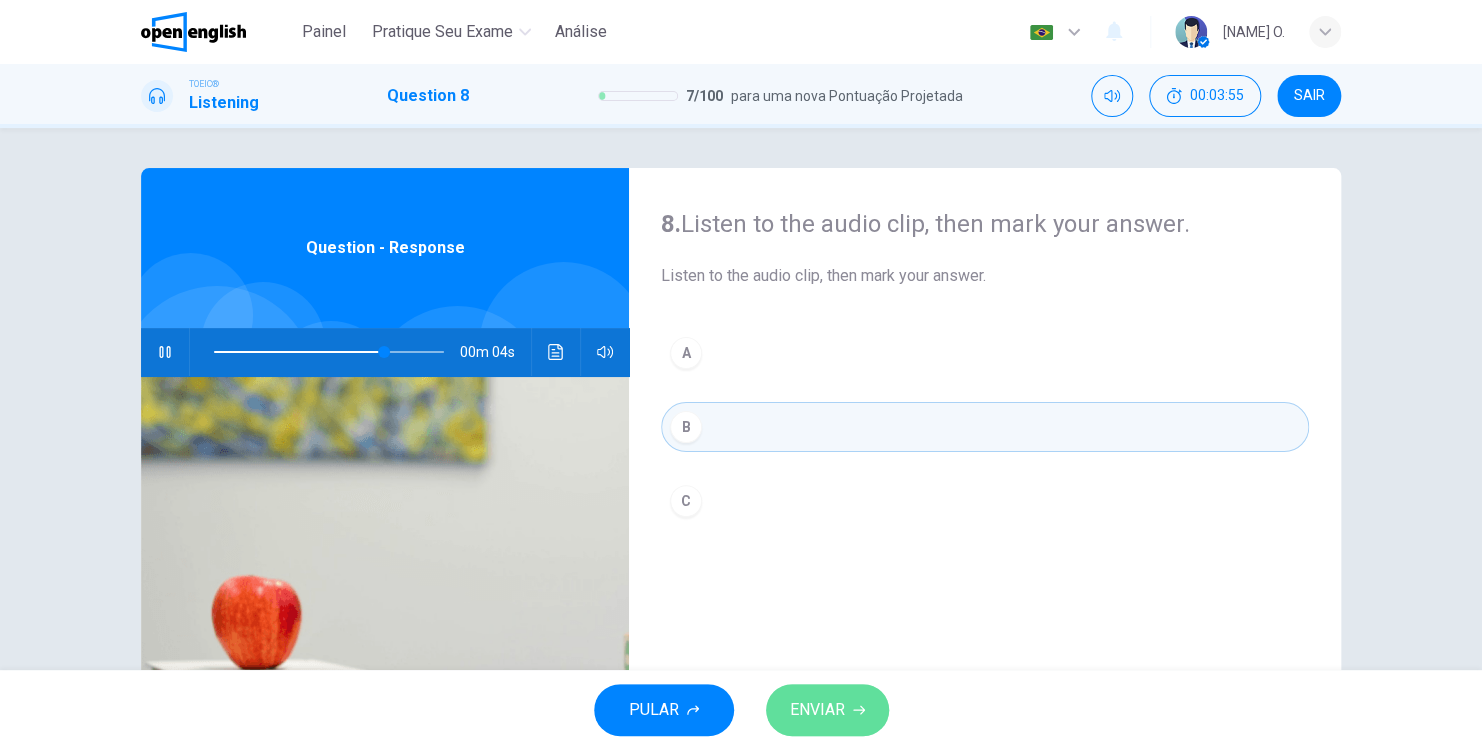 click on "ENVIAR" at bounding box center [827, 710] 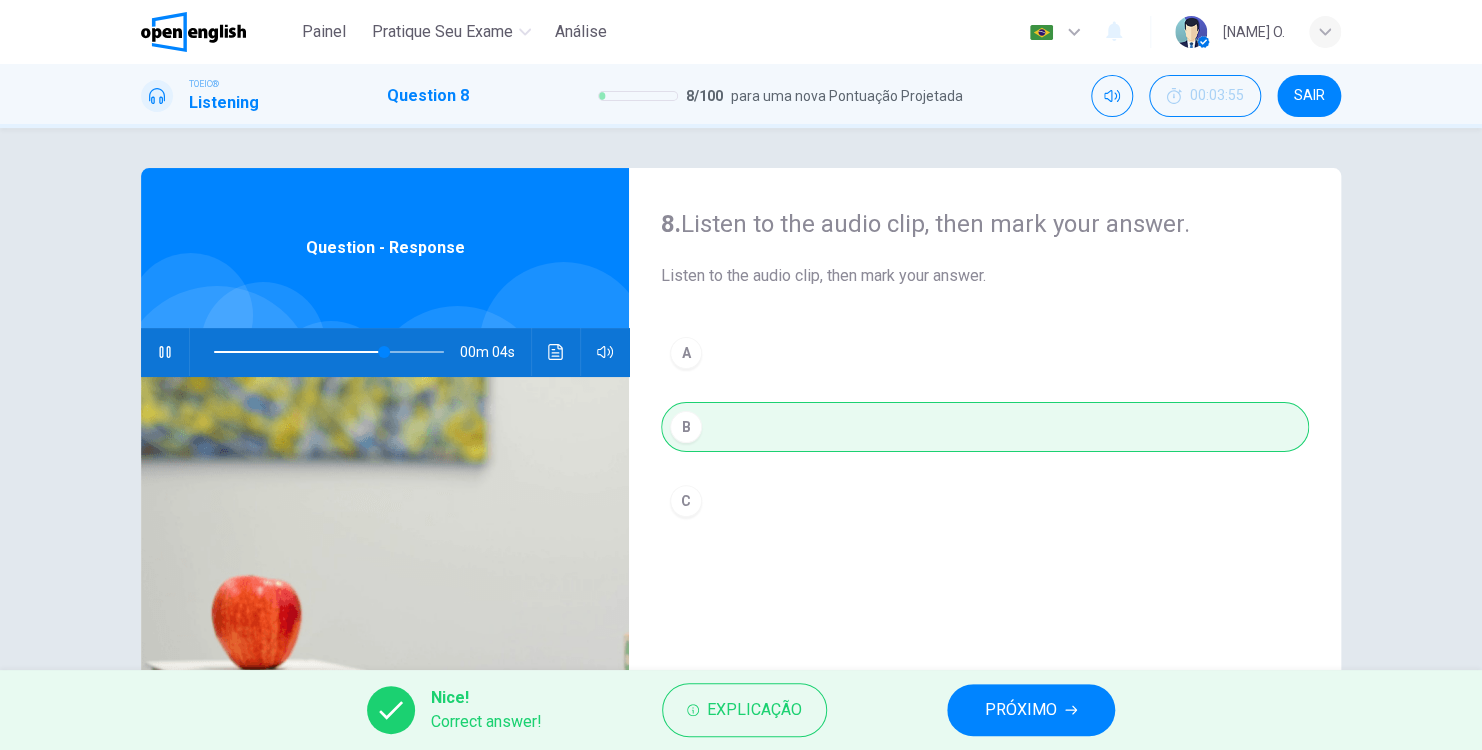 type on "**" 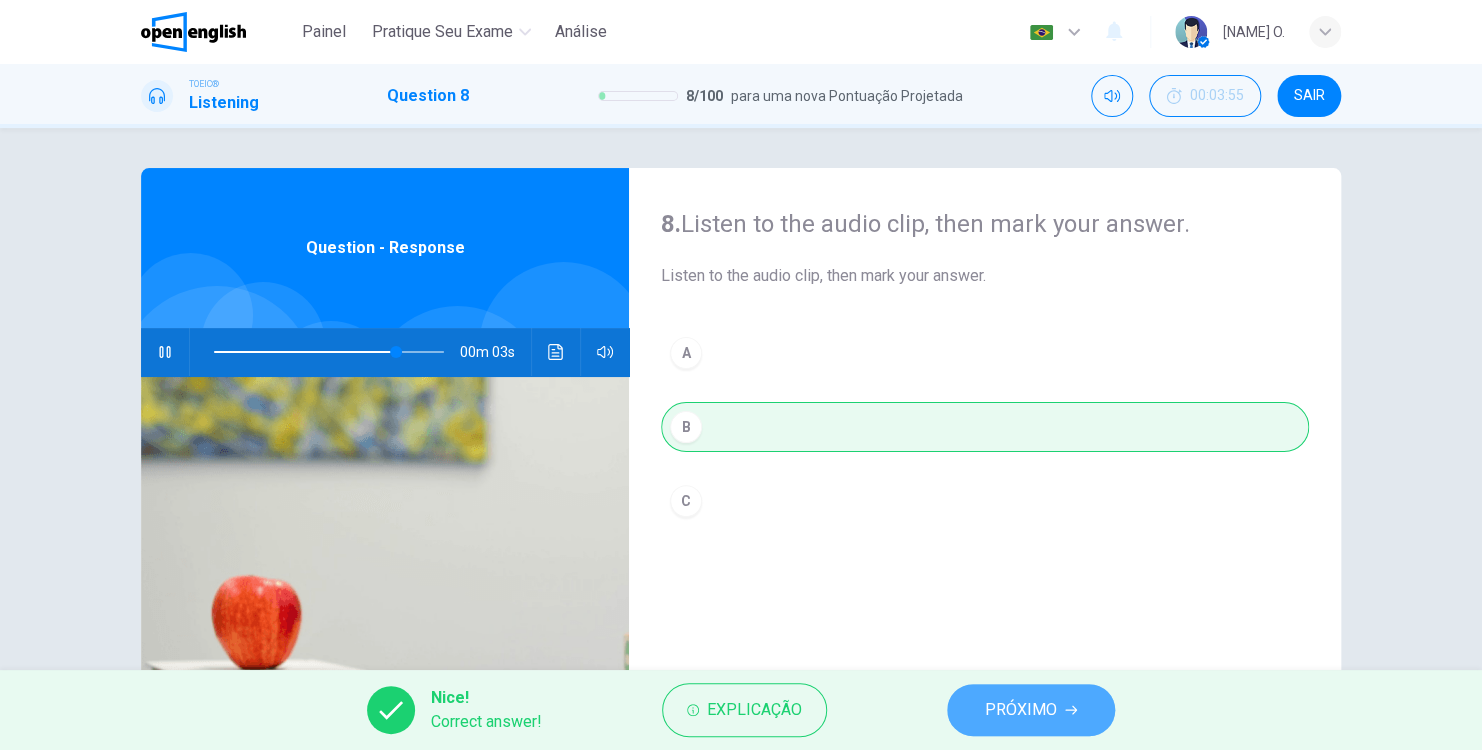 click on "PRÓXIMO" at bounding box center (1031, 710) 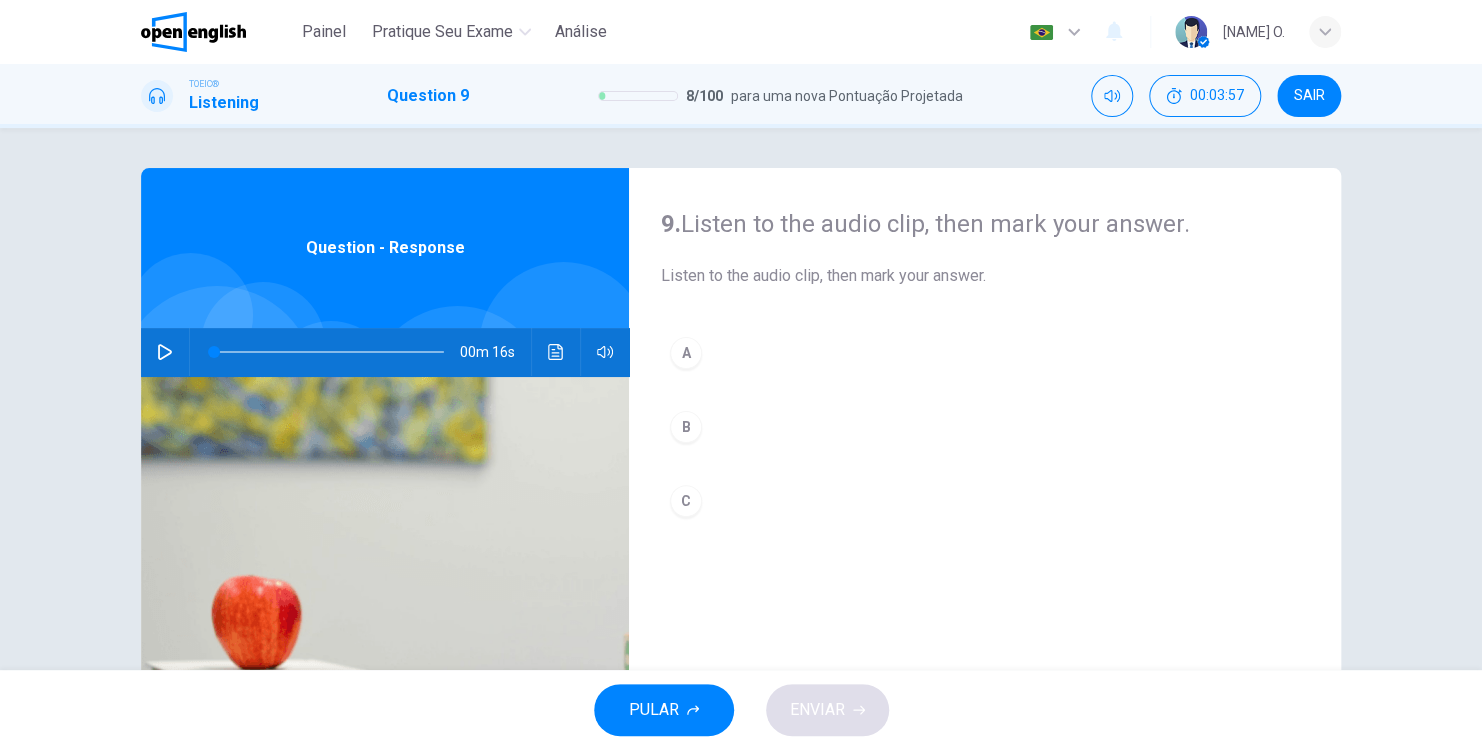 click at bounding box center [165, 352] 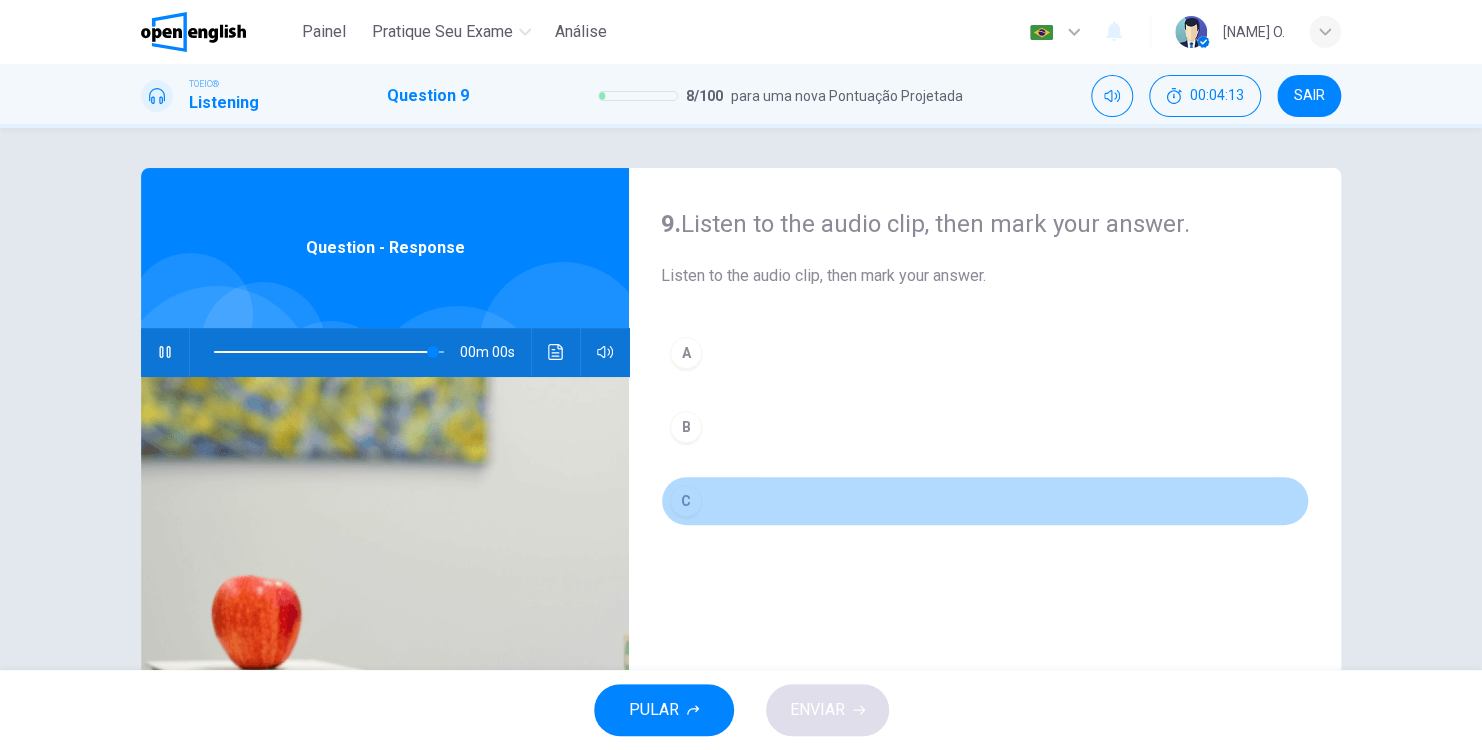 click on "C" at bounding box center (985, 501) 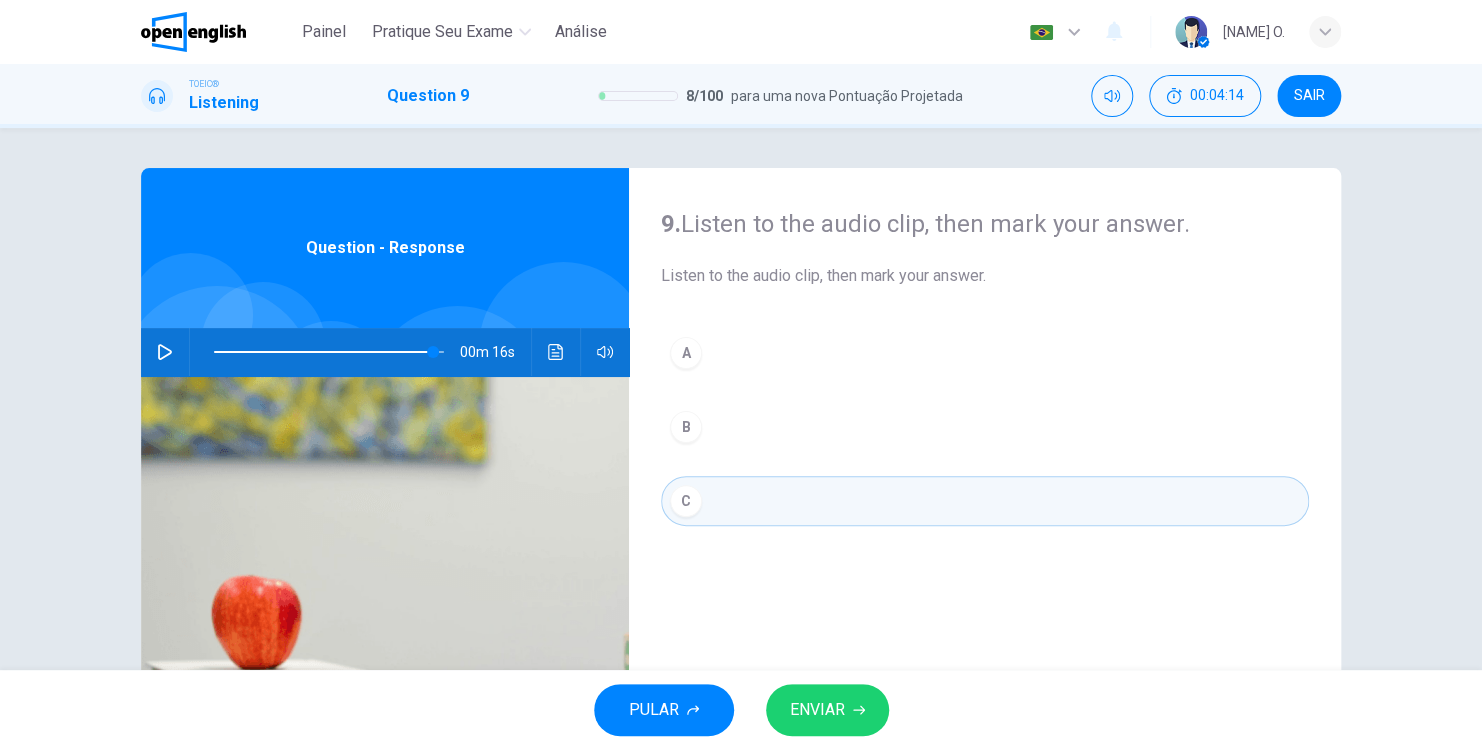 type on "*" 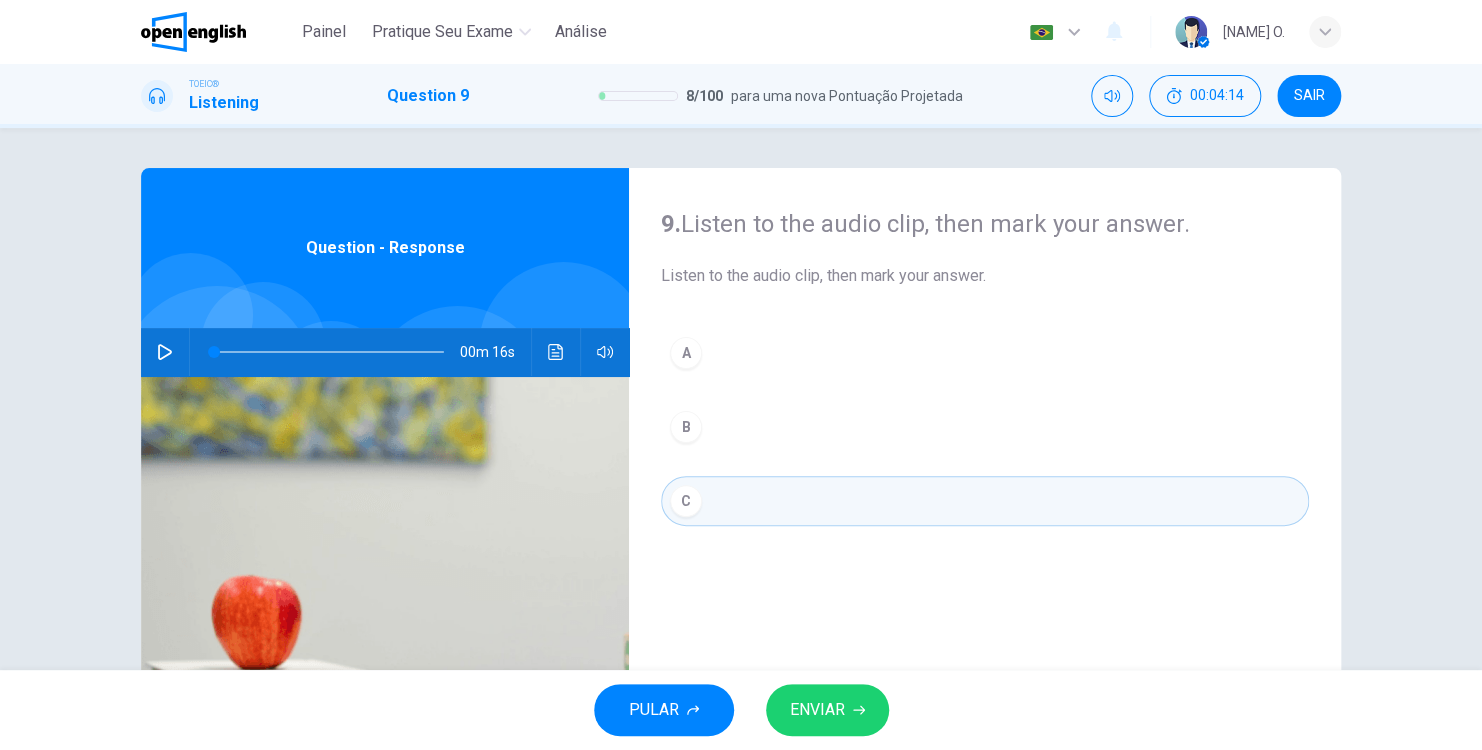 click on "ENVIAR" at bounding box center (827, 710) 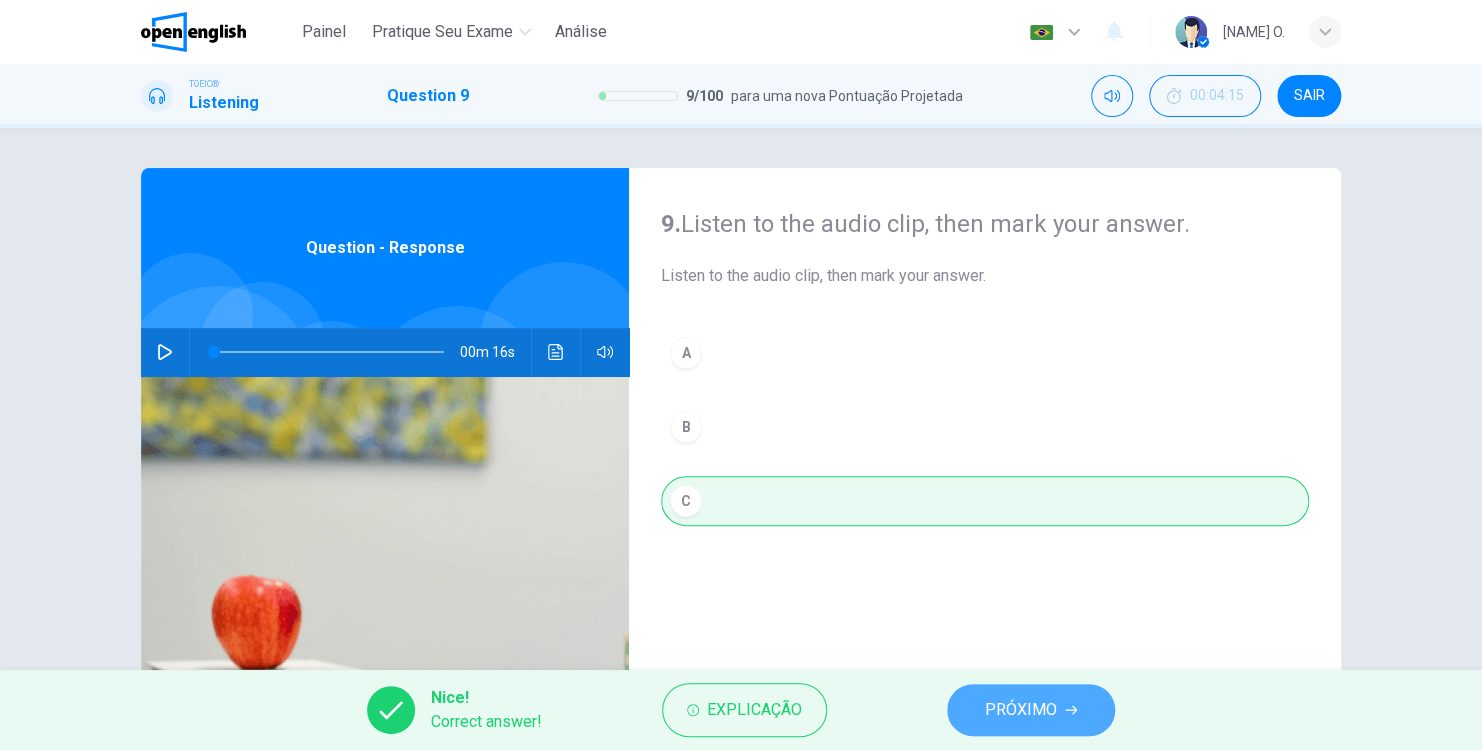 click on "PRÓXIMO" at bounding box center [1031, 710] 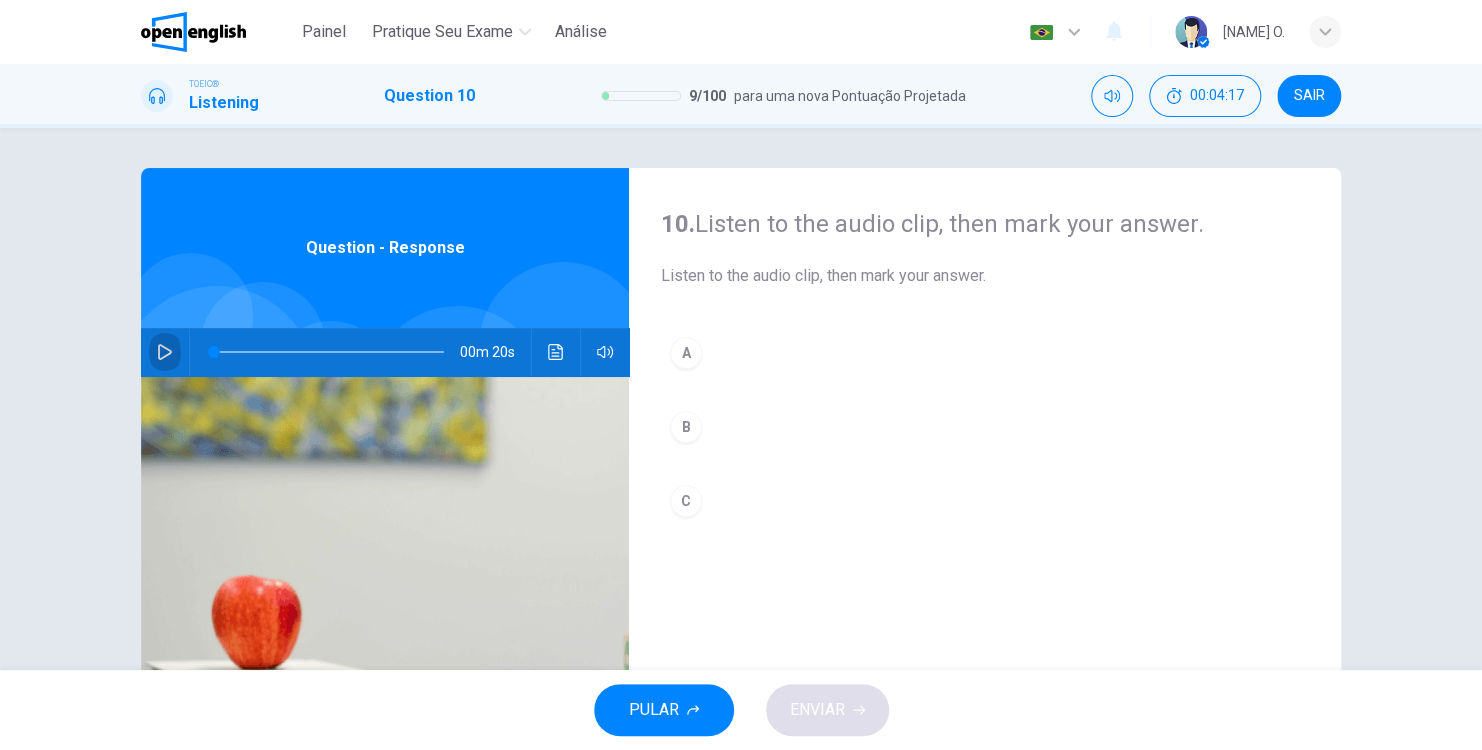 click 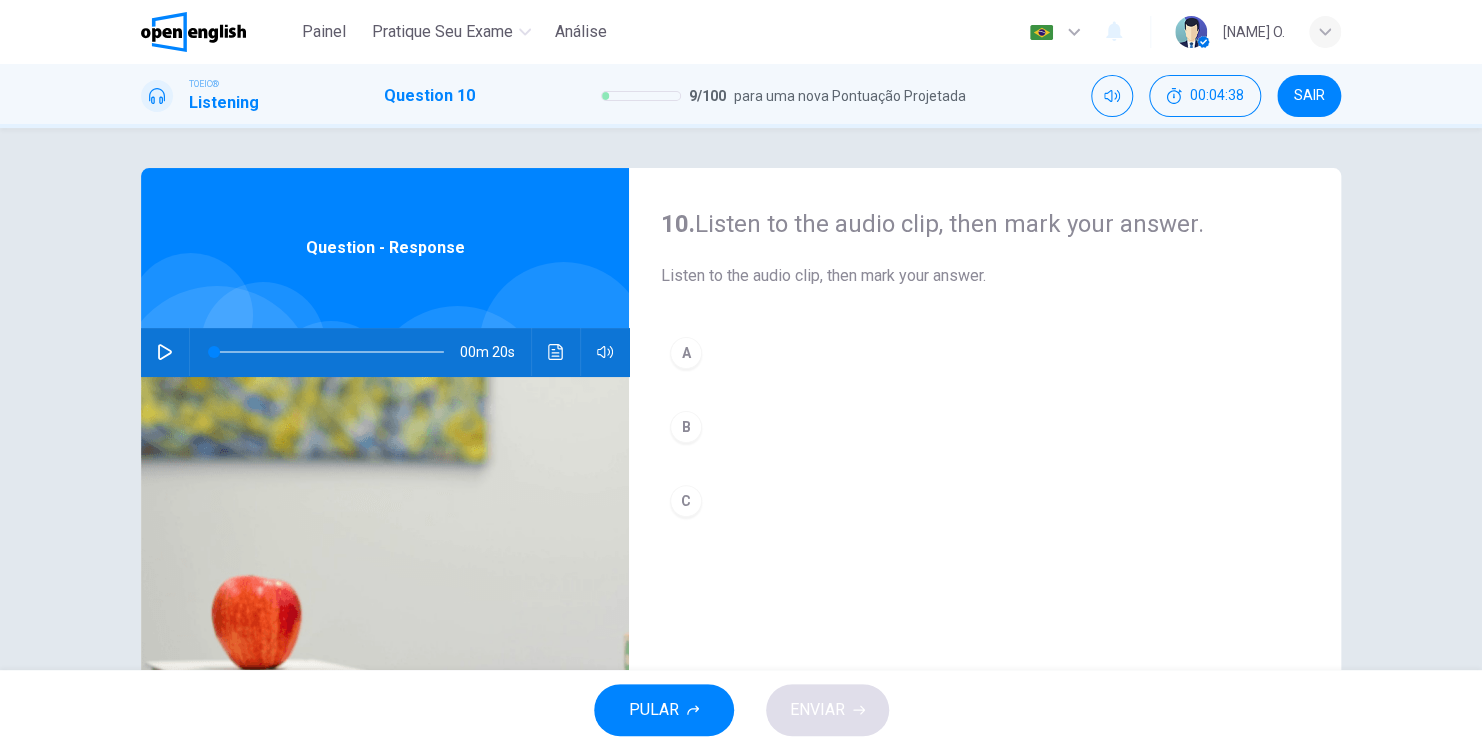 click 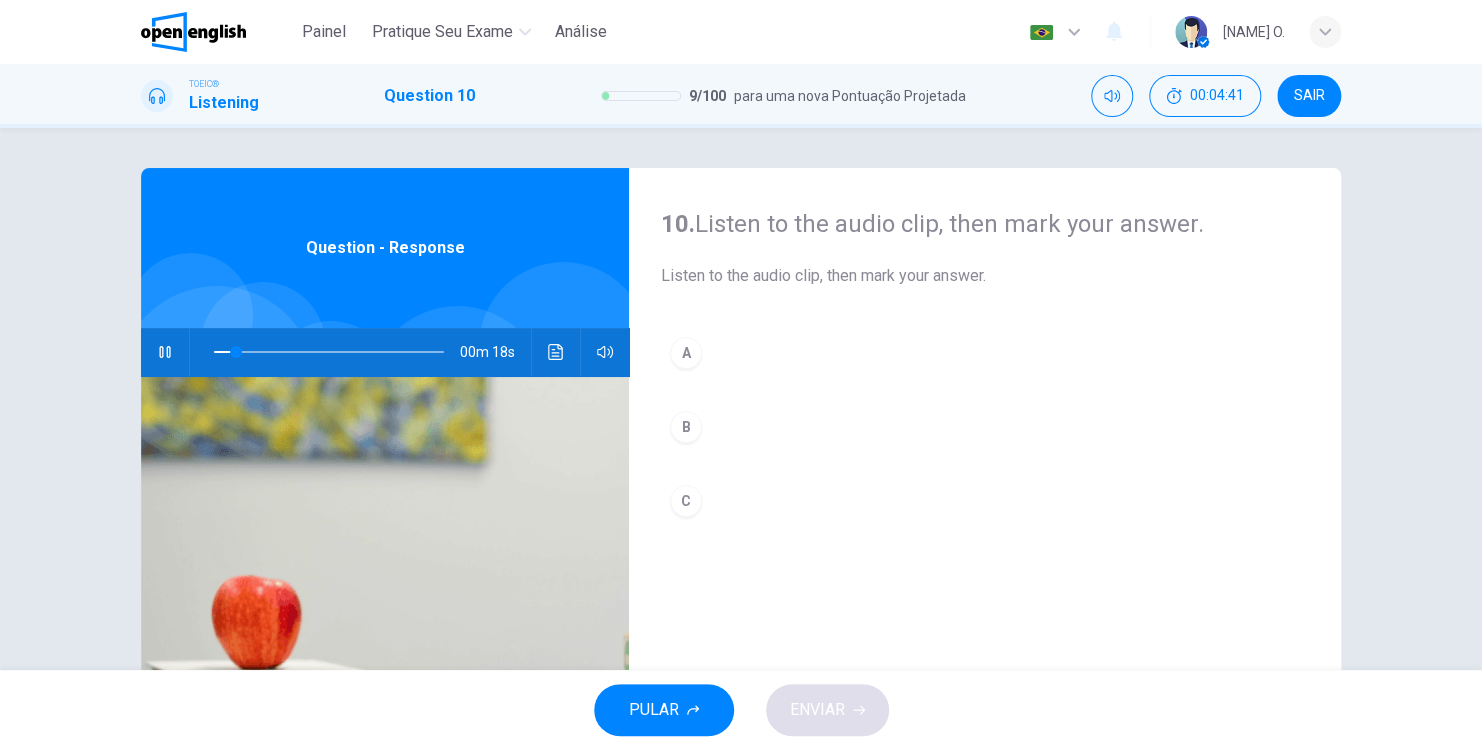 click 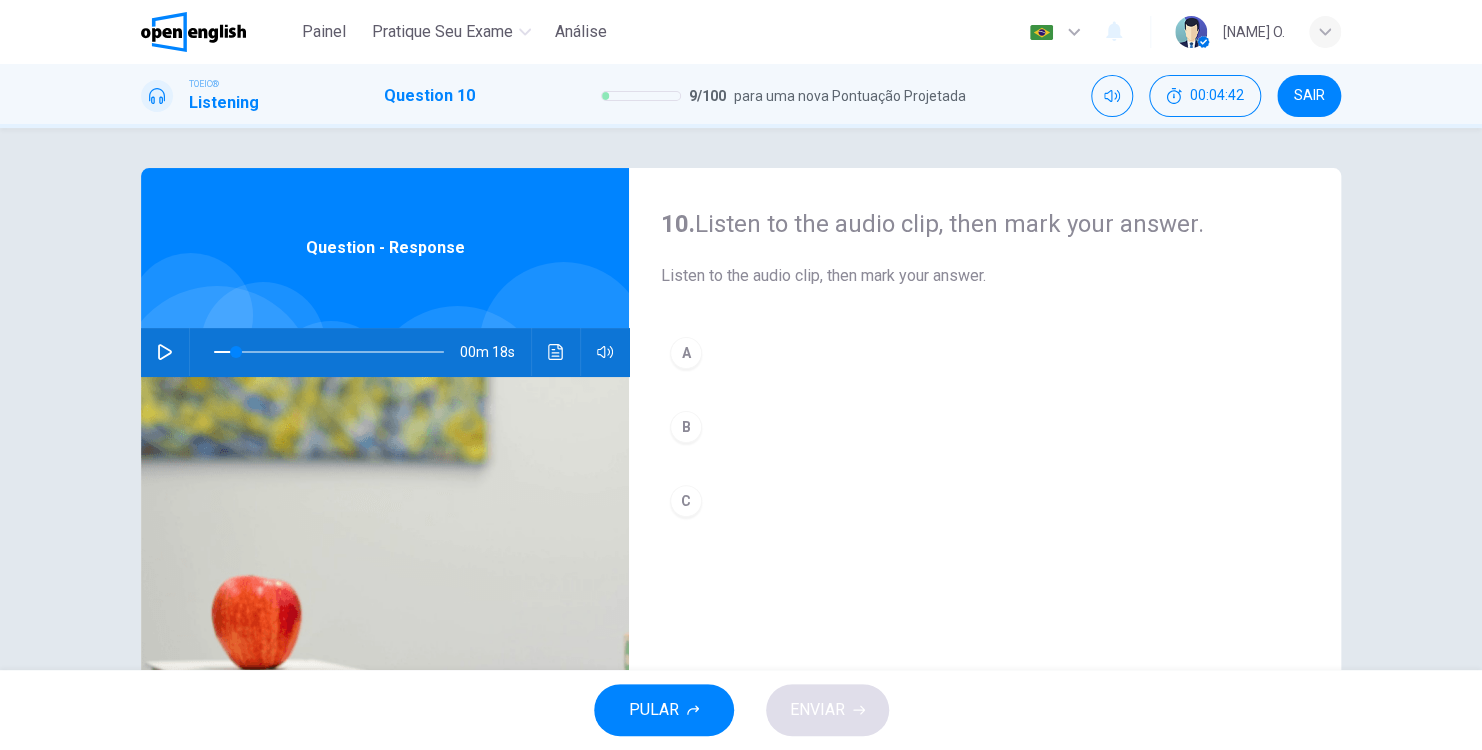 click on "B" at bounding box center [686, 427] 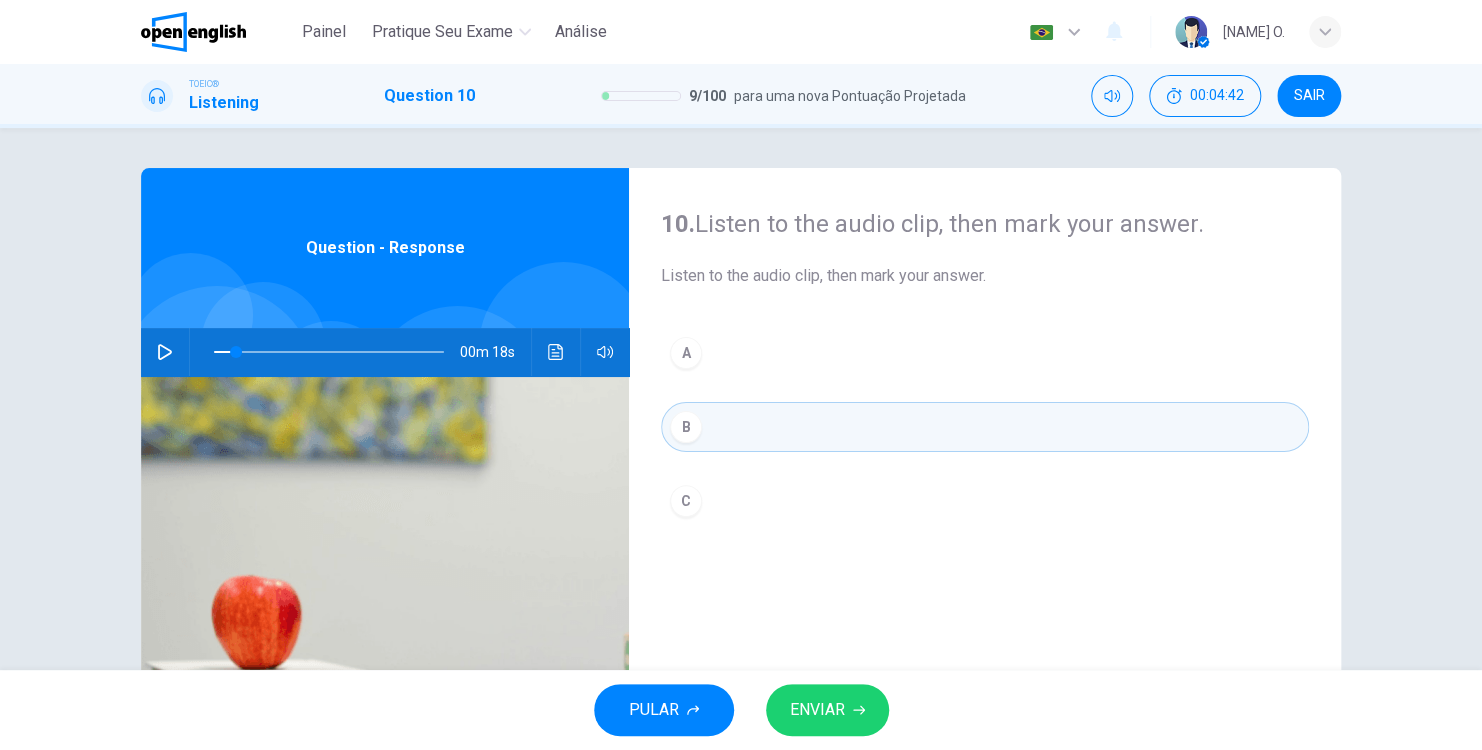 click on "ENVIAR" at bounding box center (817, 710) 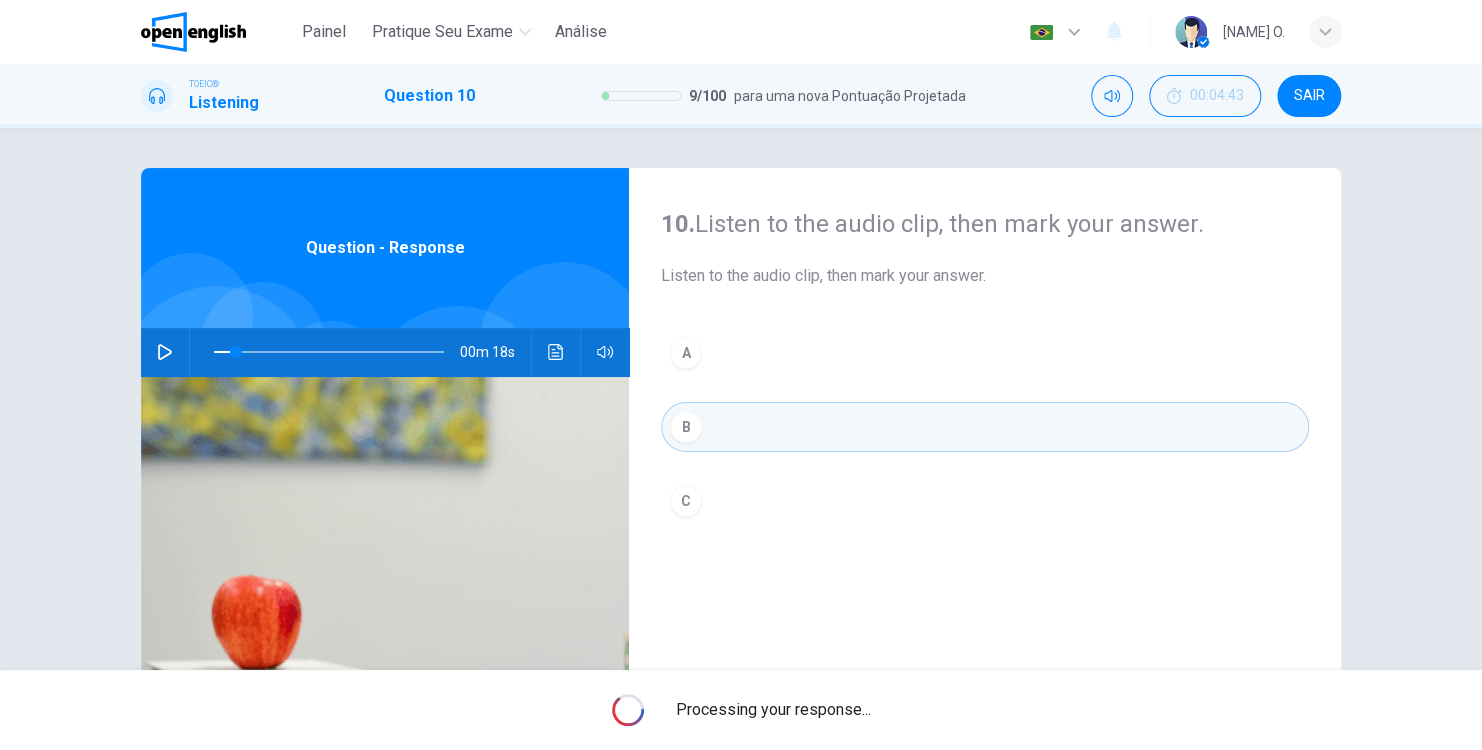 type on "**" 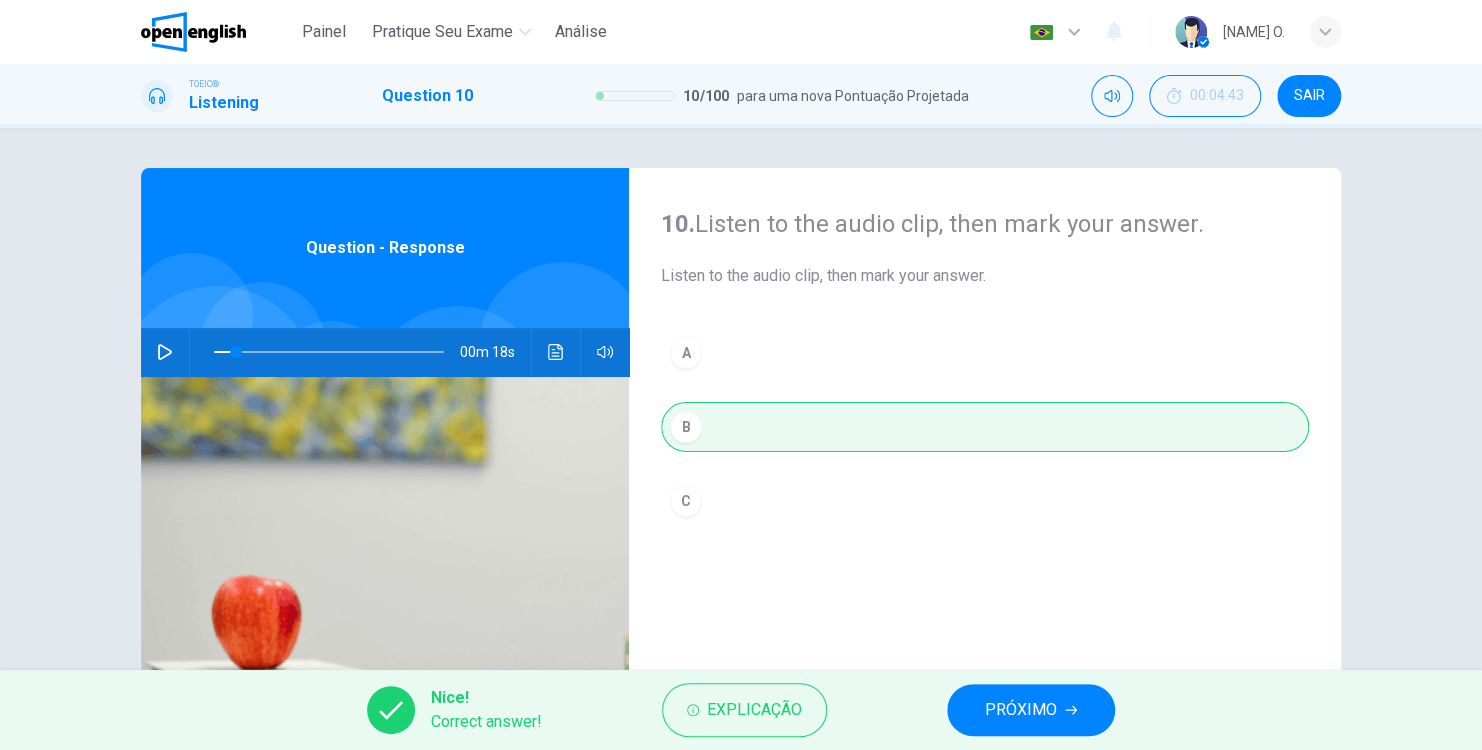 click on "PRÓXIMO" at bounding box center (1031, 710) 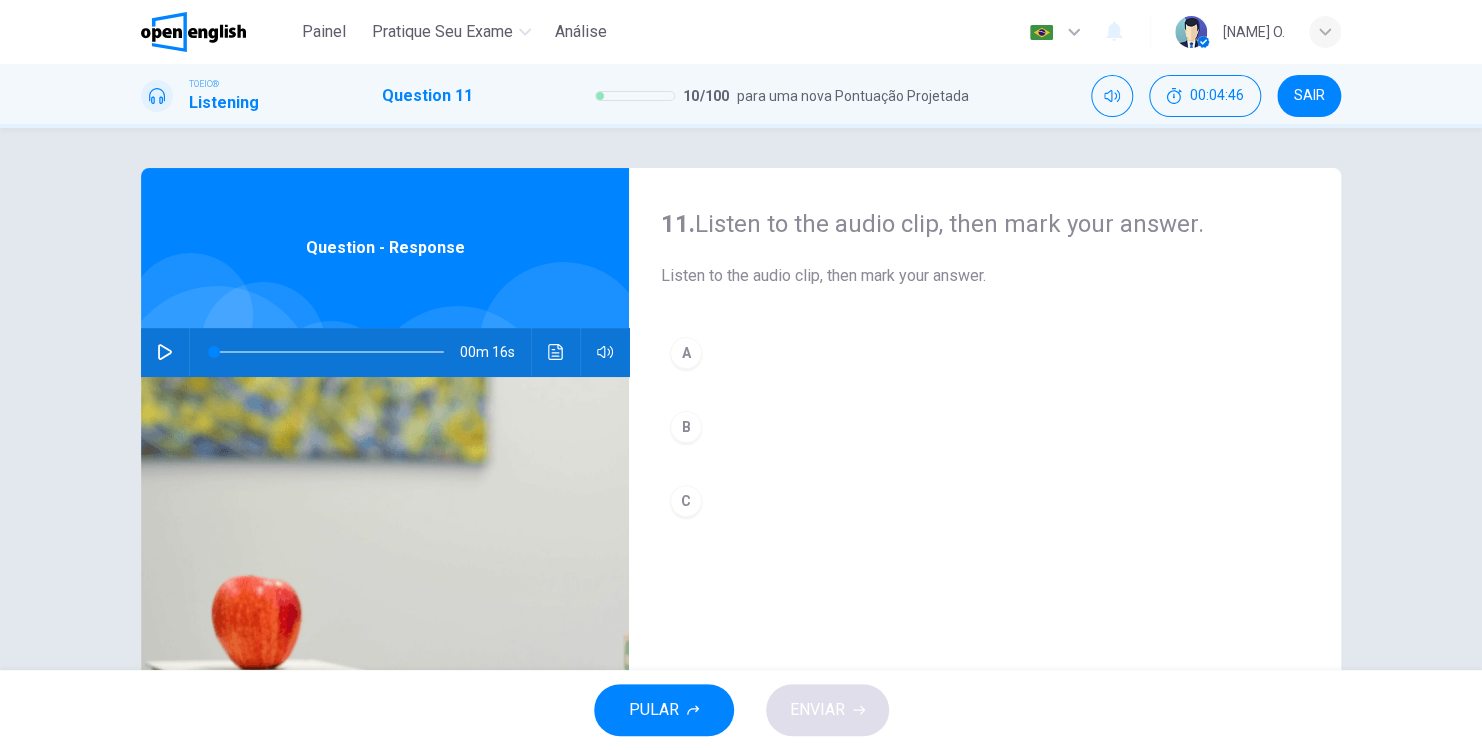 click 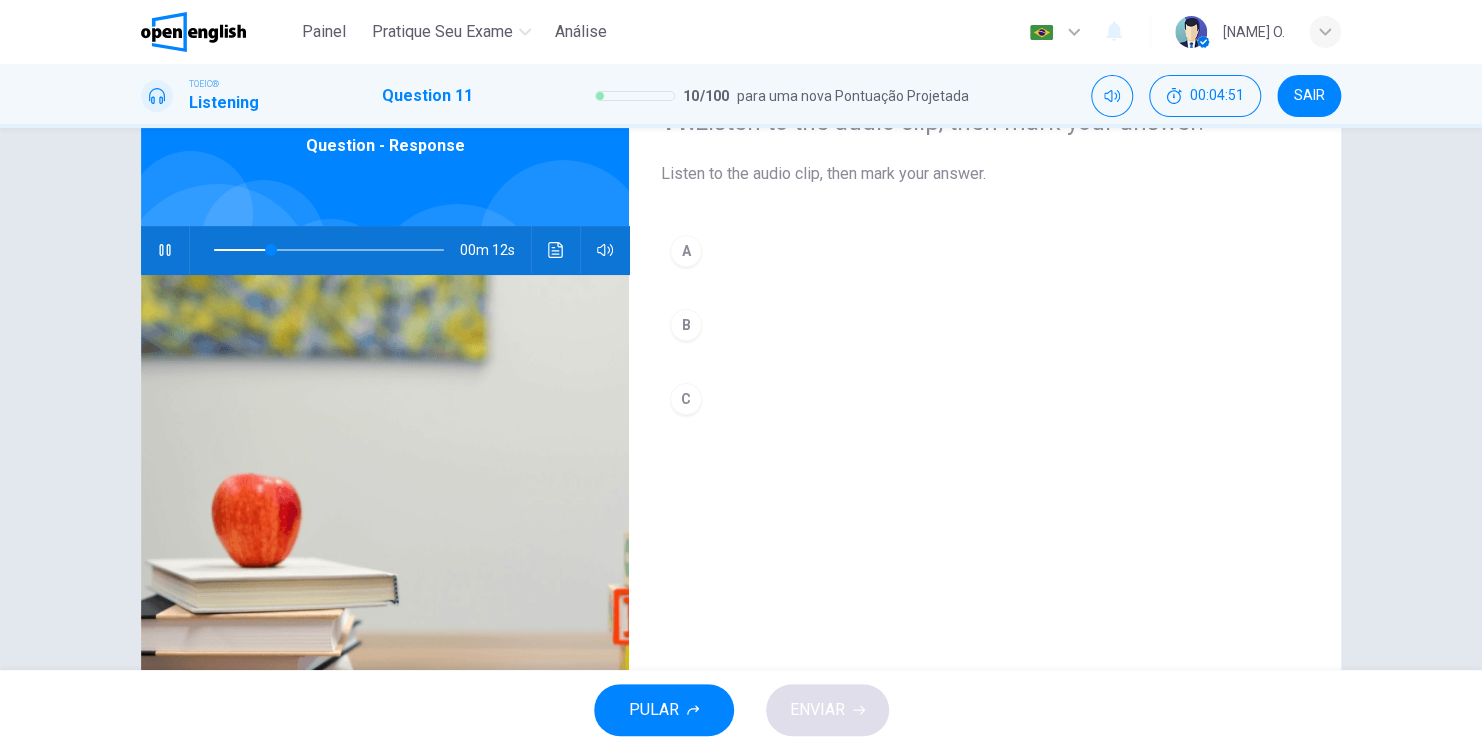 scroll, scrollTop: 100, scrollLeft: 0, axis: vertical 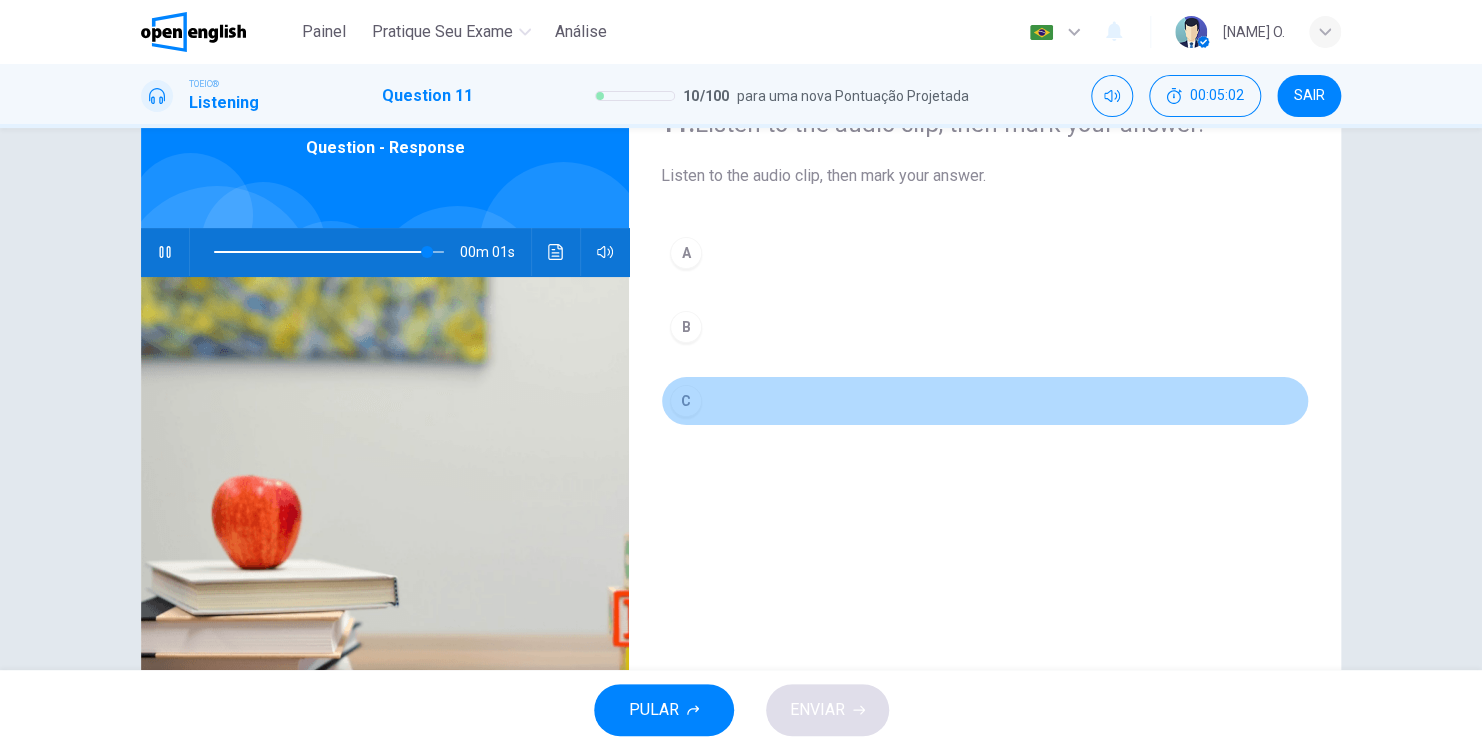 click on "C" at bounding box center (985, 401) 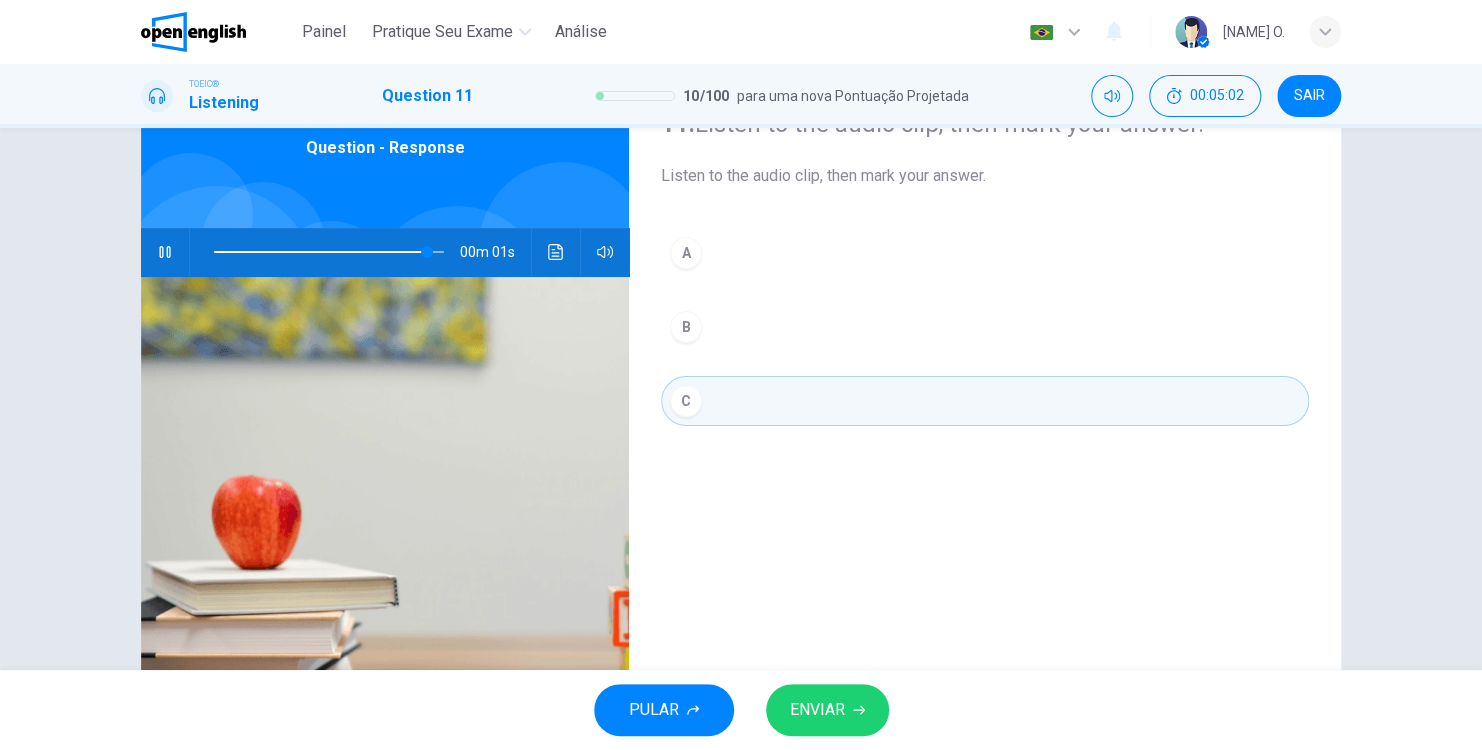 type on "*" 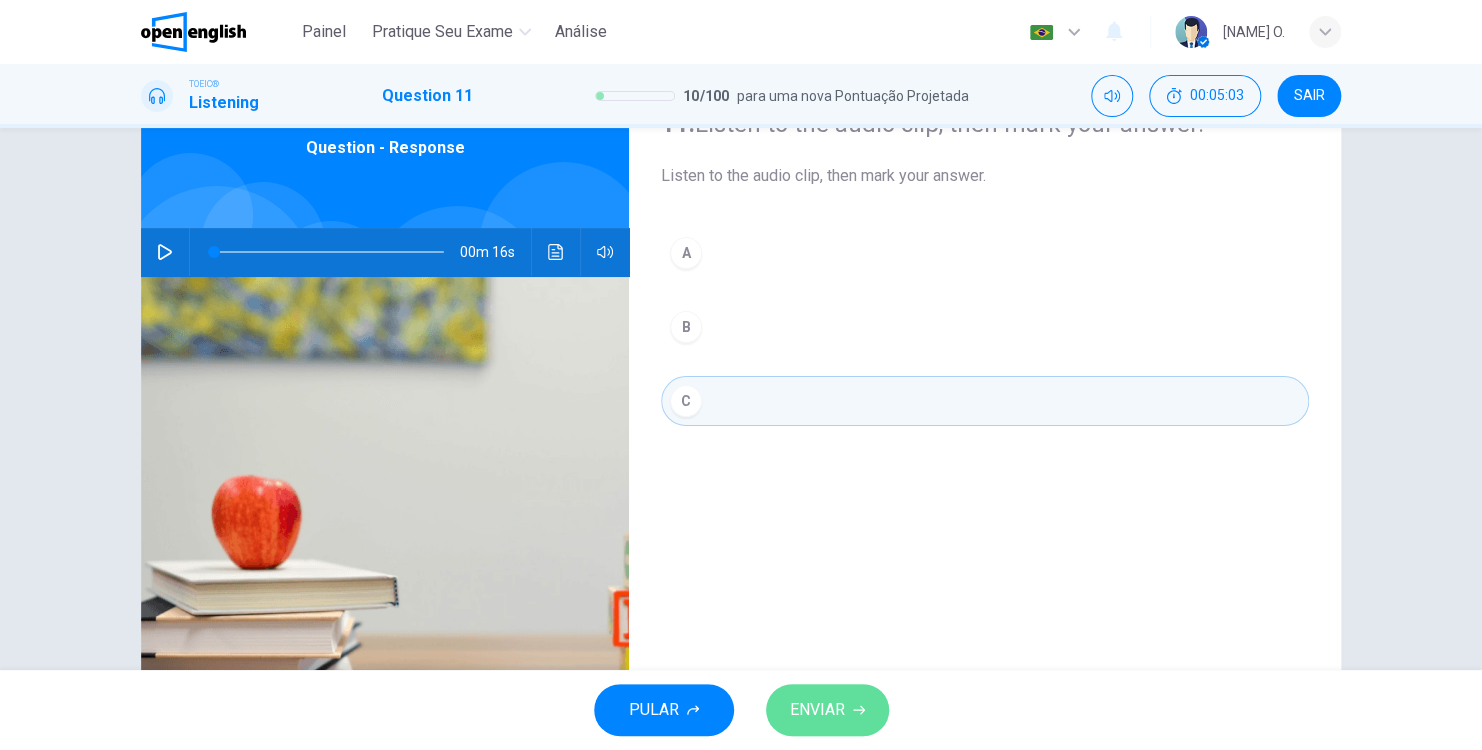 click on "ENVIAR" at bounding box center (817, 710) 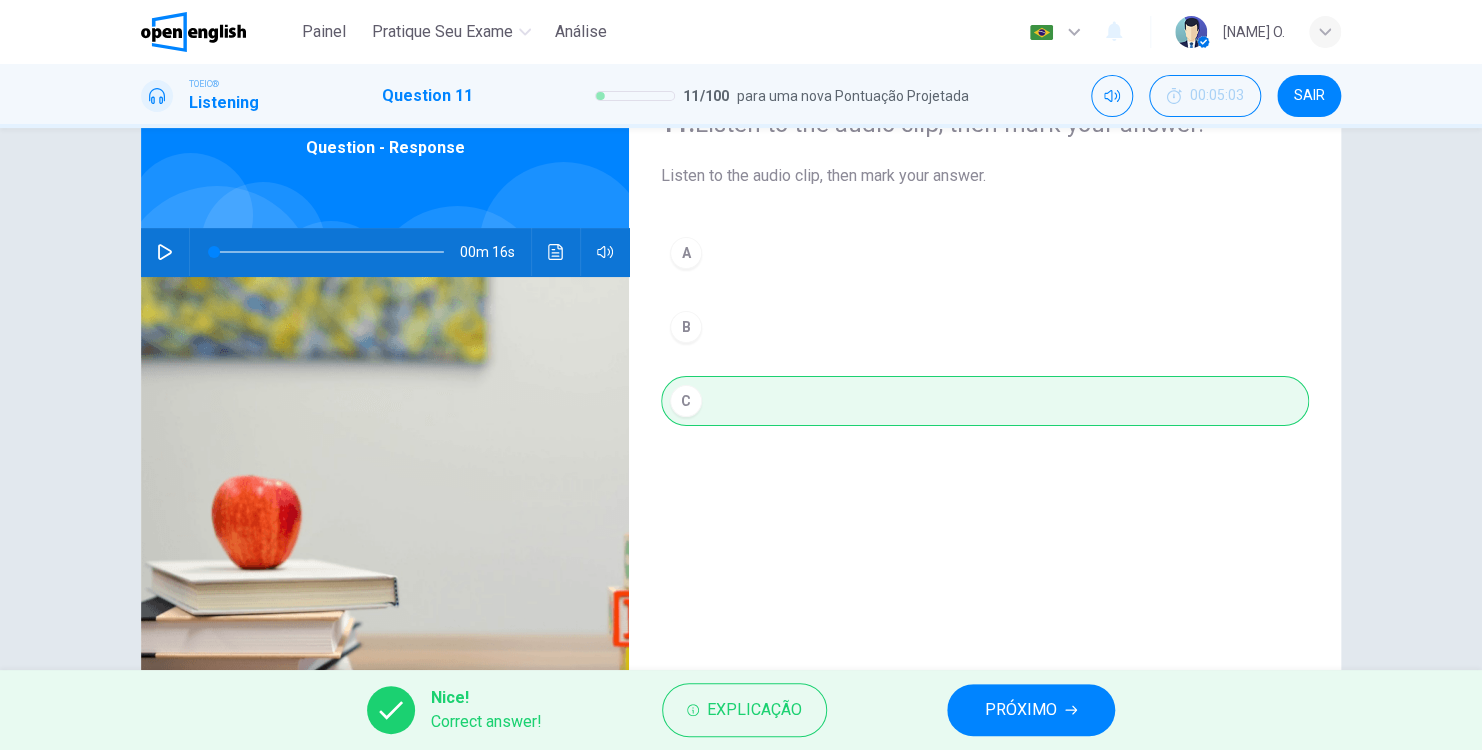 click on "PRÓXIMO" at bounding box center (1031, 710) 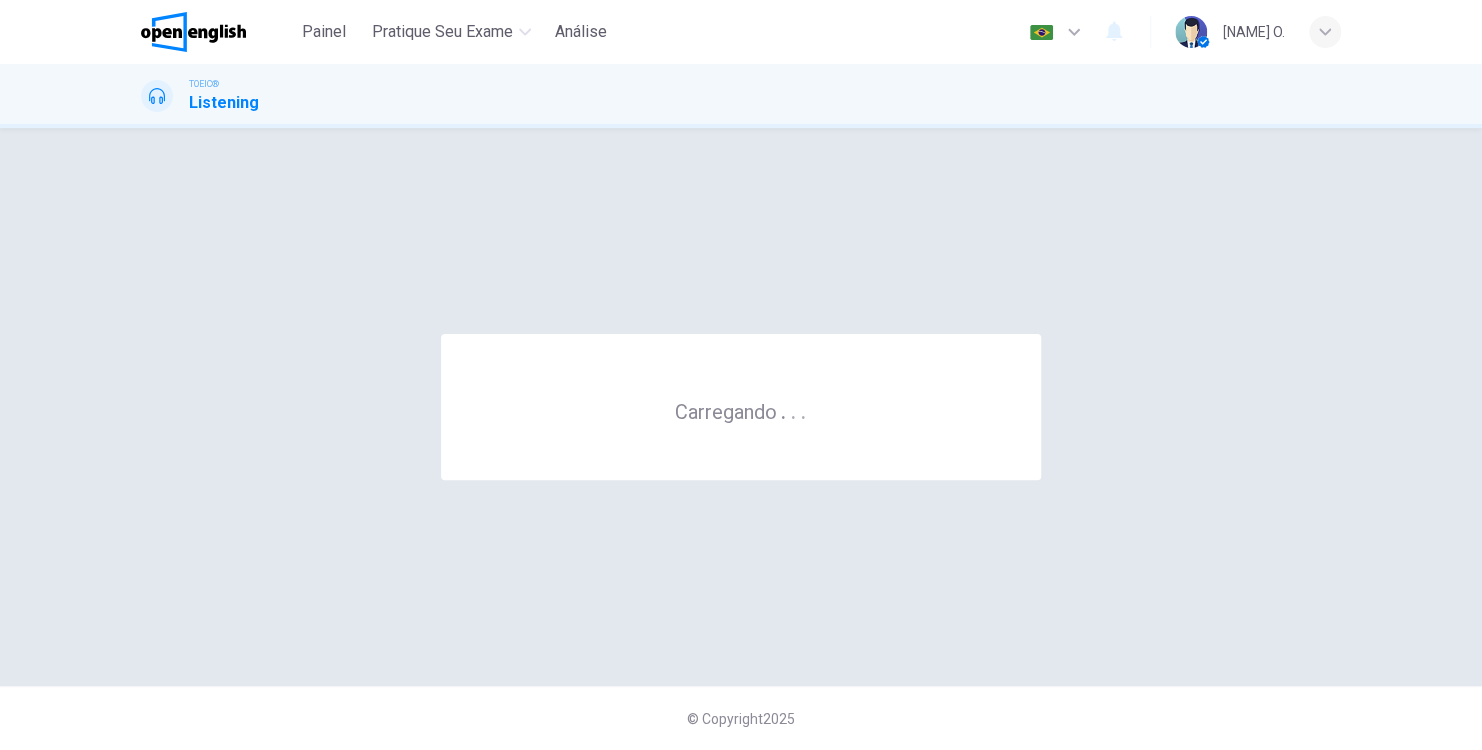 scroll, scrollTop: 0, scrollLeft: 0, axis: both 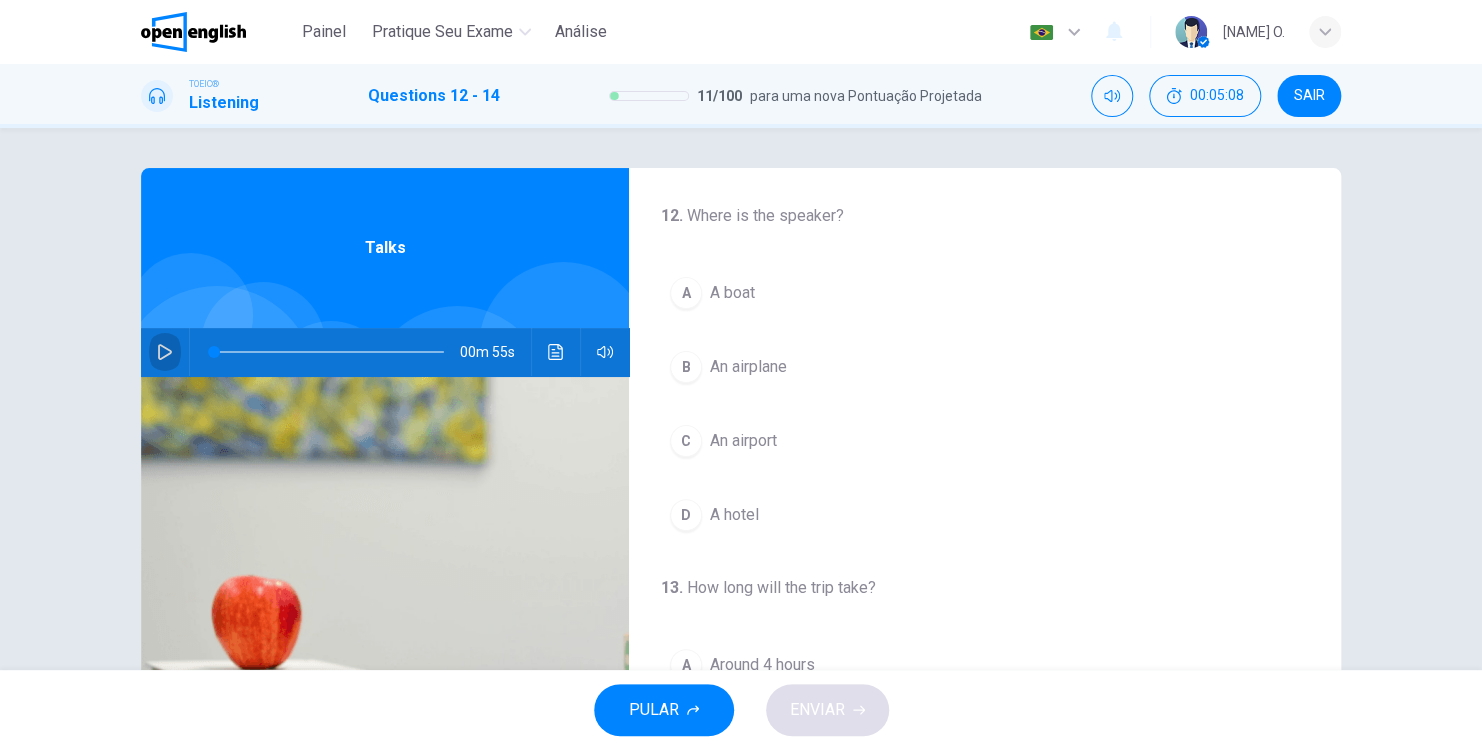 click at bounding box center (165, 352) 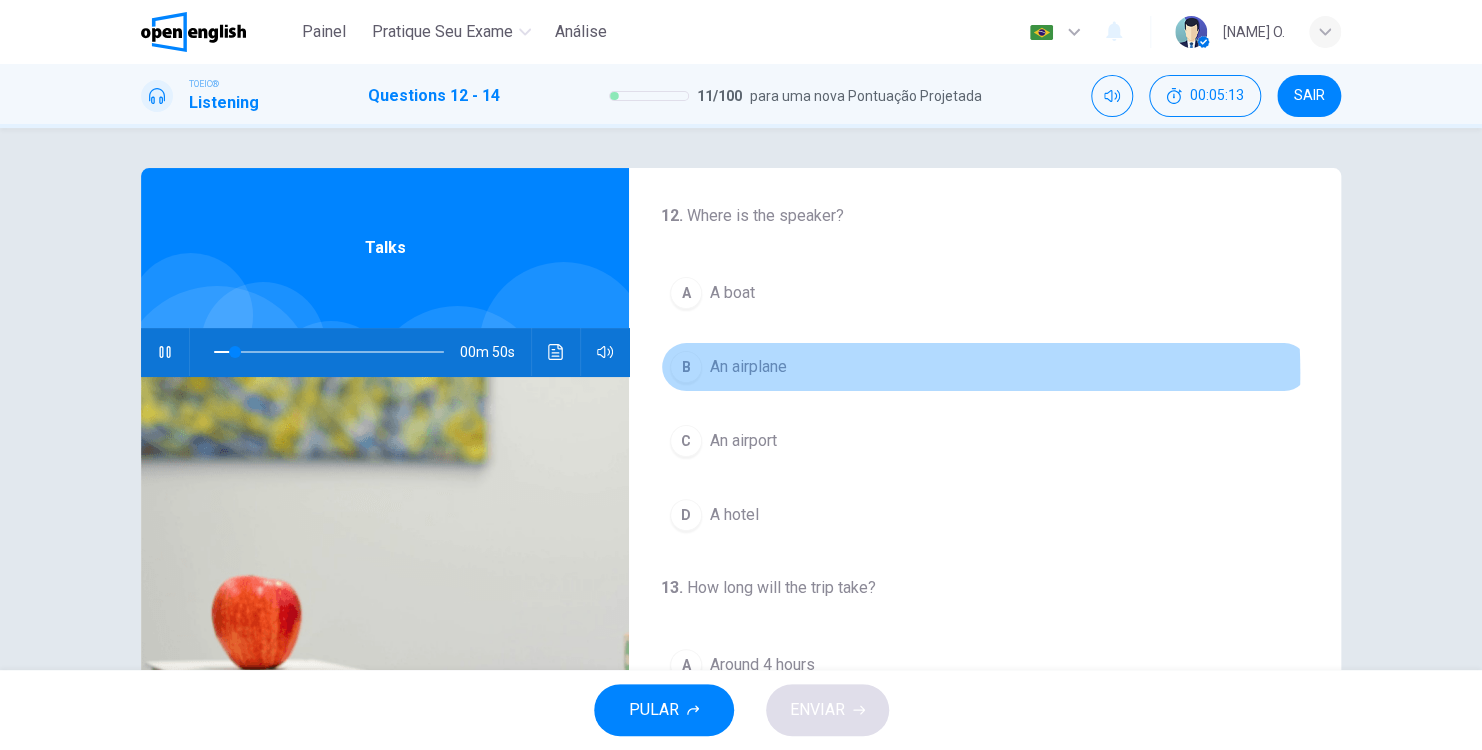 click on "An airplane" at bounding box center (748, 367) 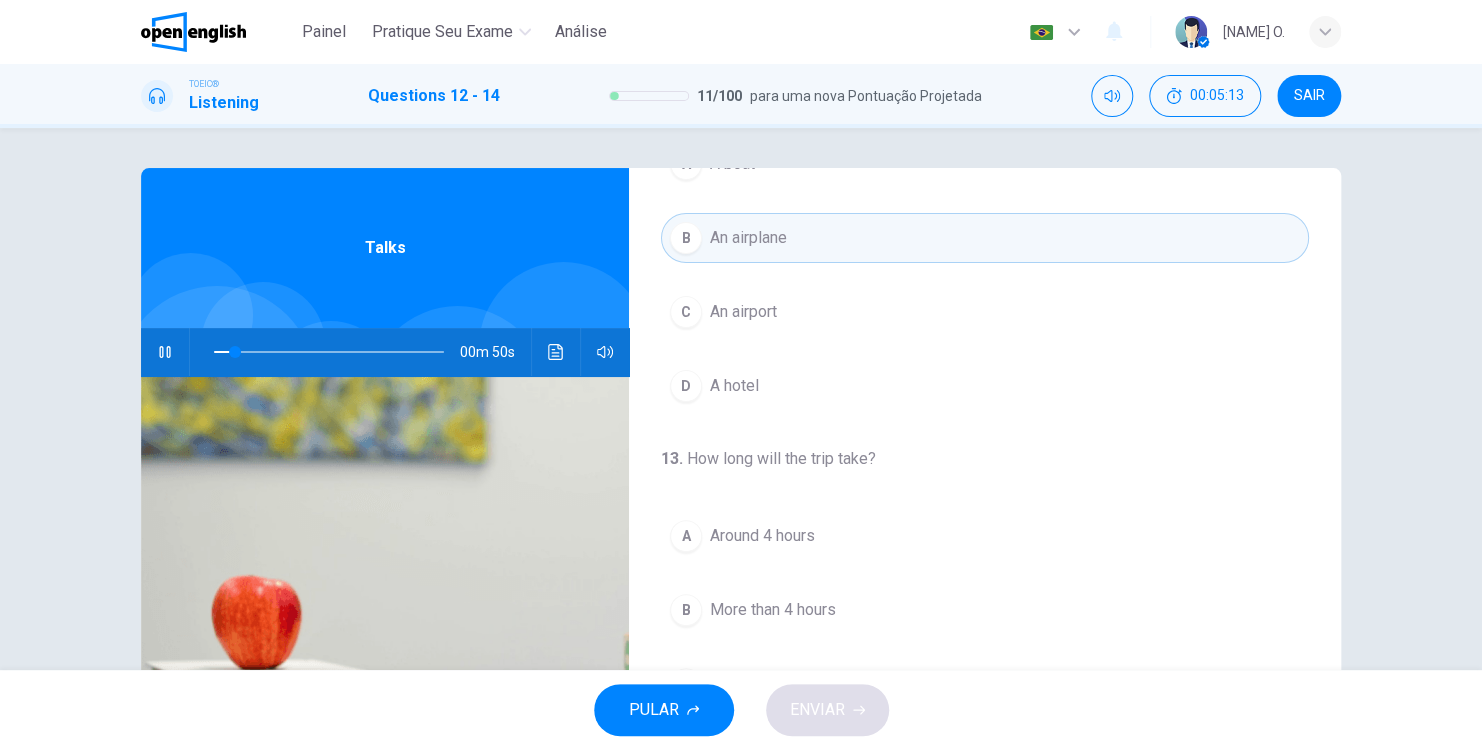 scroll, scrollTop: 400, scrollLeft: 0, axis: vertical 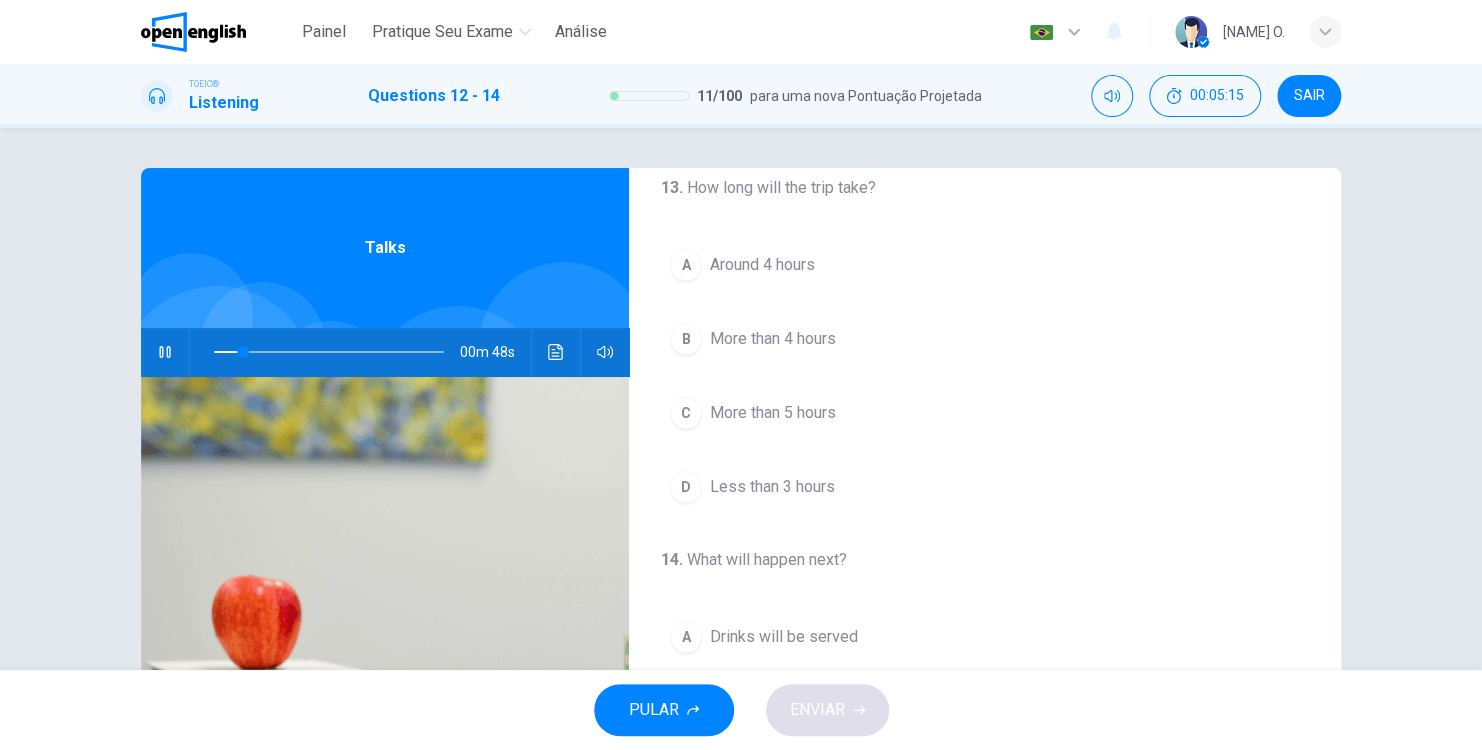 click on "More than 4 hours" at bounding box center [773, 339] 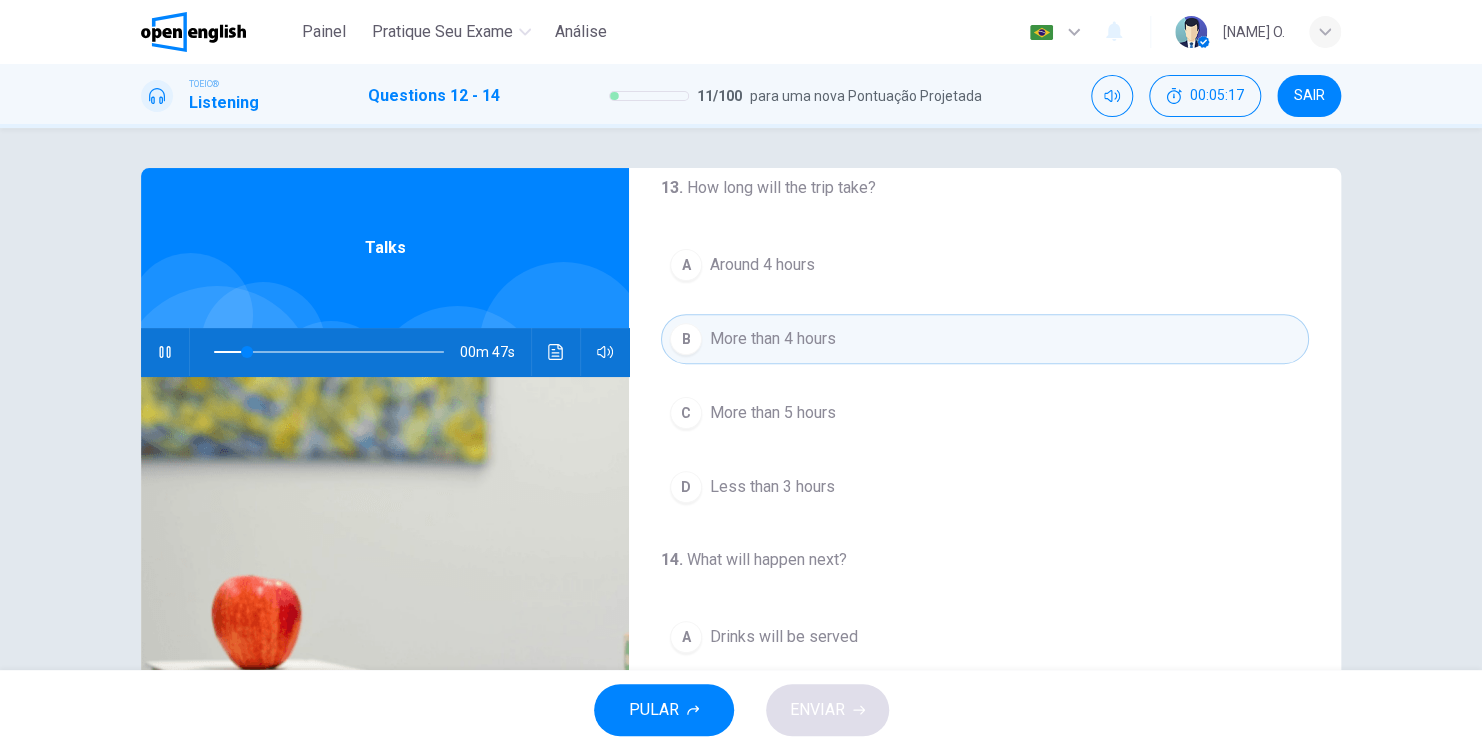 scroll, scrollTop: 200, scrollLeft: 0, axis: vertical 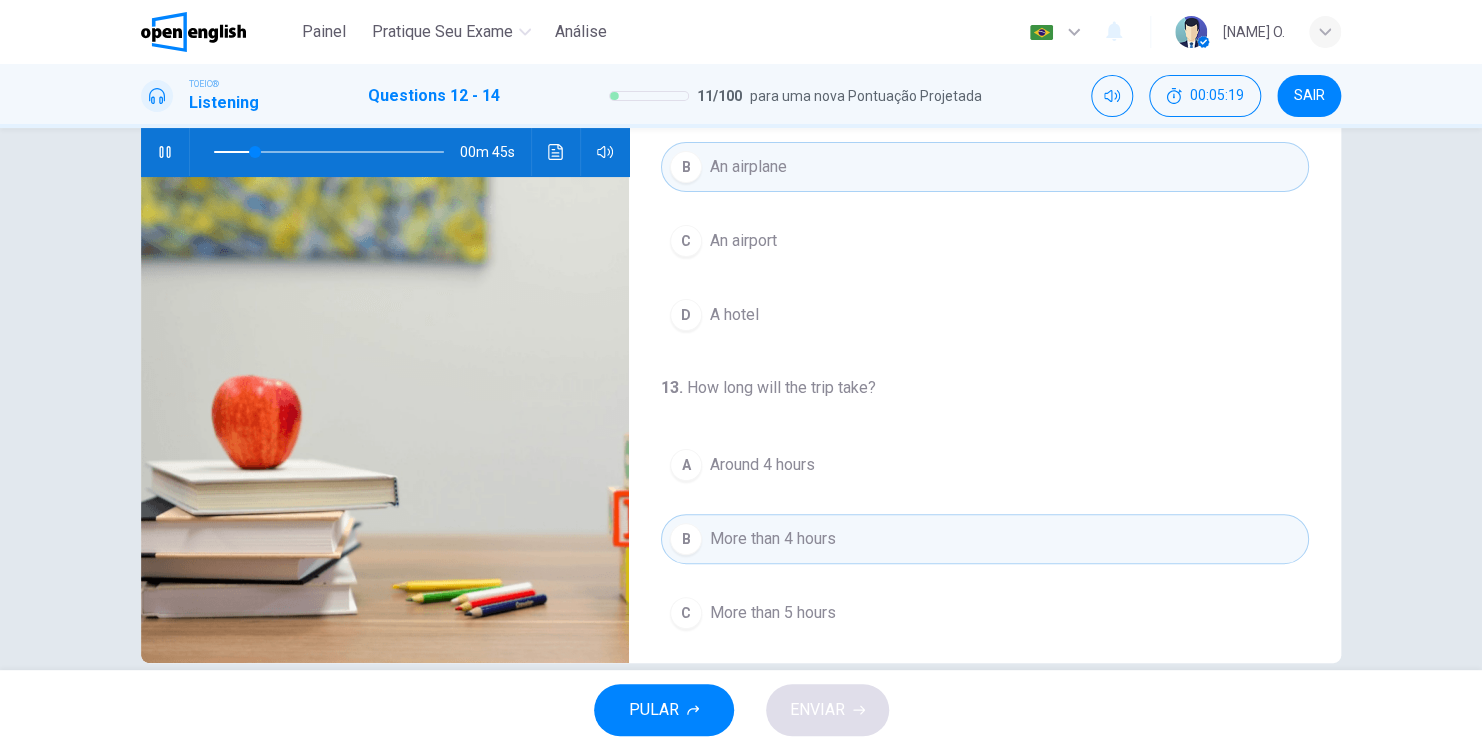 click on "A Around 4 hours" at bounding box center [985, 465] 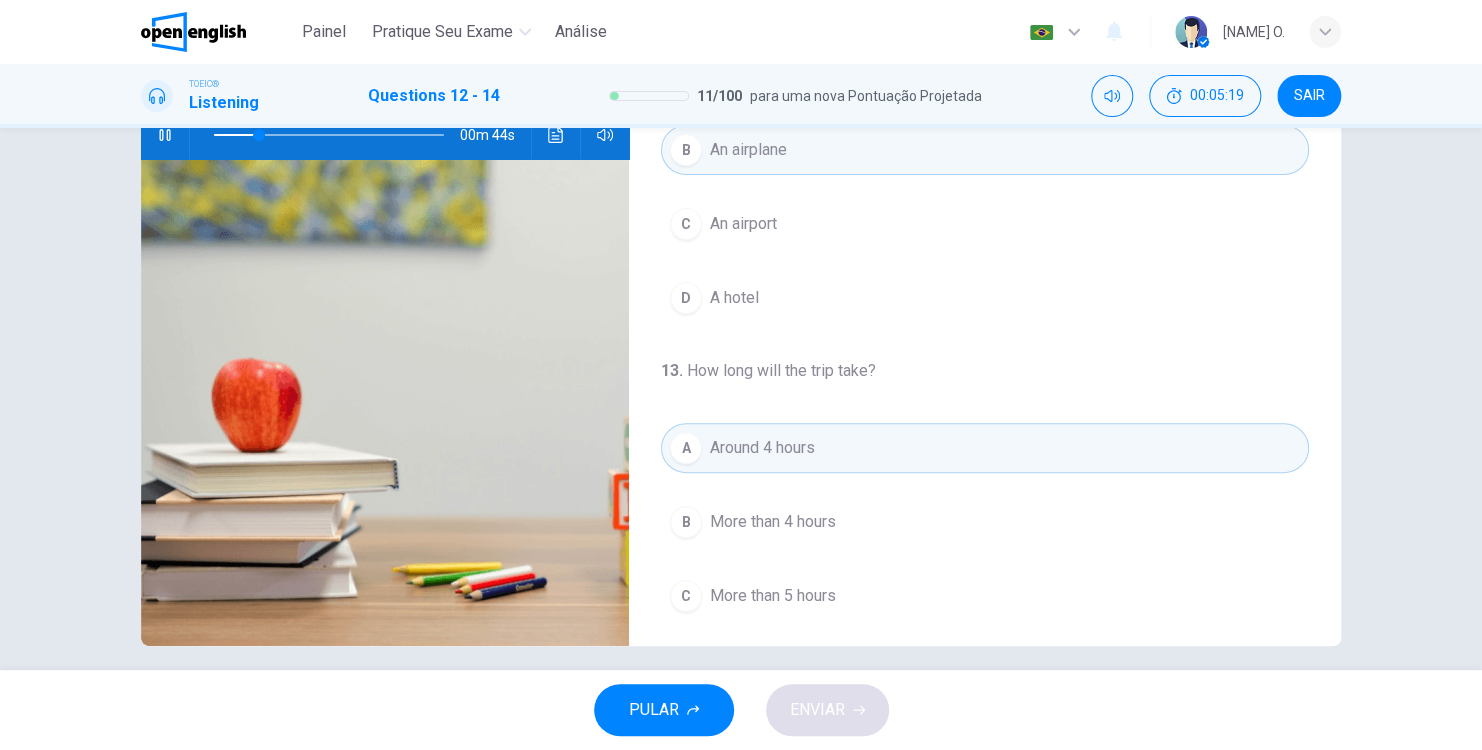 scroll, scrollTop: 233, scrollLeft: 0, axis: vertical 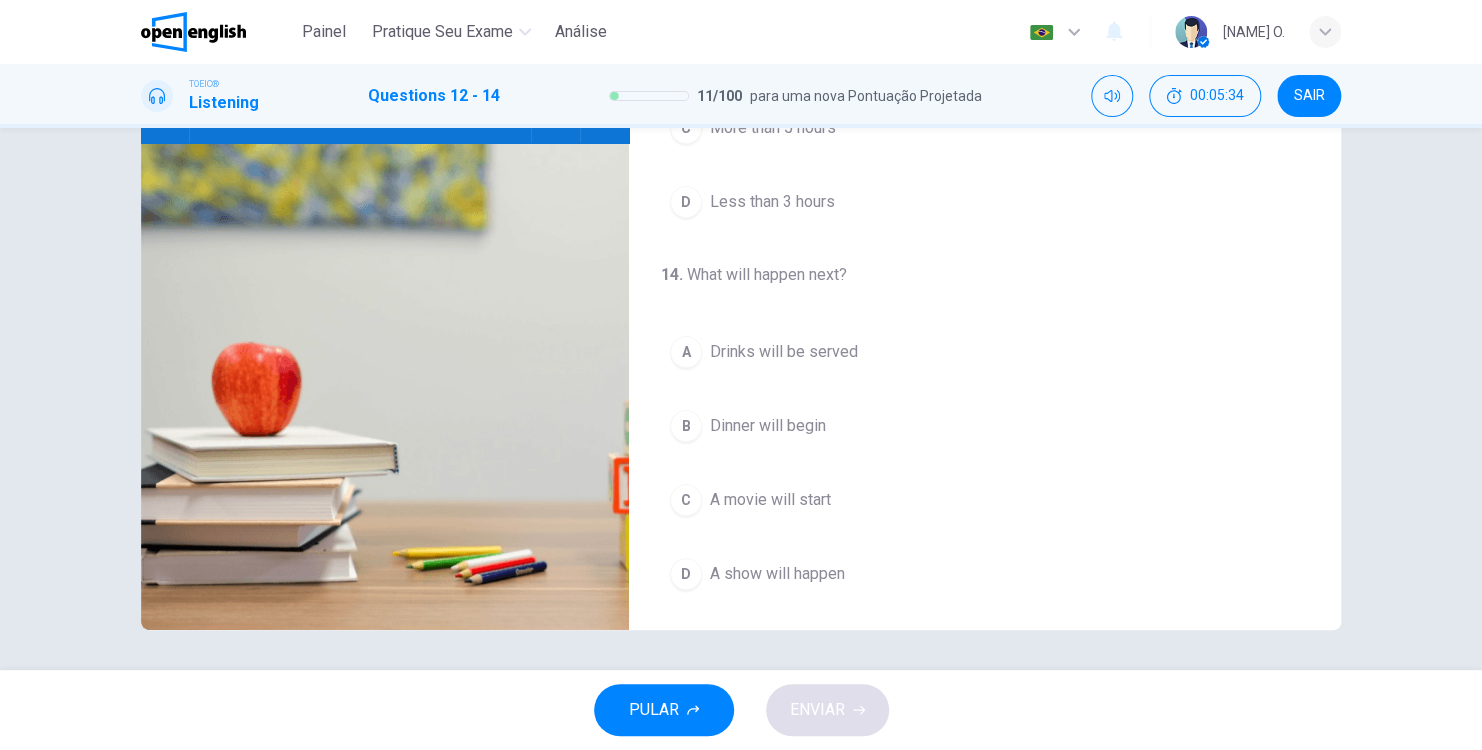 click on "A movie will start" at bounding box center (770, 500) 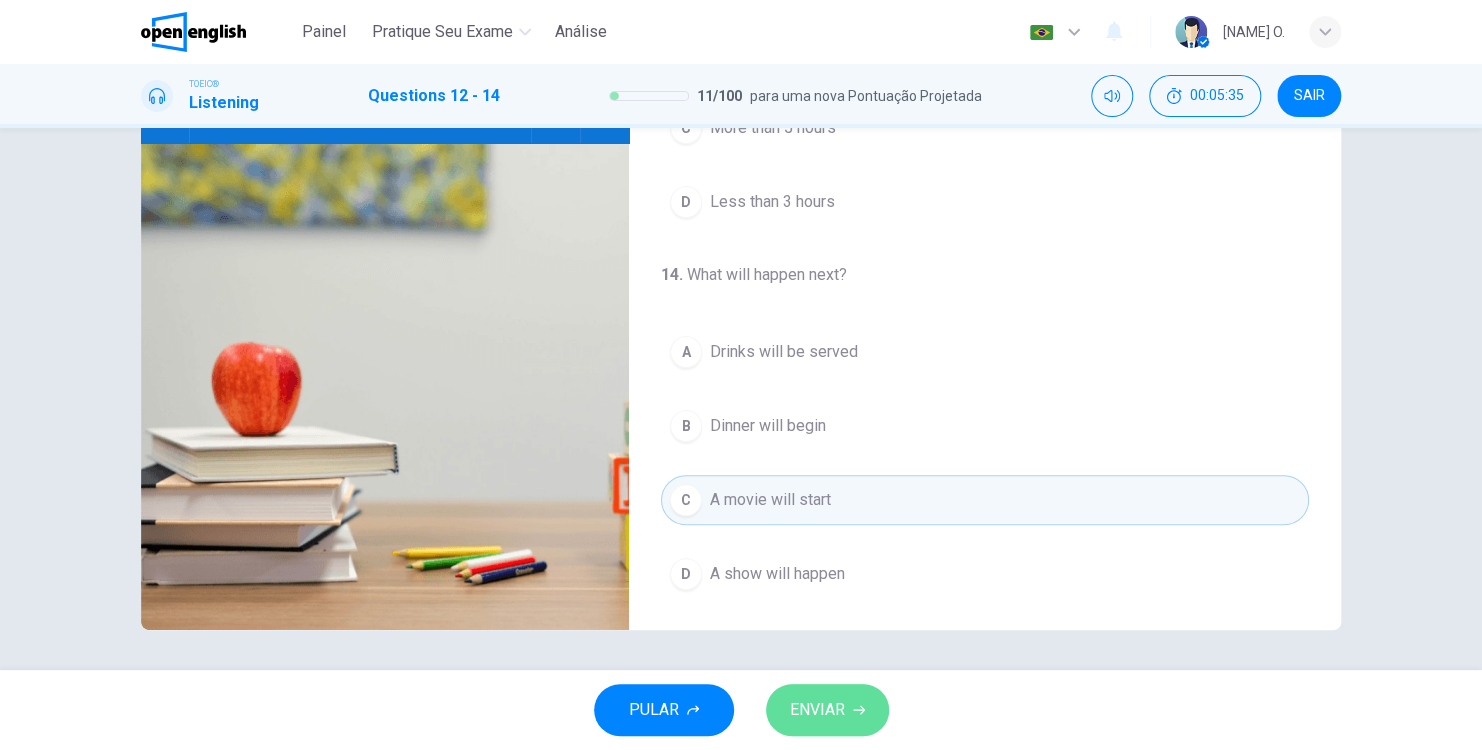 click on "ENVIAR" at bounding box center (827, 710) 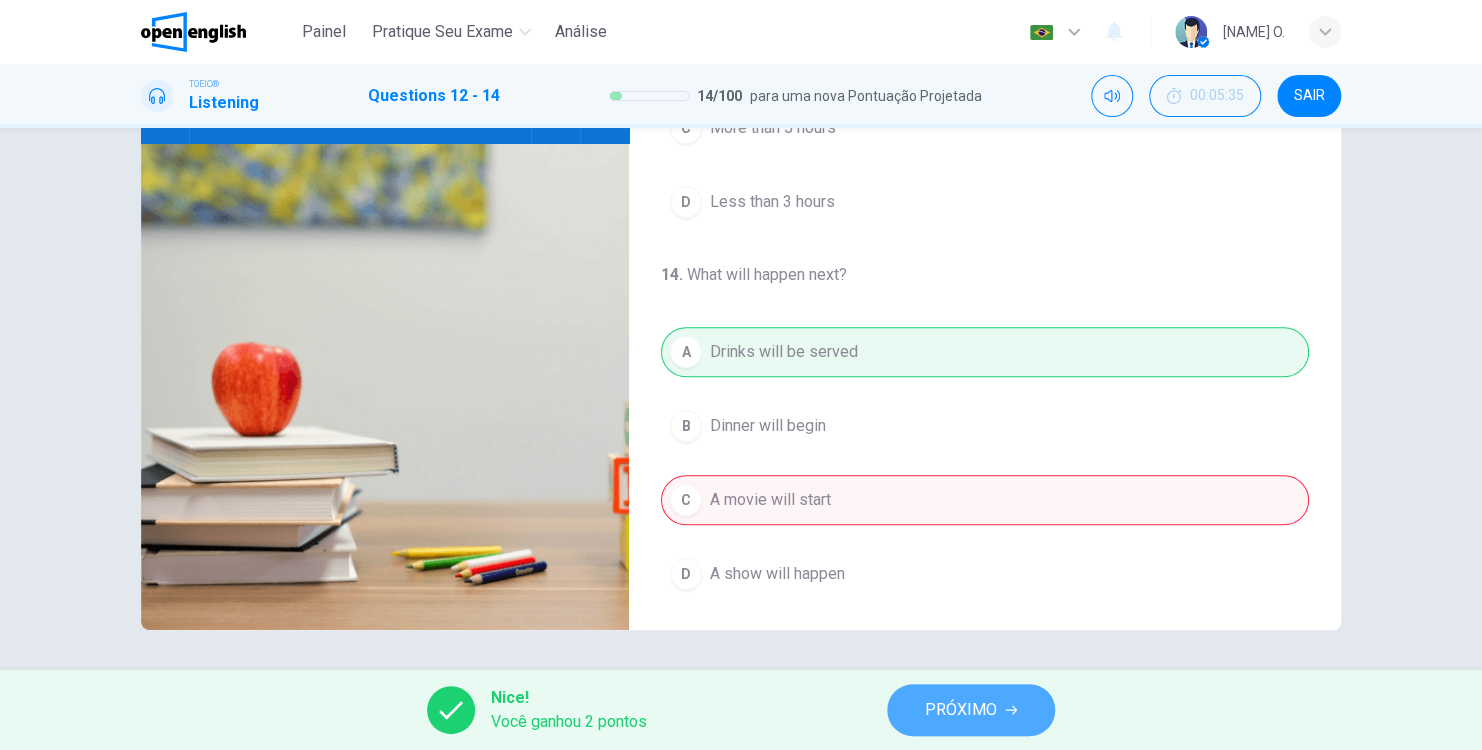 type on "**" 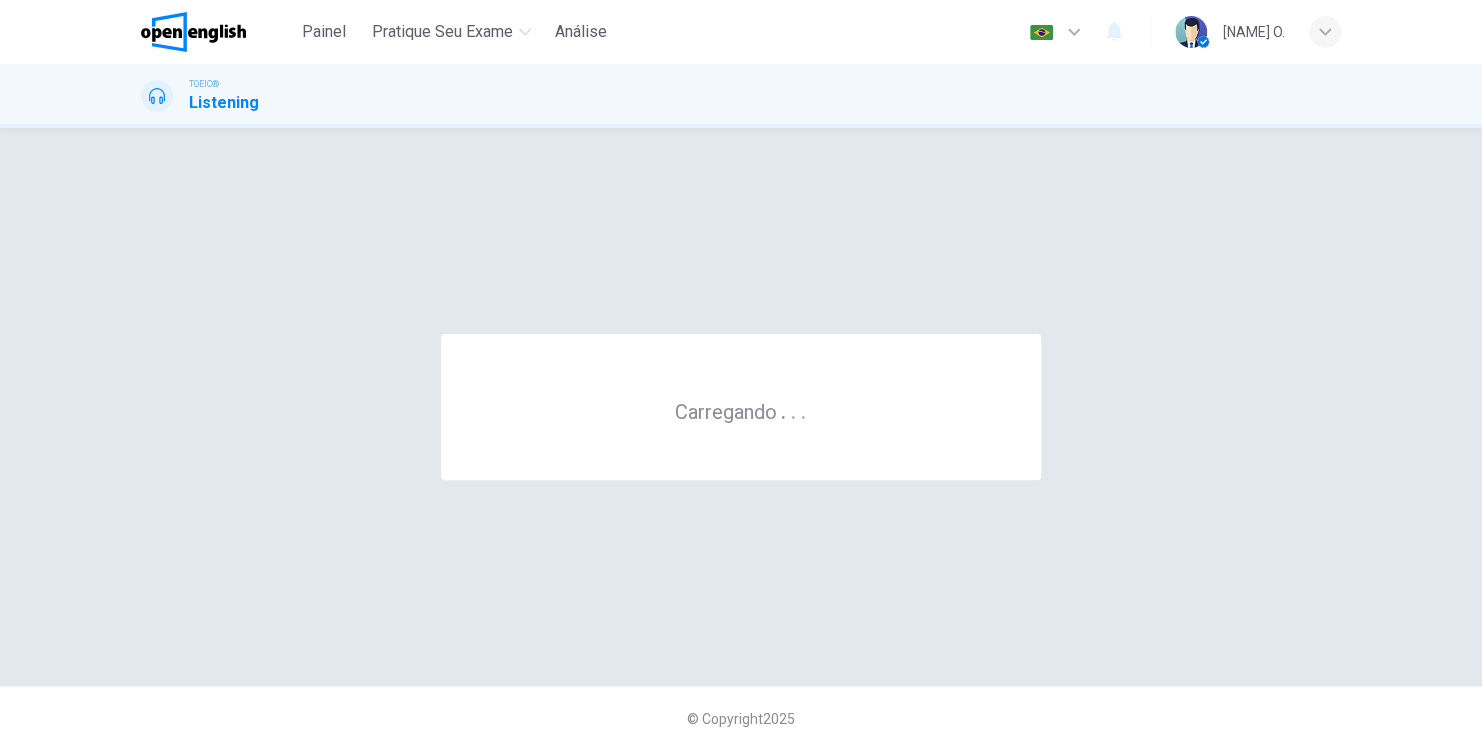 scroll, scrollTop: 0, scrollLeft: 0, axis: both 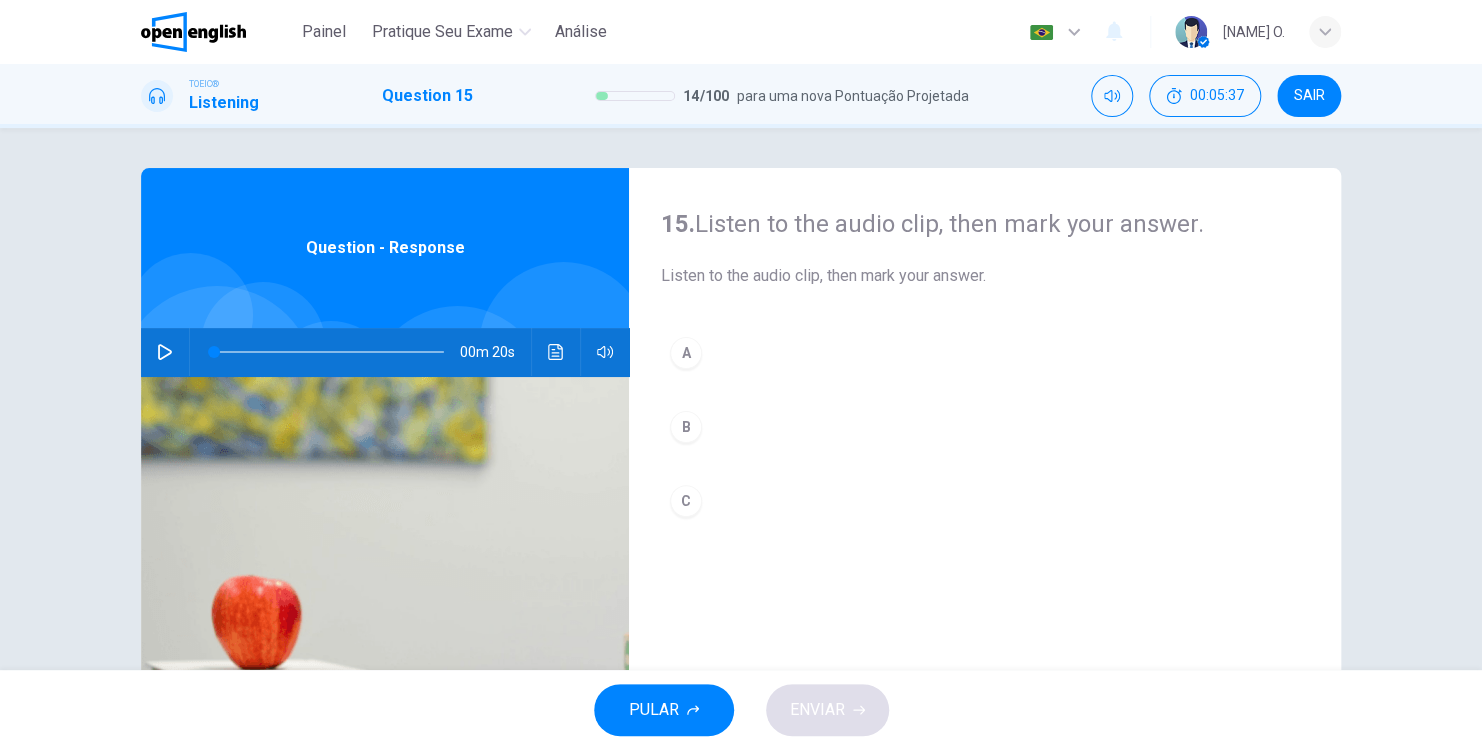 click at bounding box center [165, 352] 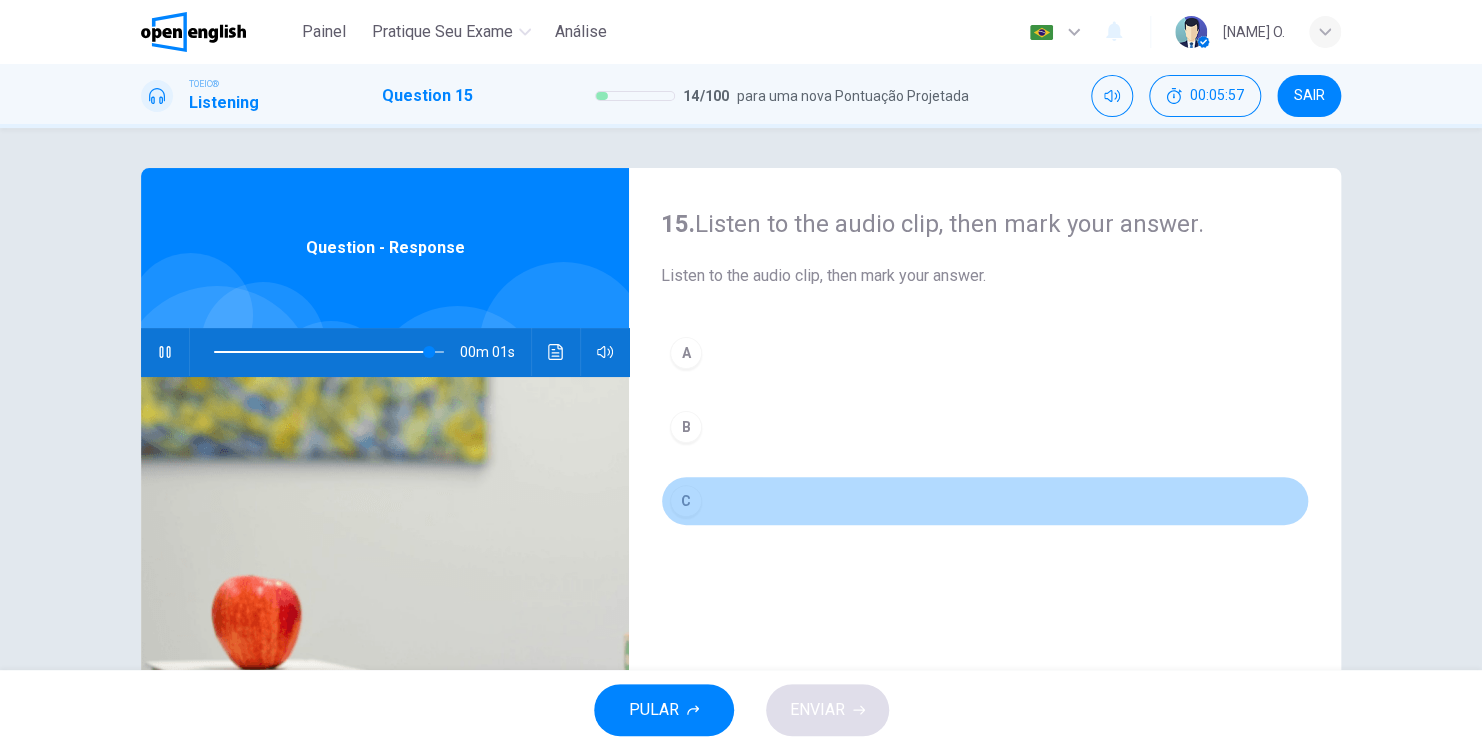 drag, startPoint x: 704, startPoint y: 497, endPoint x: 700, endPoint y: 511, distance: 14.56022 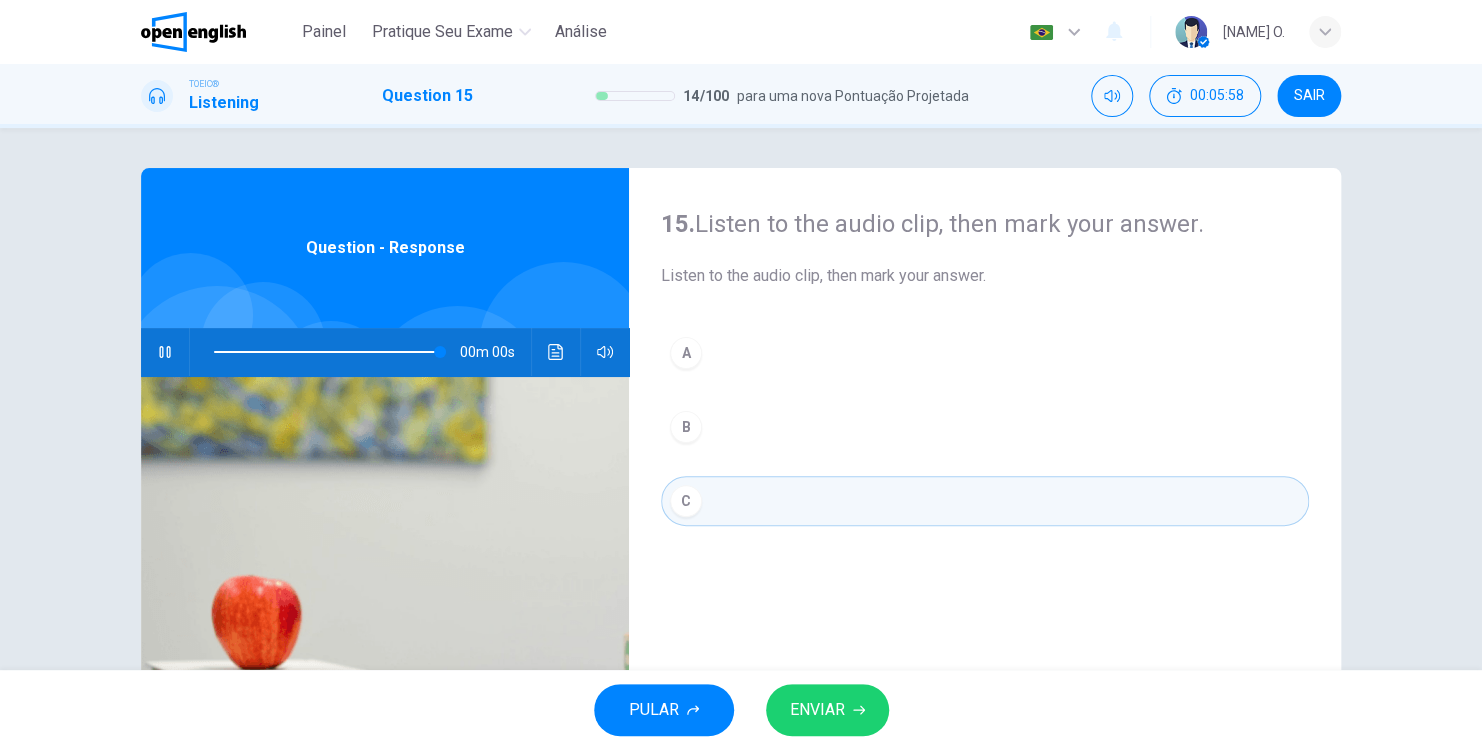 type on "*" 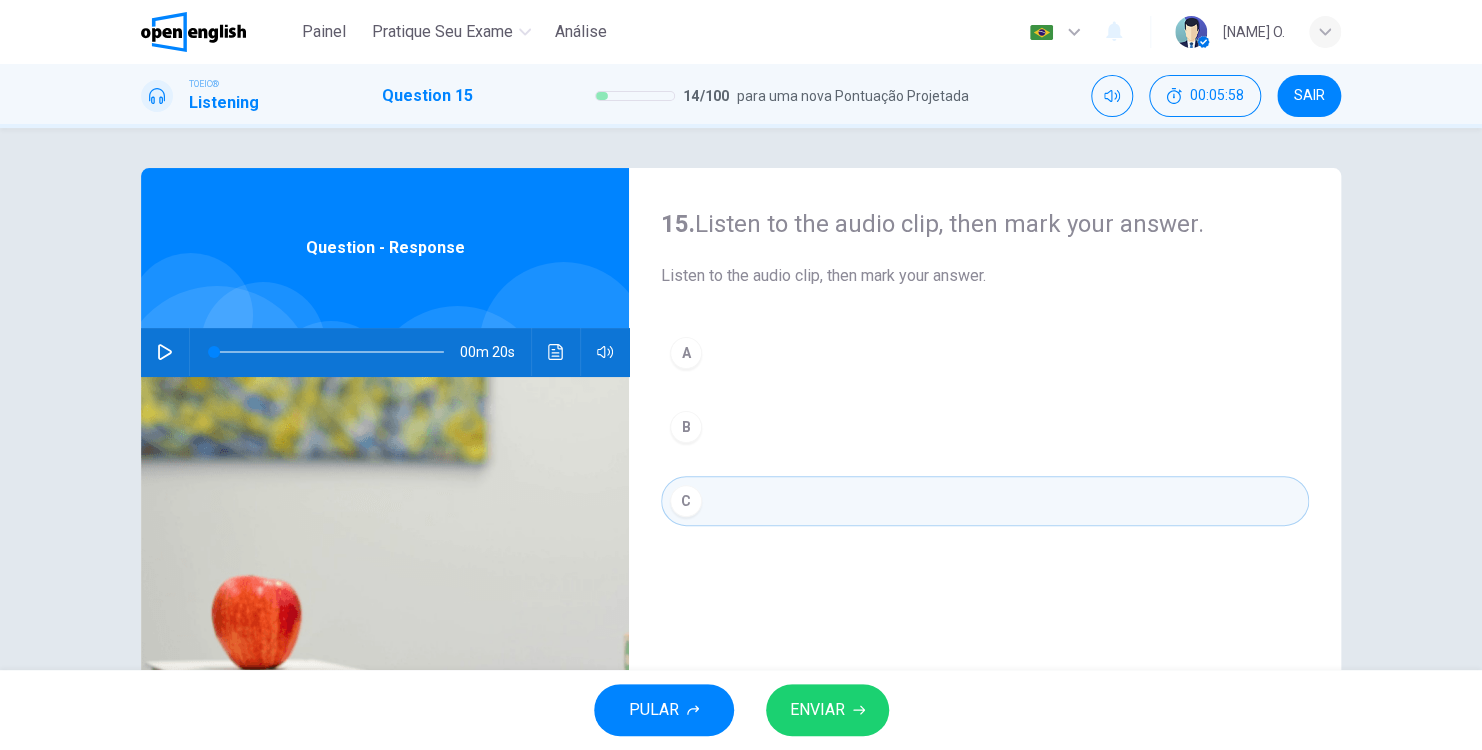 click on "ENVIAR" at bounding box center (827, 710) 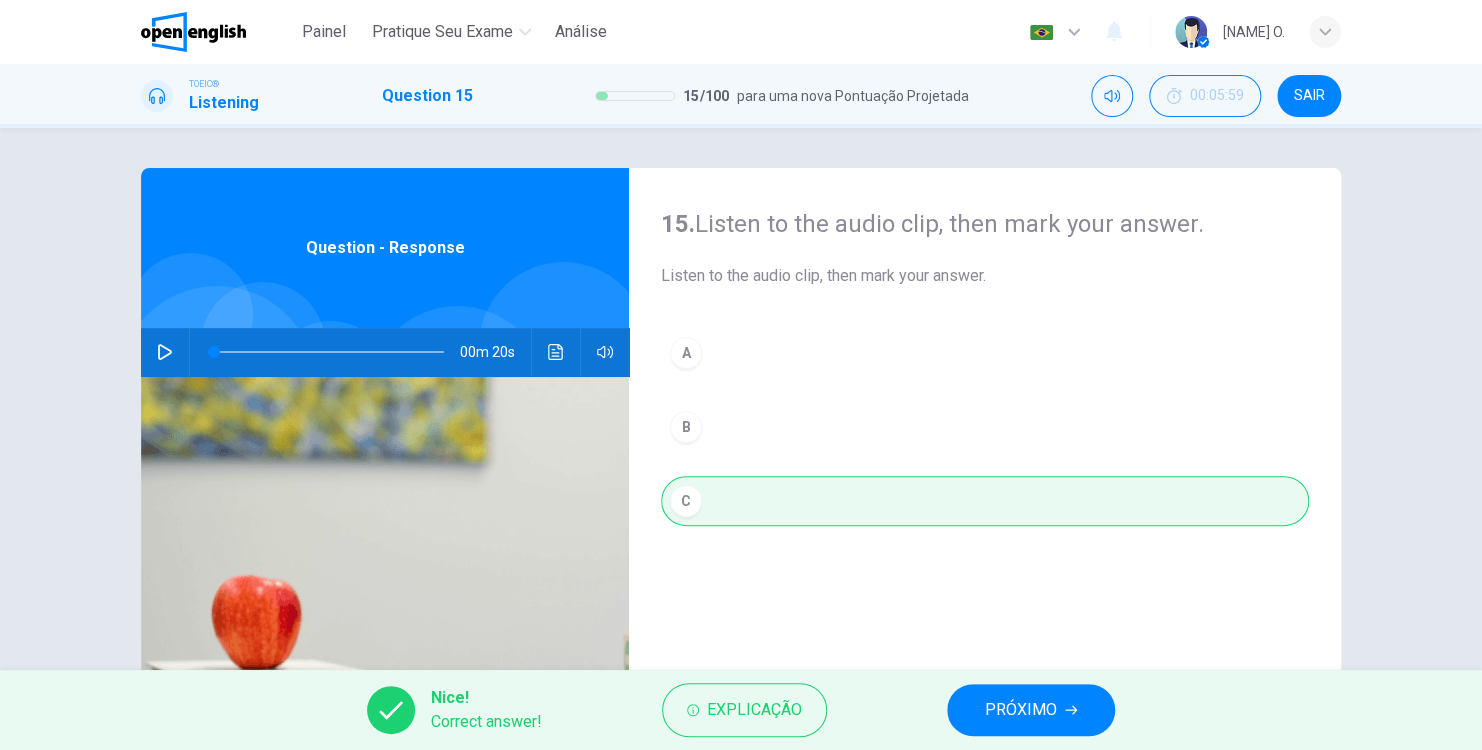 click on "PRÓXIMO" at bounding box center [1021, 710] 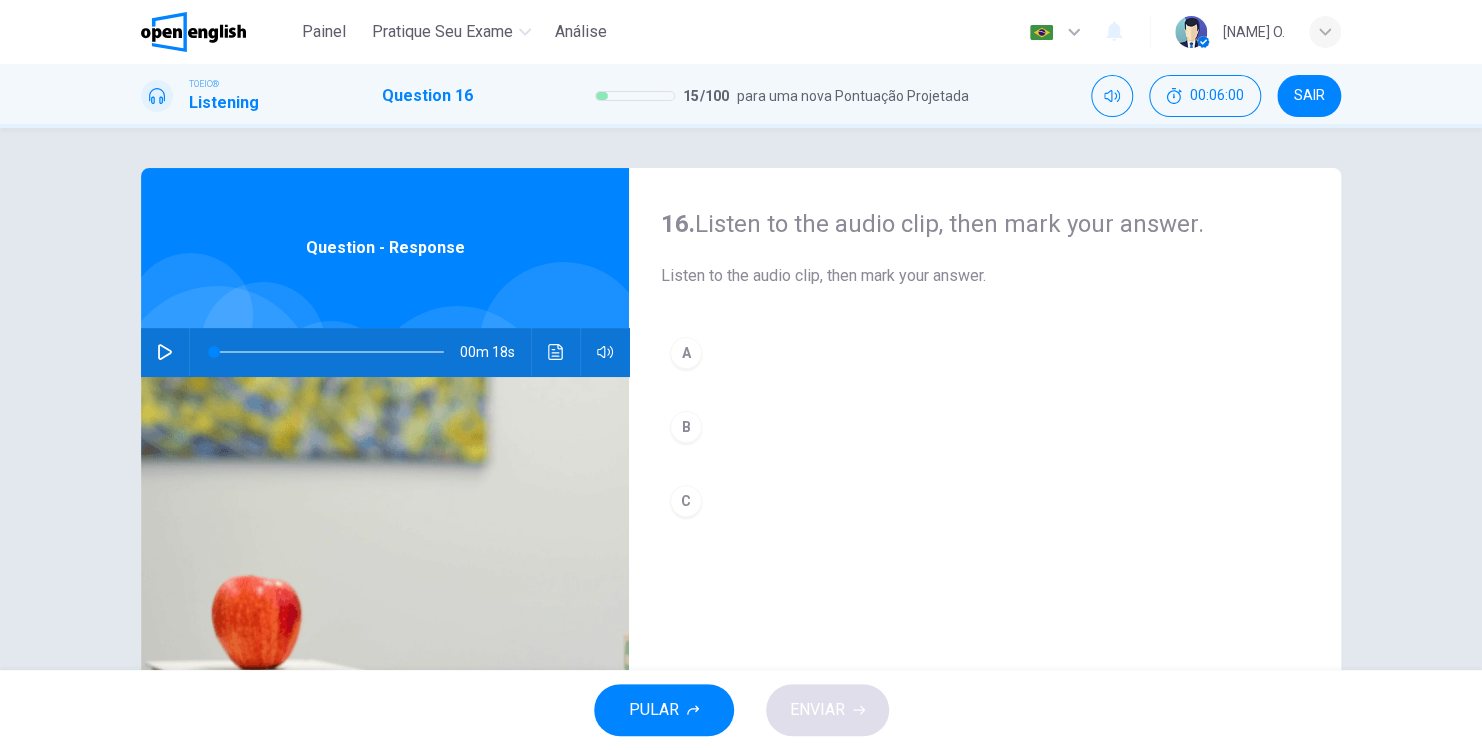 click on "00m 18s" at bounding box center (385, 352) 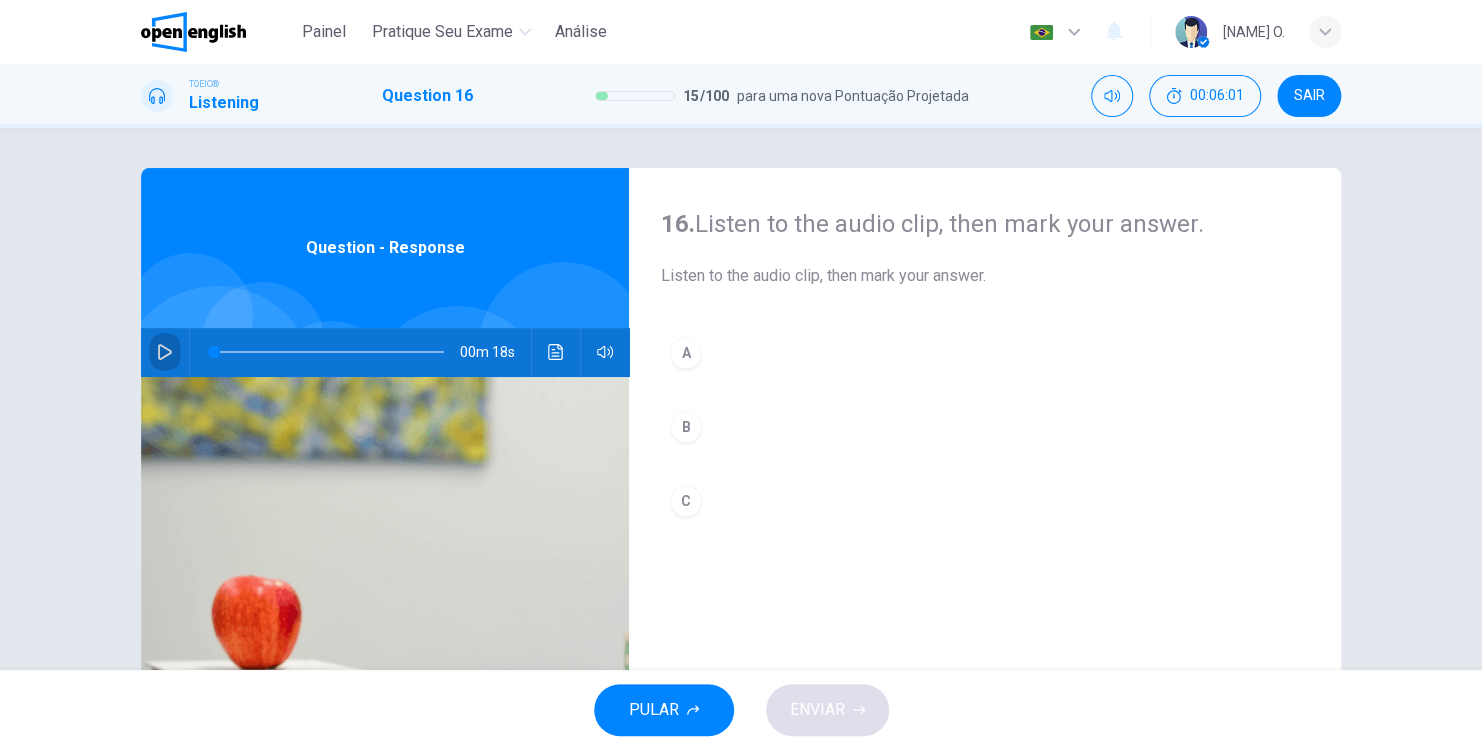 click 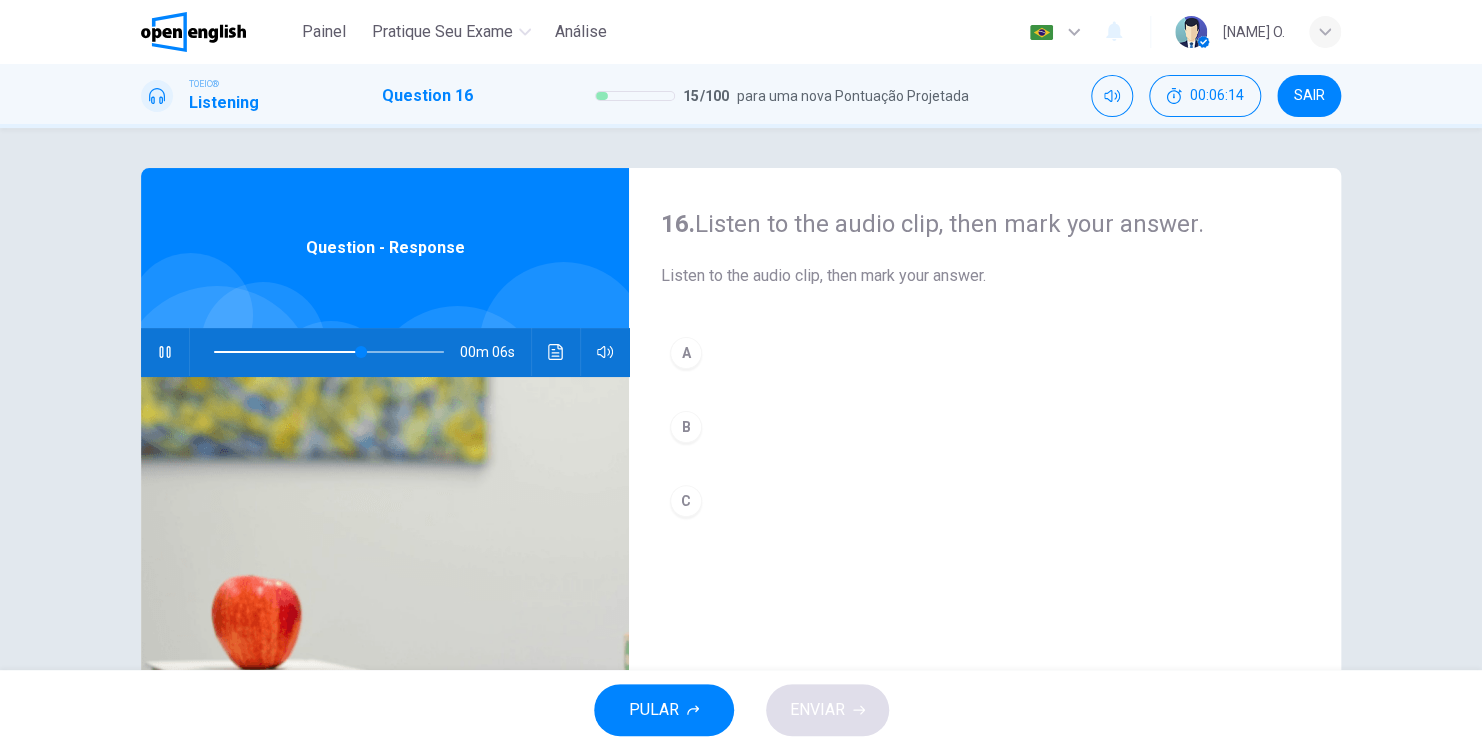 click on "B" at bounding box center [686, 427] 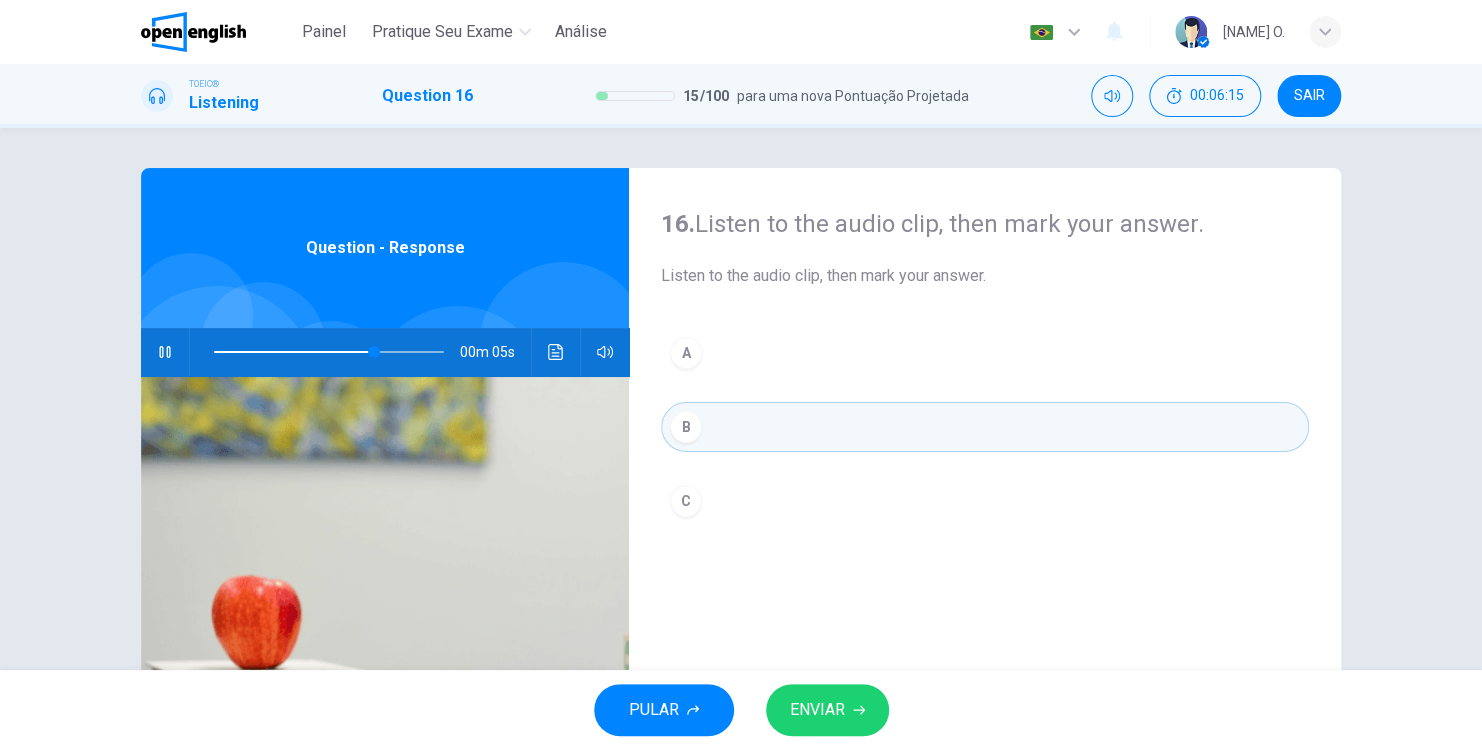 click on "ENVIAR" at bounding box center [817, 710] 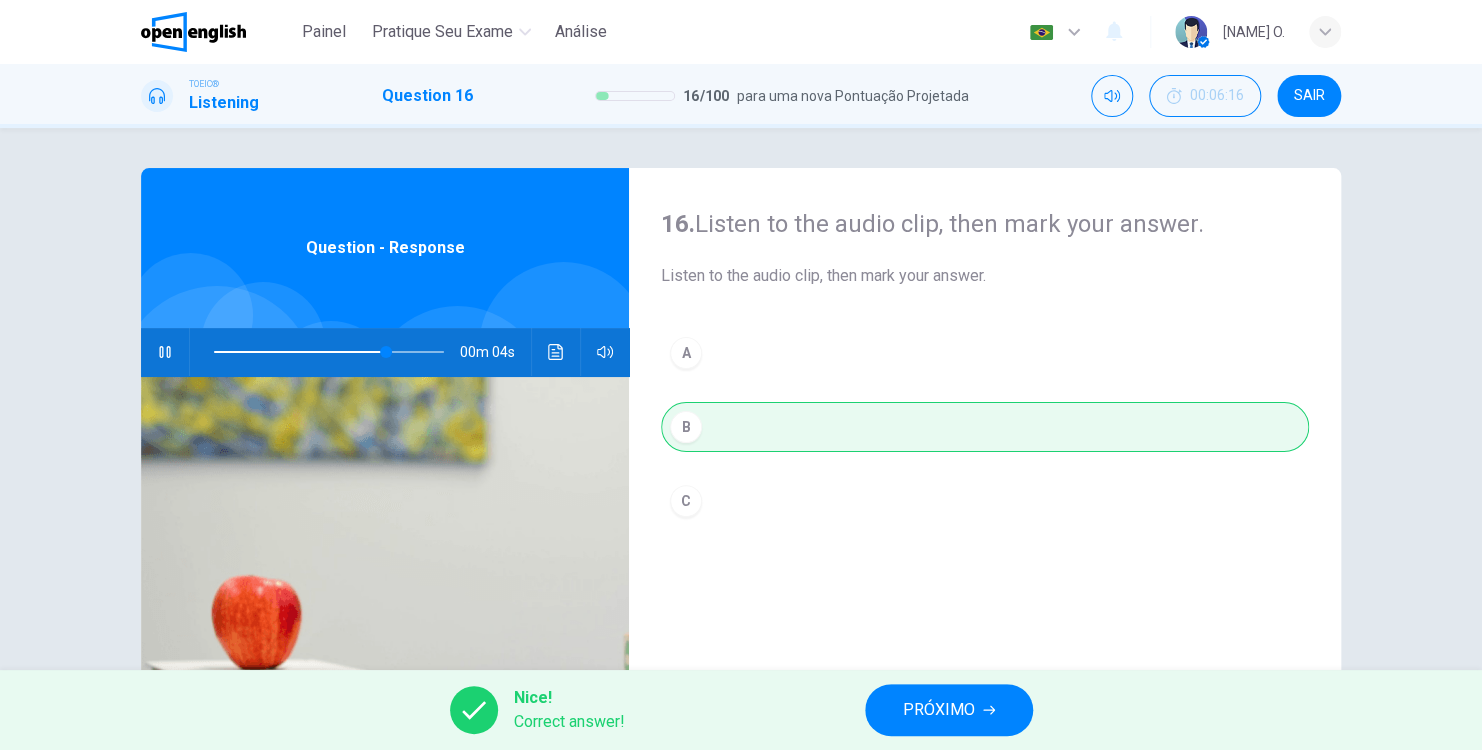 type on "**" 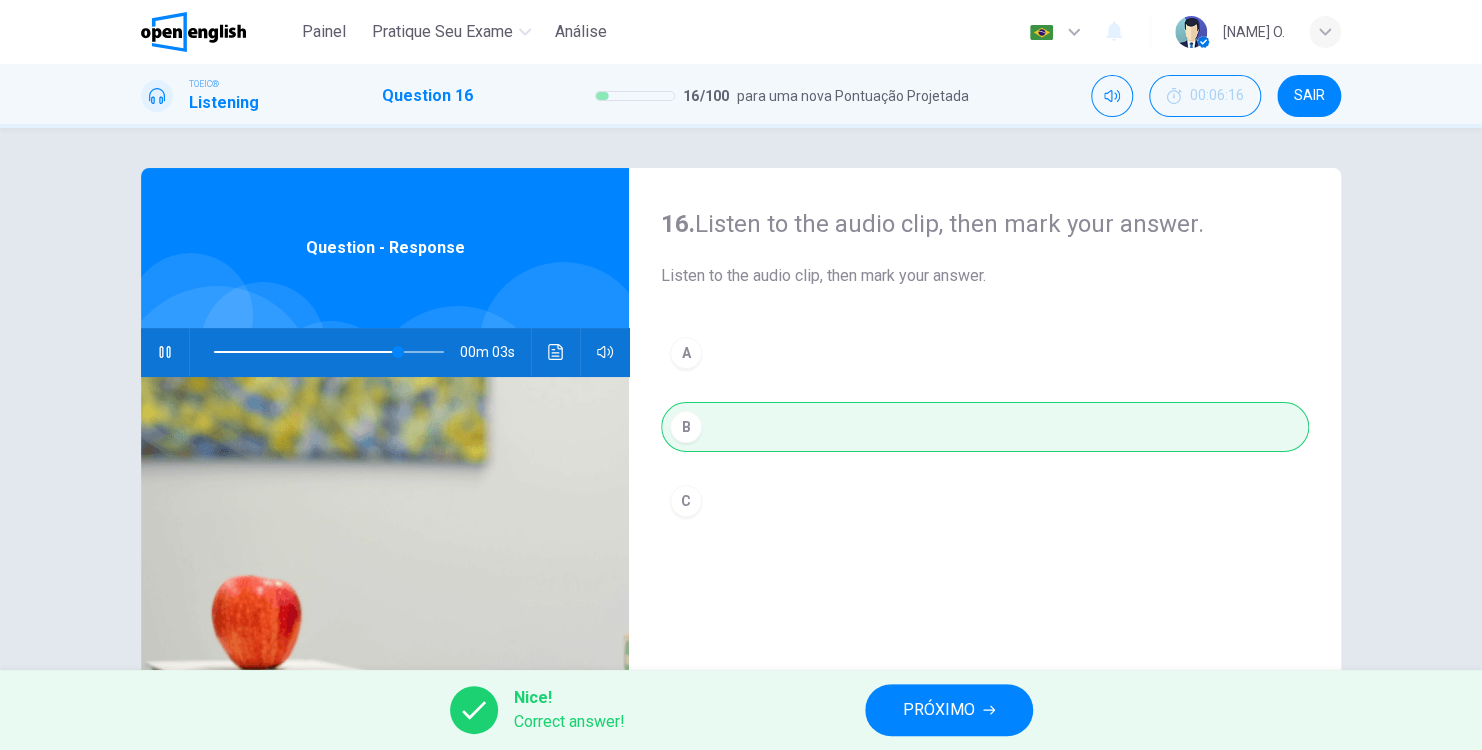 click on "PRÓXIMO" at bounding box center [949, 710] 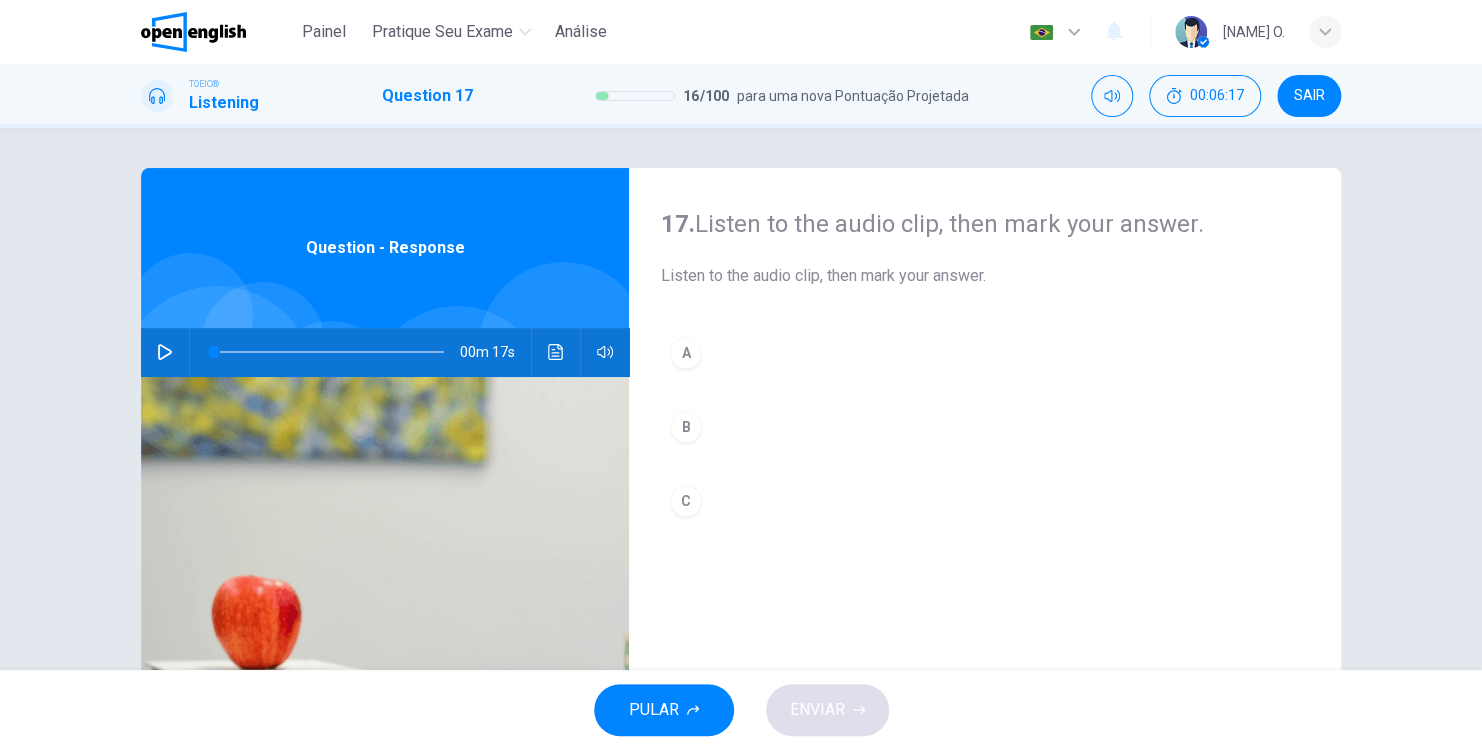 click 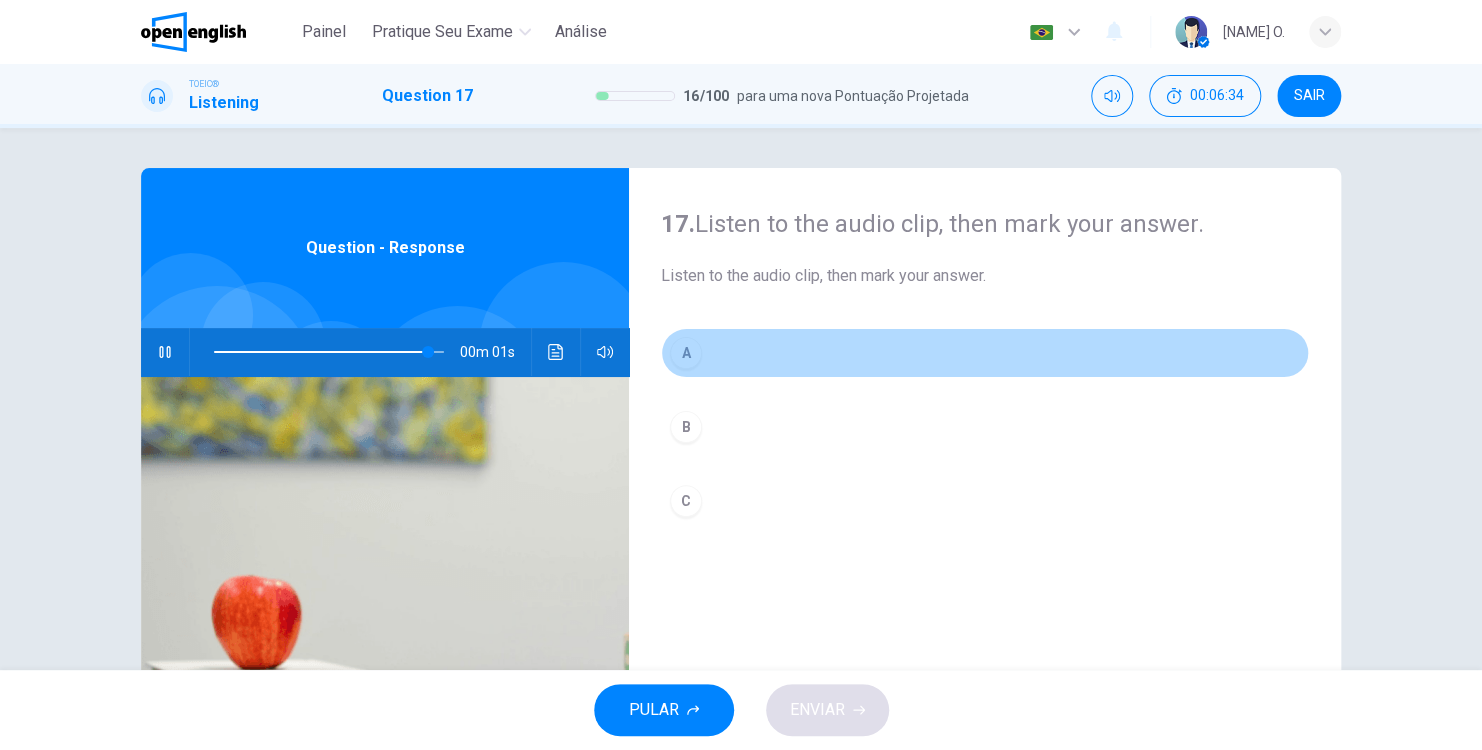 click on "A" at bounding box center [686, 353] 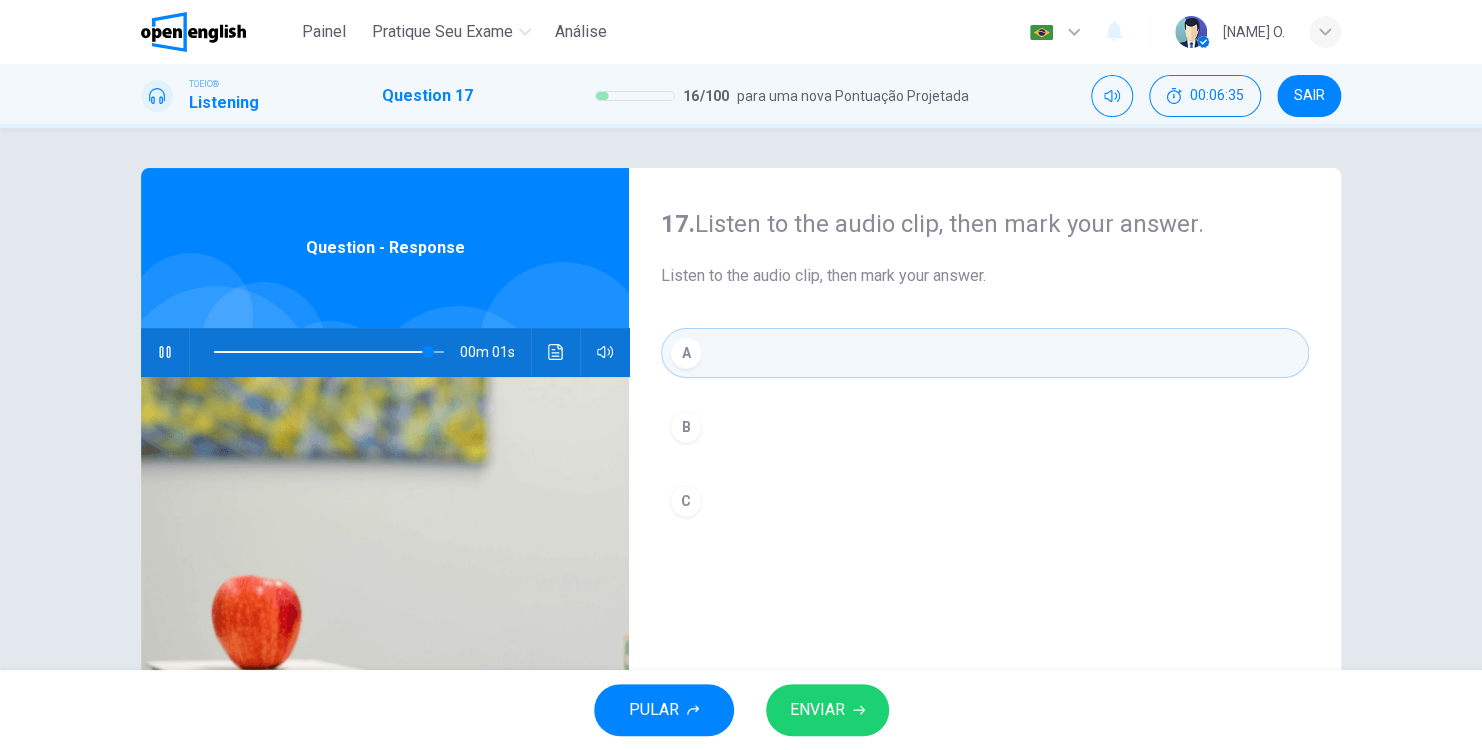 type on "*" 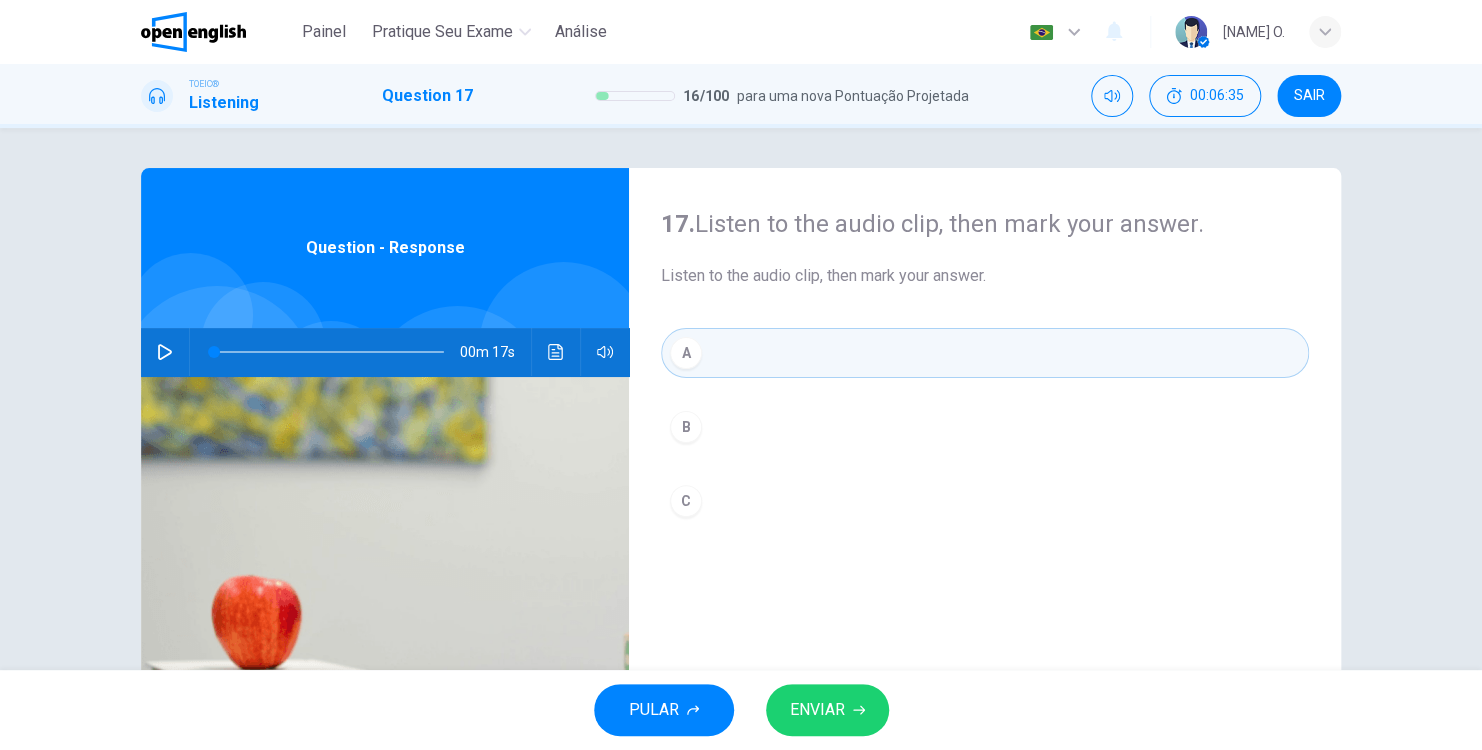 click on "ENVIAR" at bounding box center (817, 710) 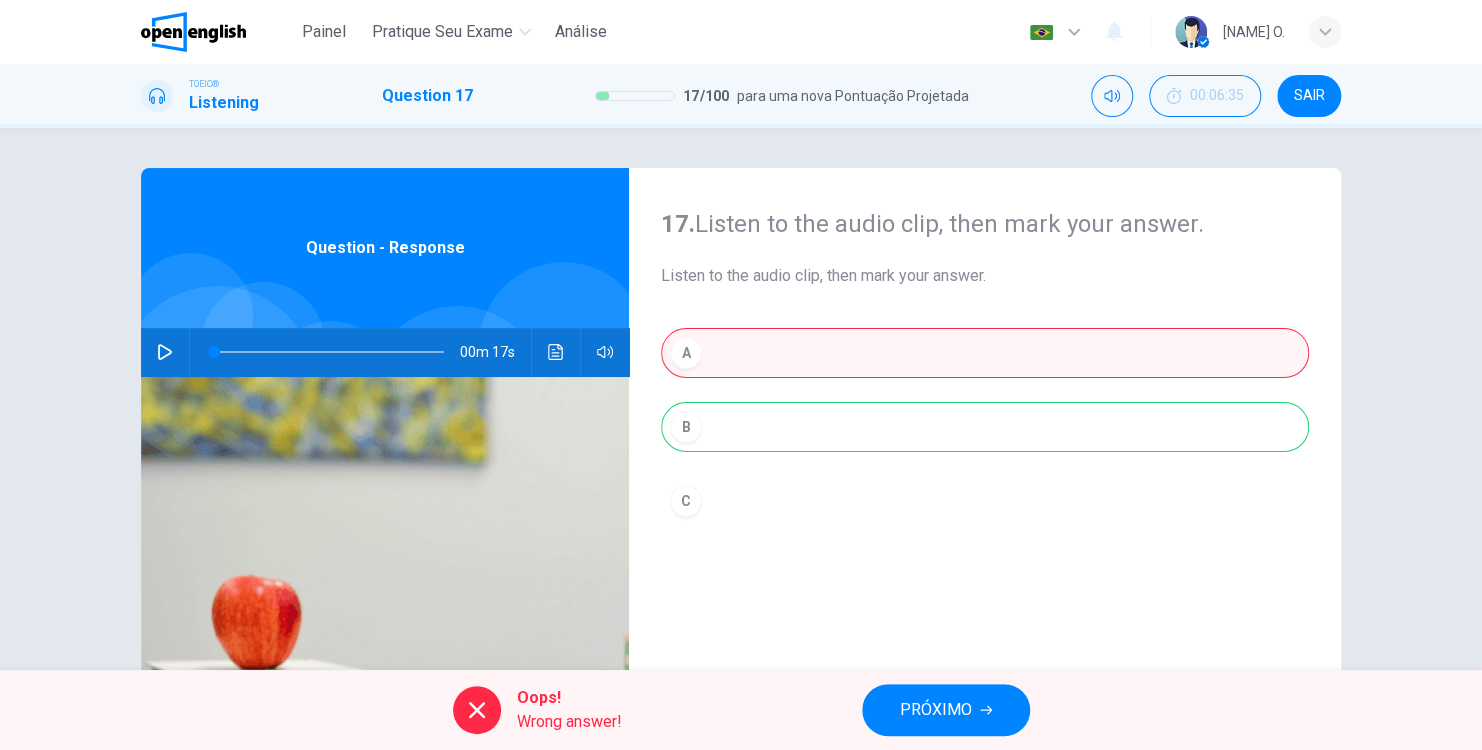 click on "PRÓXIMO" at bounding box center [936, 710] 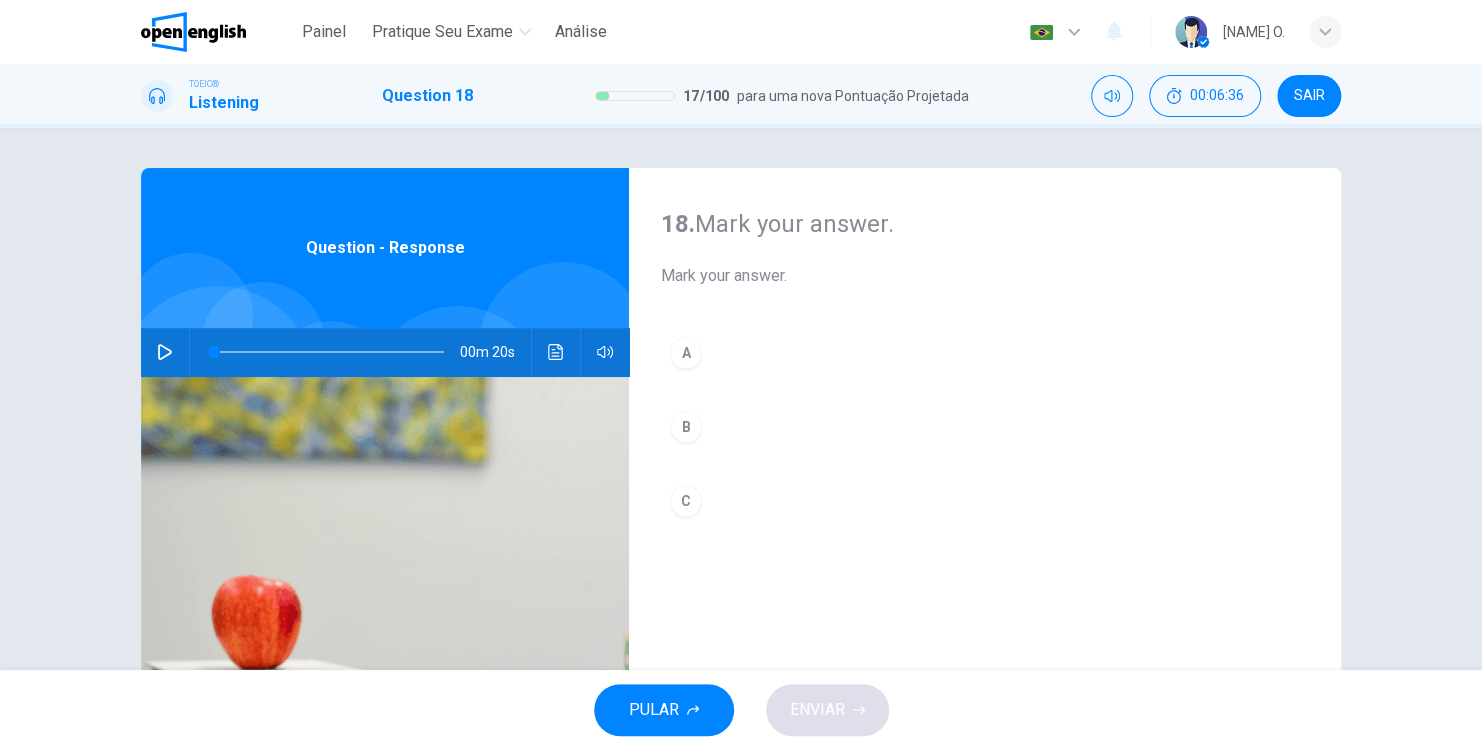 click 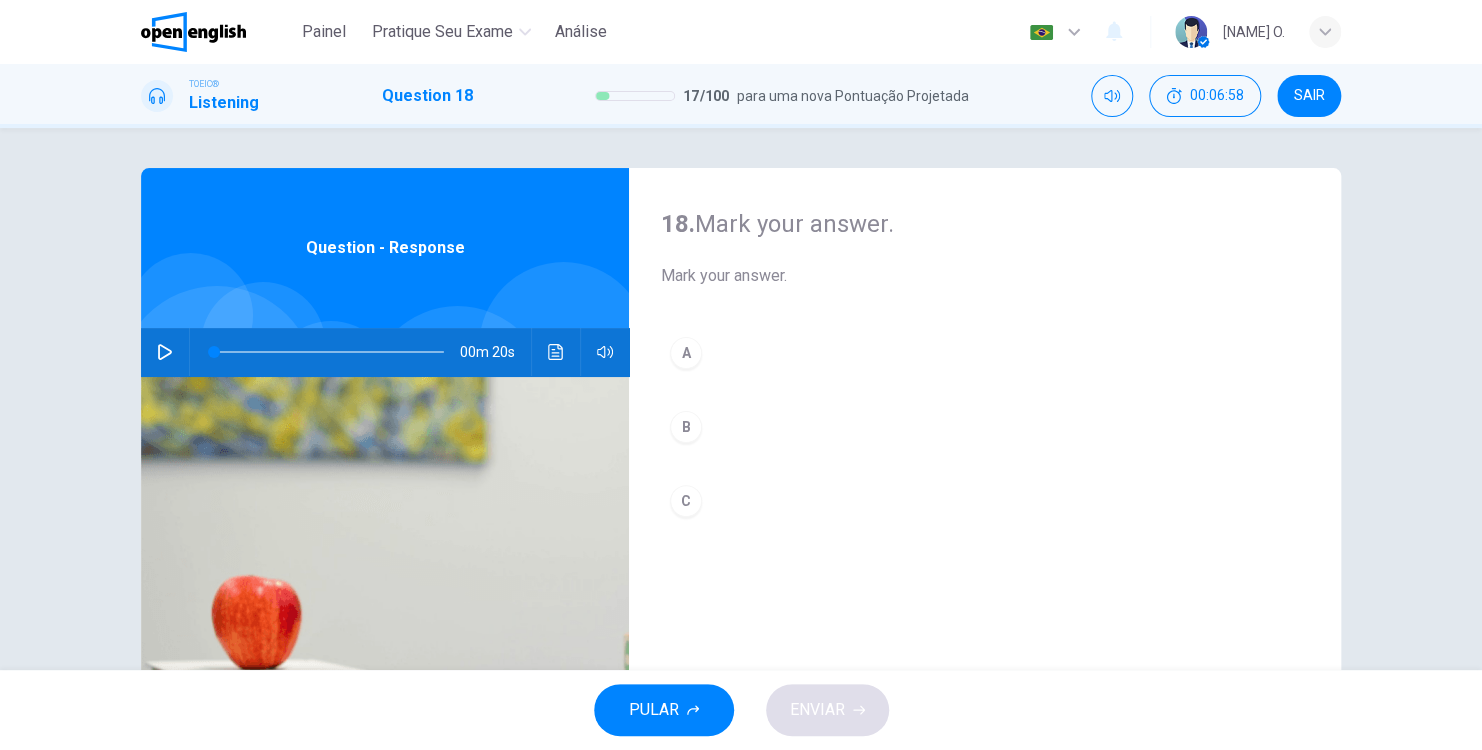 click 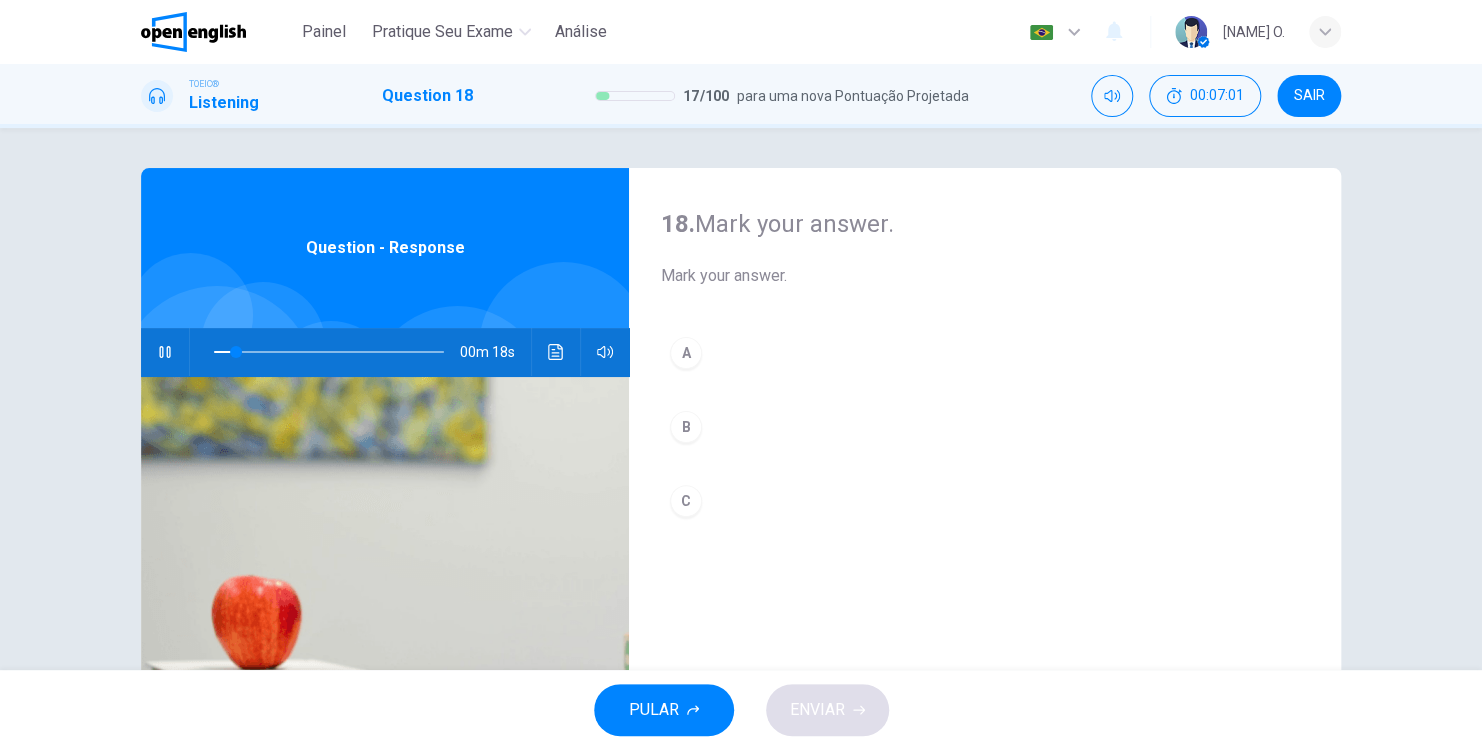 click 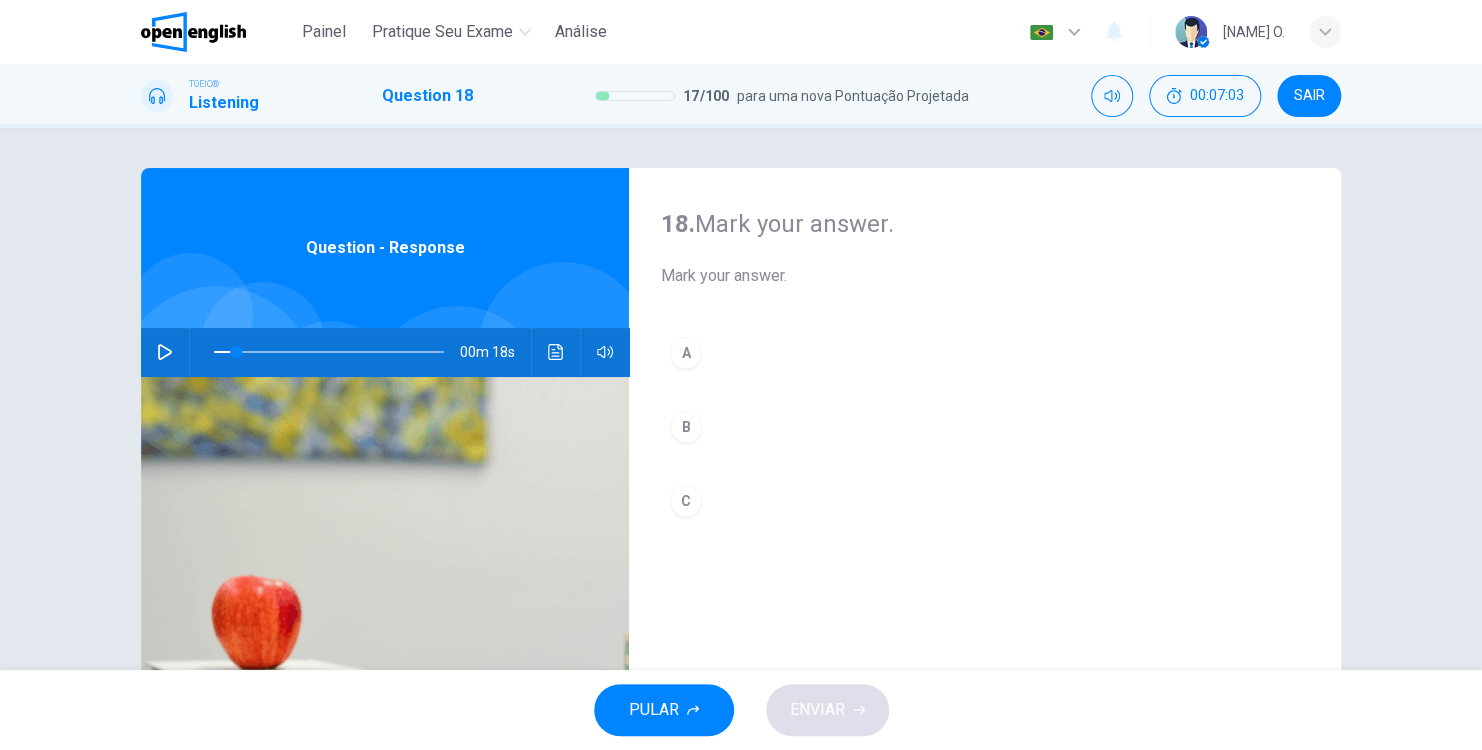 click on "C" at bounding box center (985, 501) 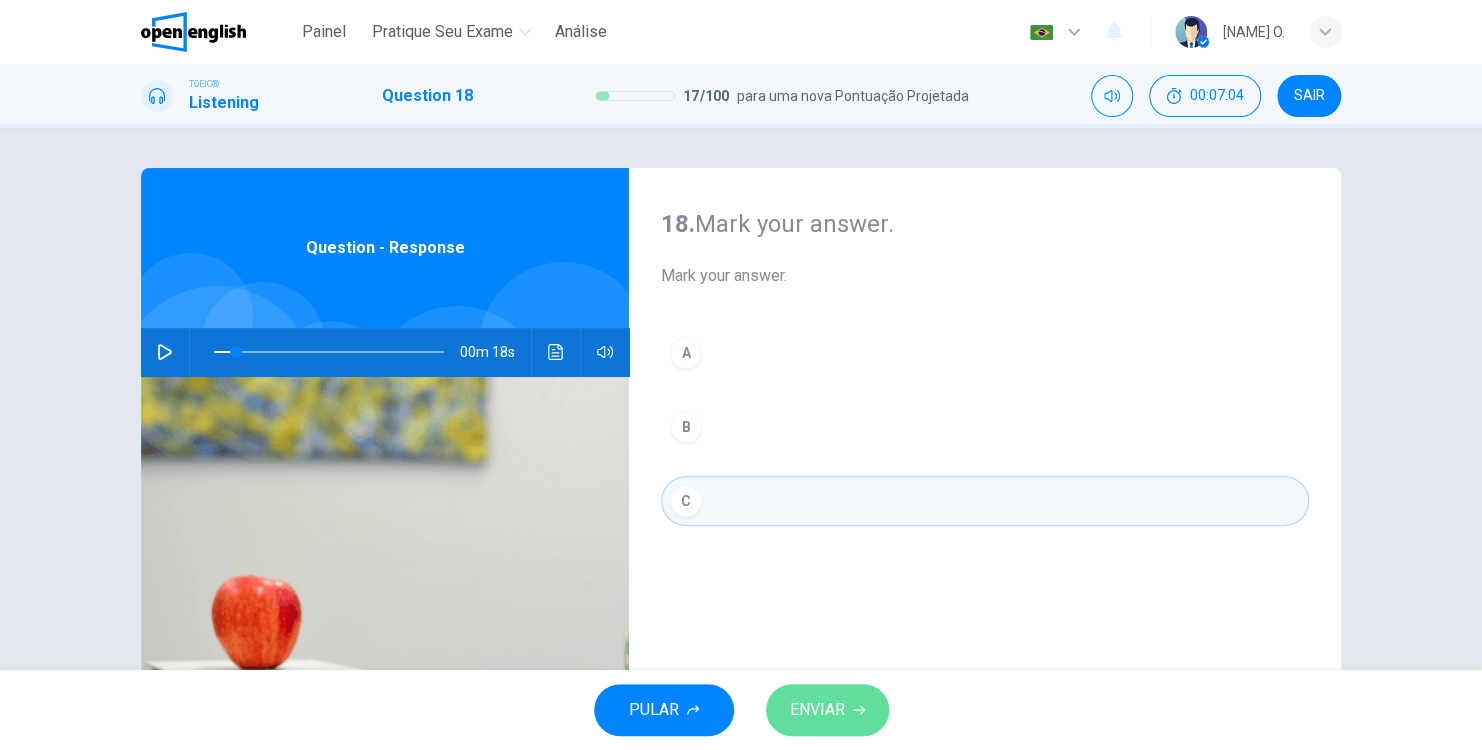 click on "ENVIAR" at bounding box center [827, 710] 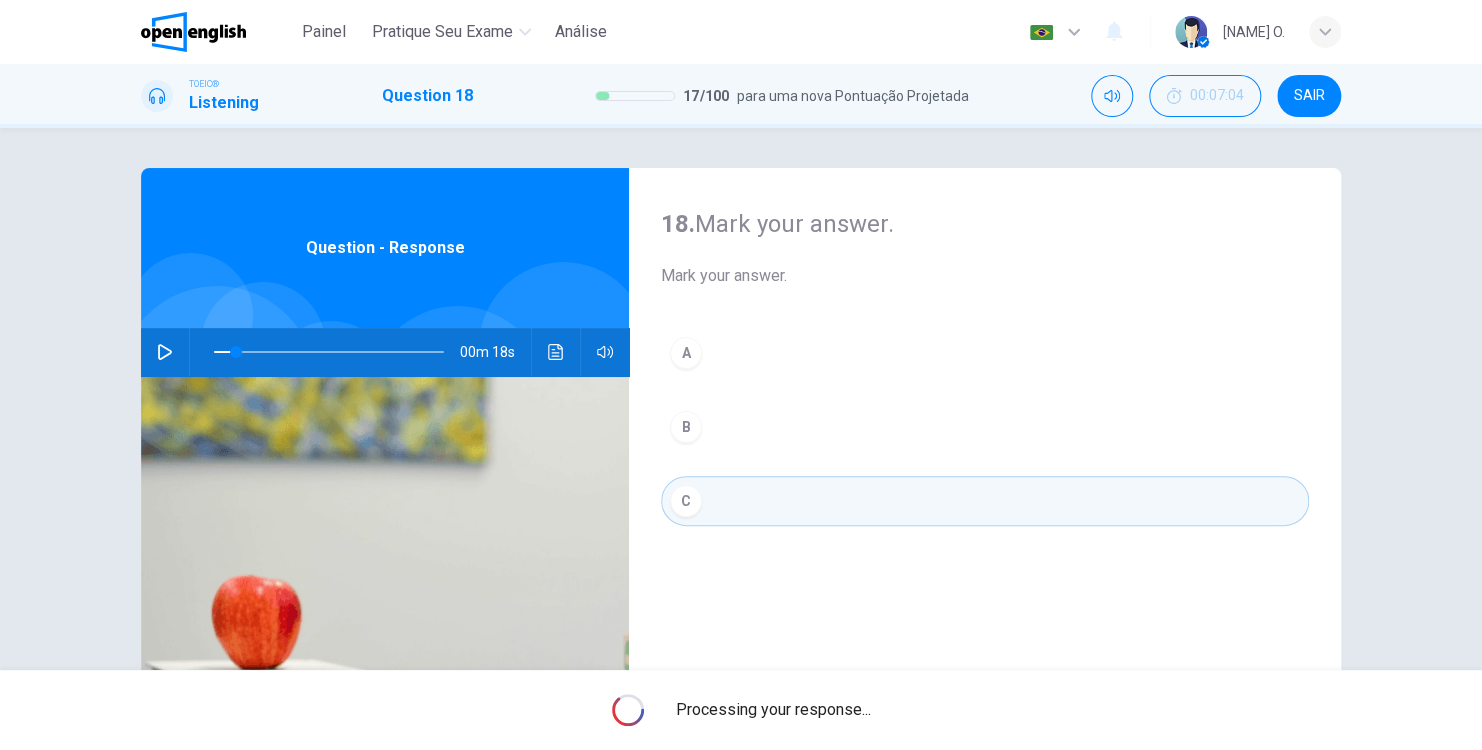 type on "**" 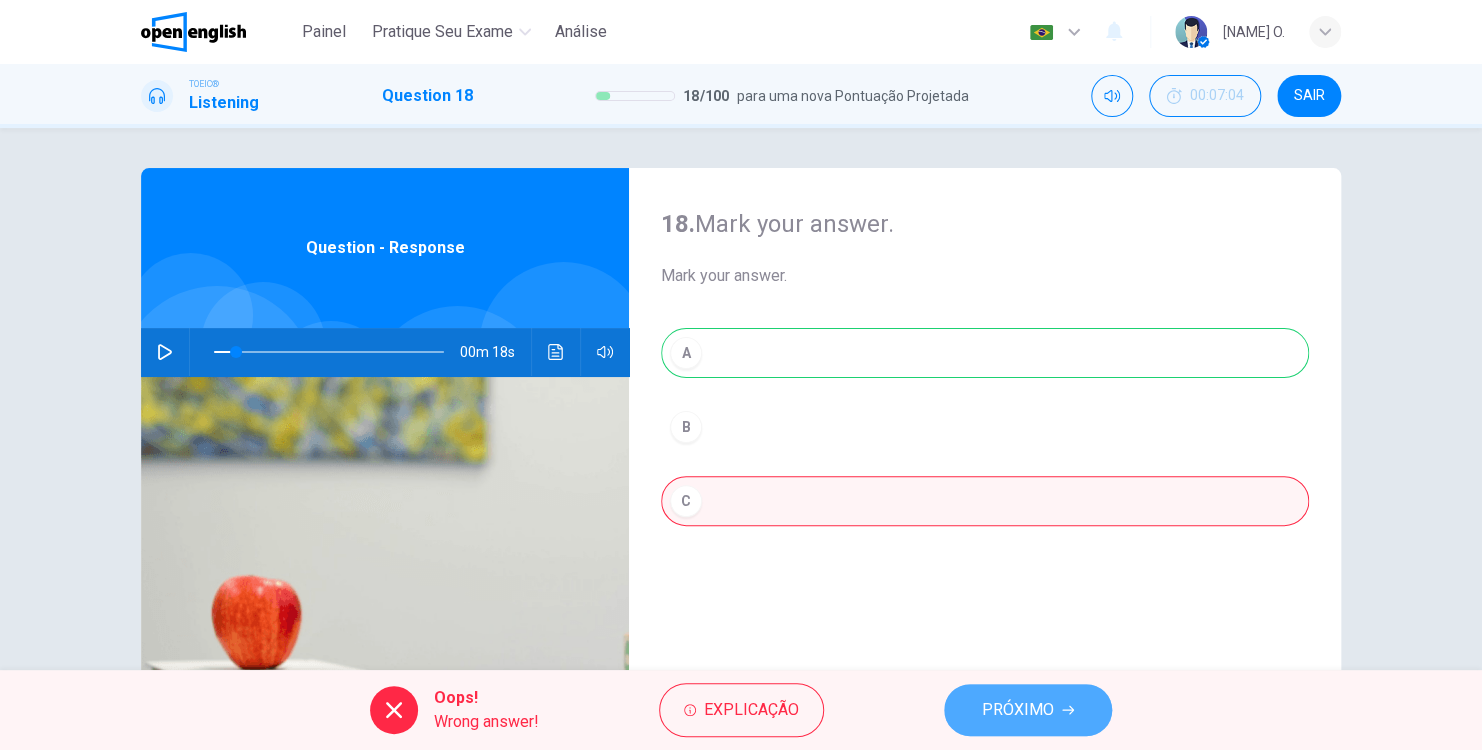click on "PRÓXIMO" at bounding box center (1018, 710) 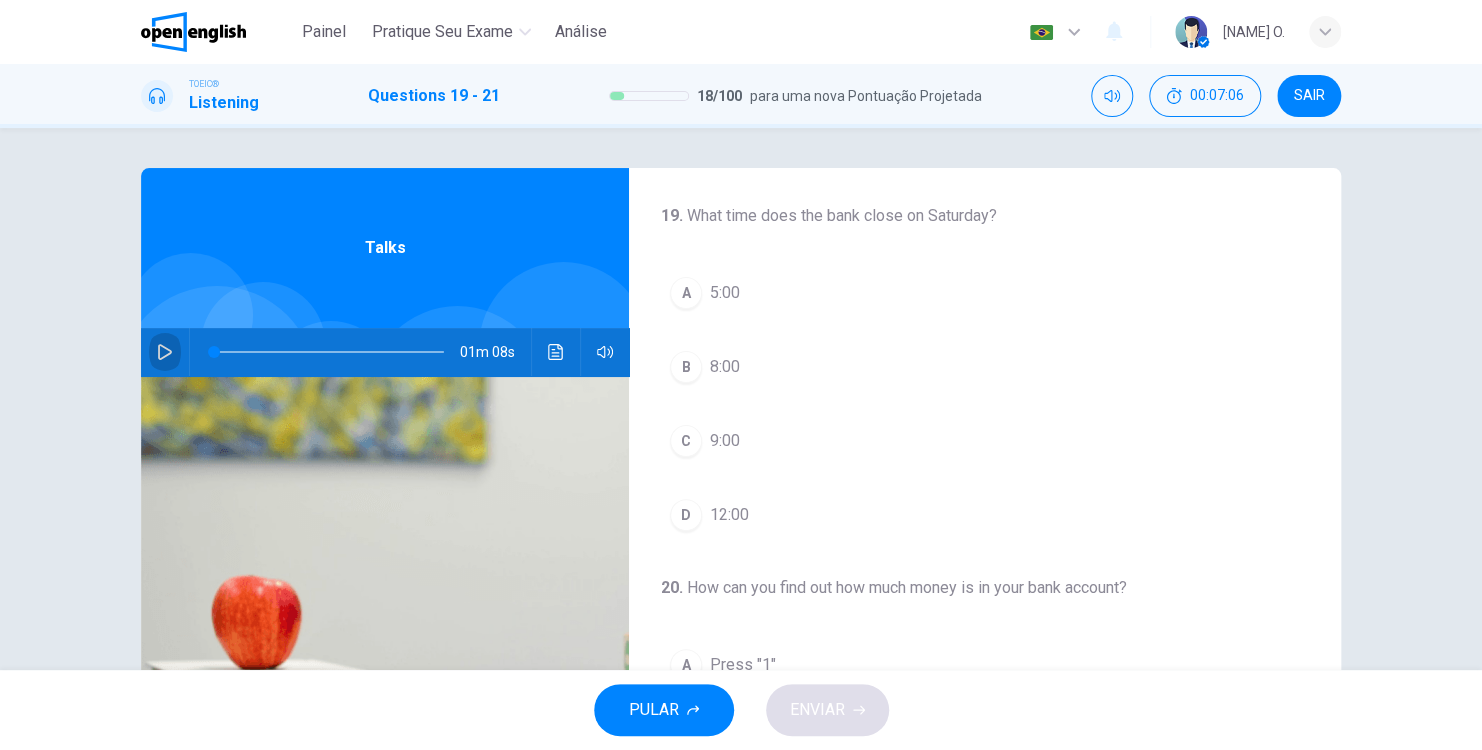 click 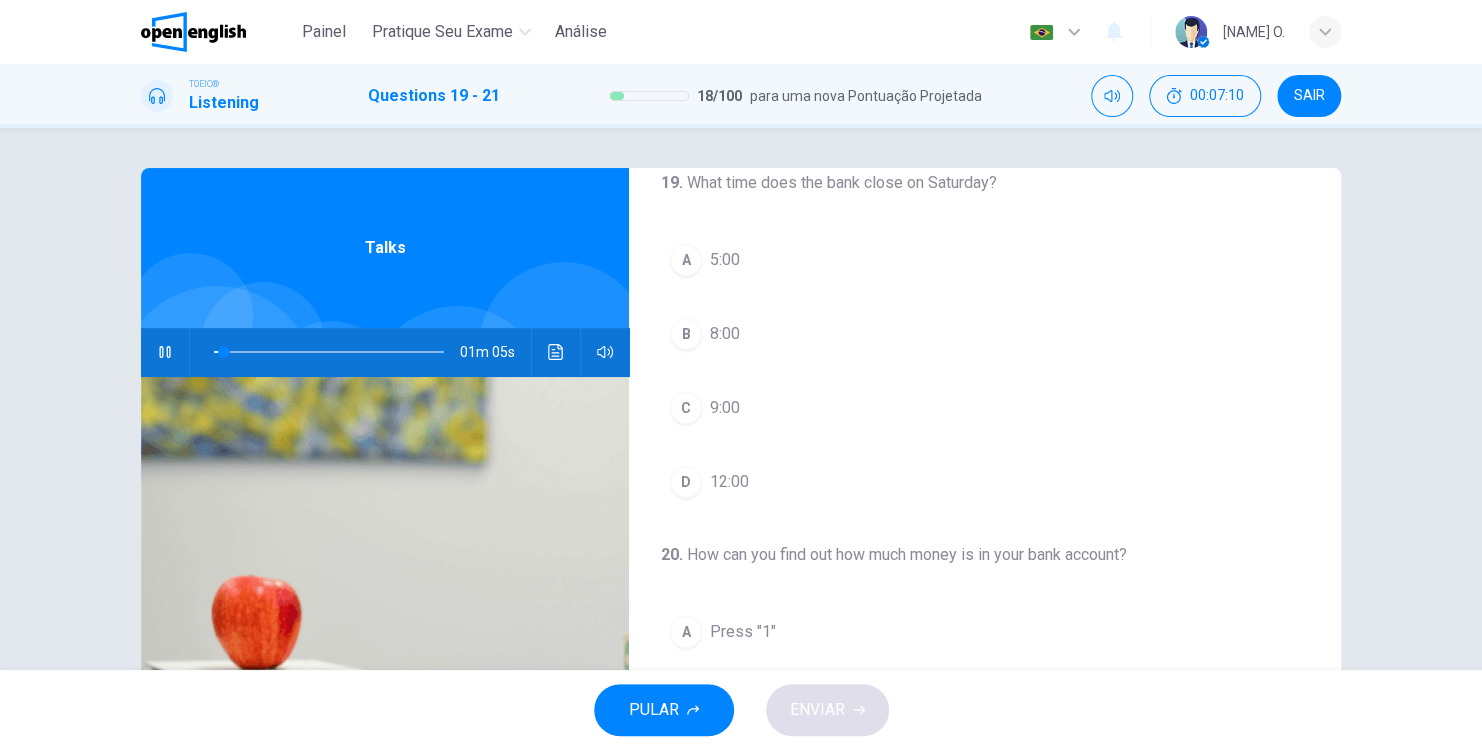 scroll, scrollTop: 0, scrollLeft: 0, axis: both 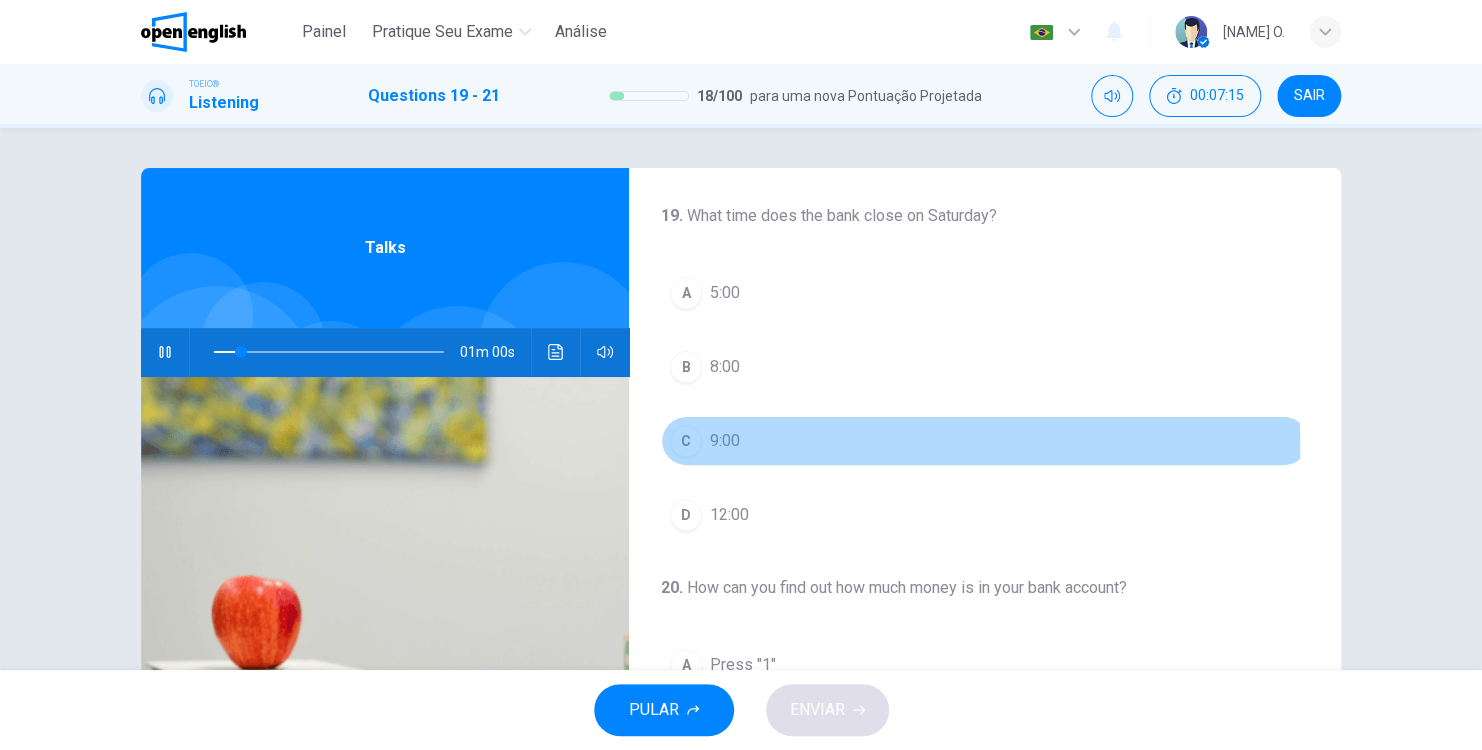 click on "C 9:00" at bounding box center [985, 441] 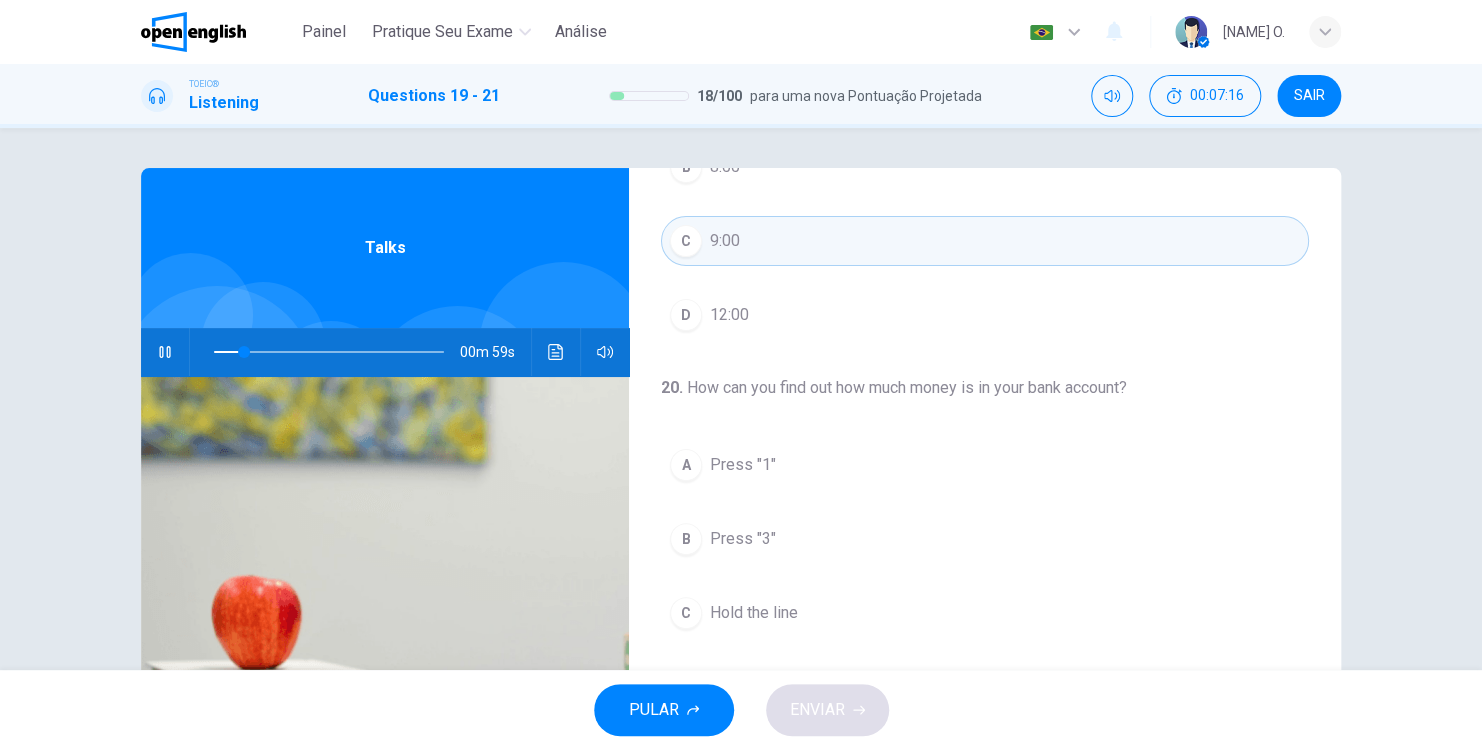 scroll, scrollTop: 0, scrollLeft: 0, axis: both 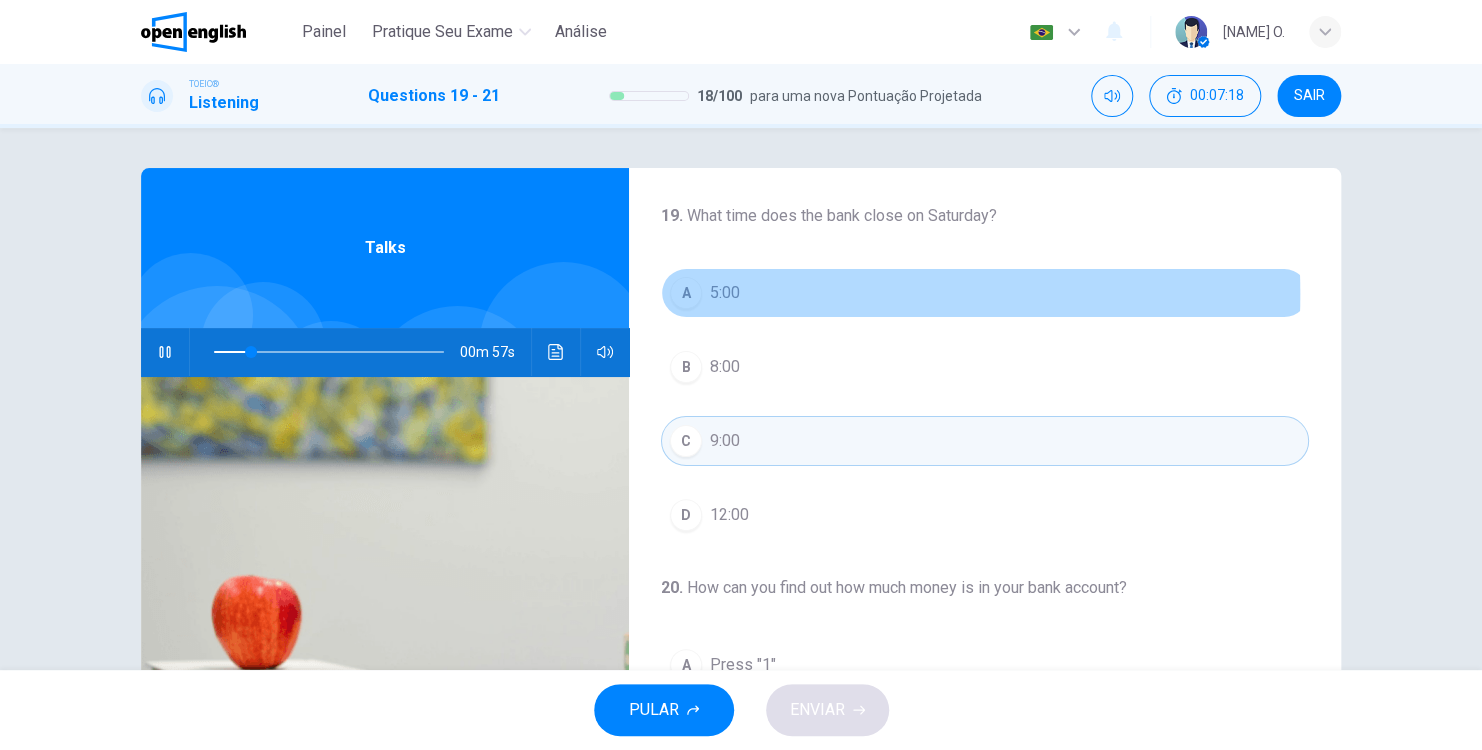 click on "5:00" at bounding box center (725, 293) 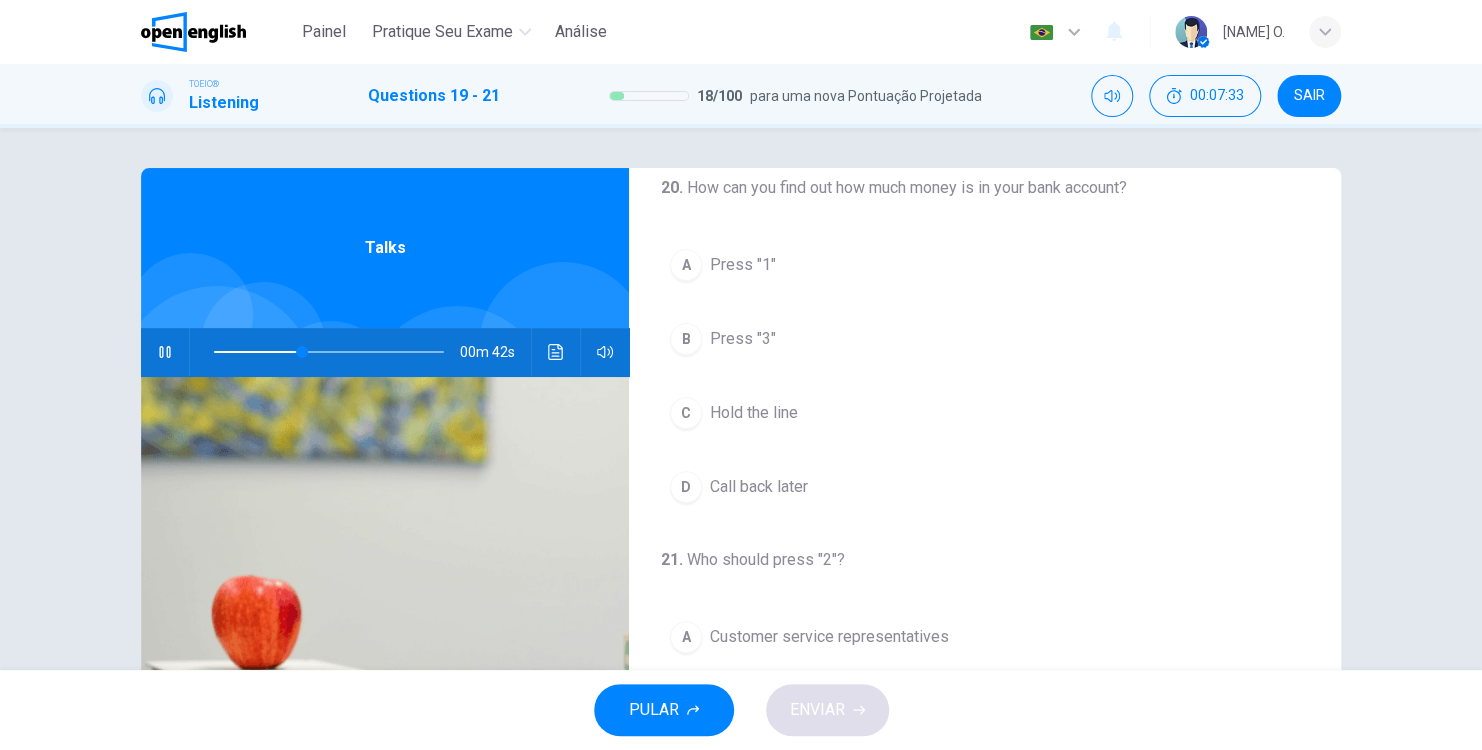 scroll, scrollTop: 452, scrollLeft: 0, axis: vertical 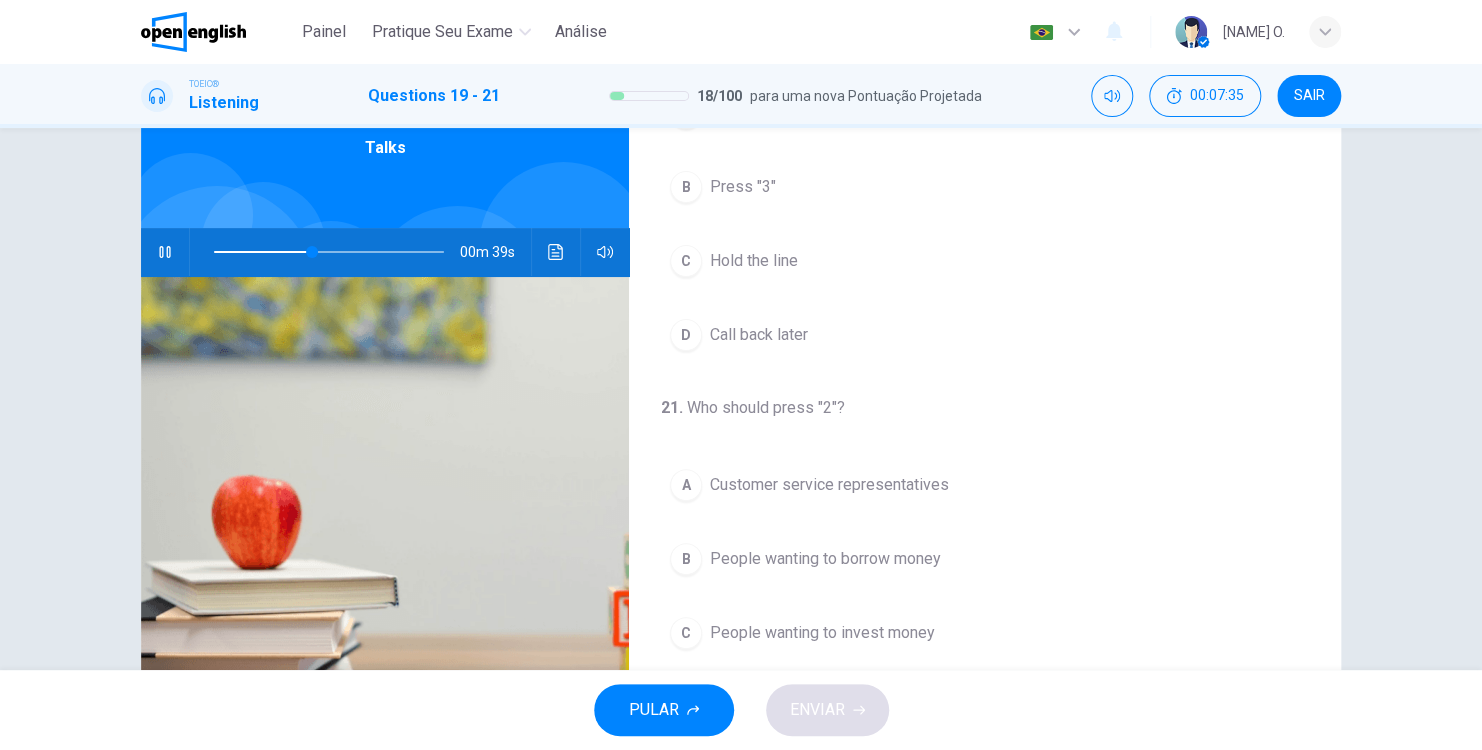 click on "C People wanting to invest money" at bounding box center [985, 633] 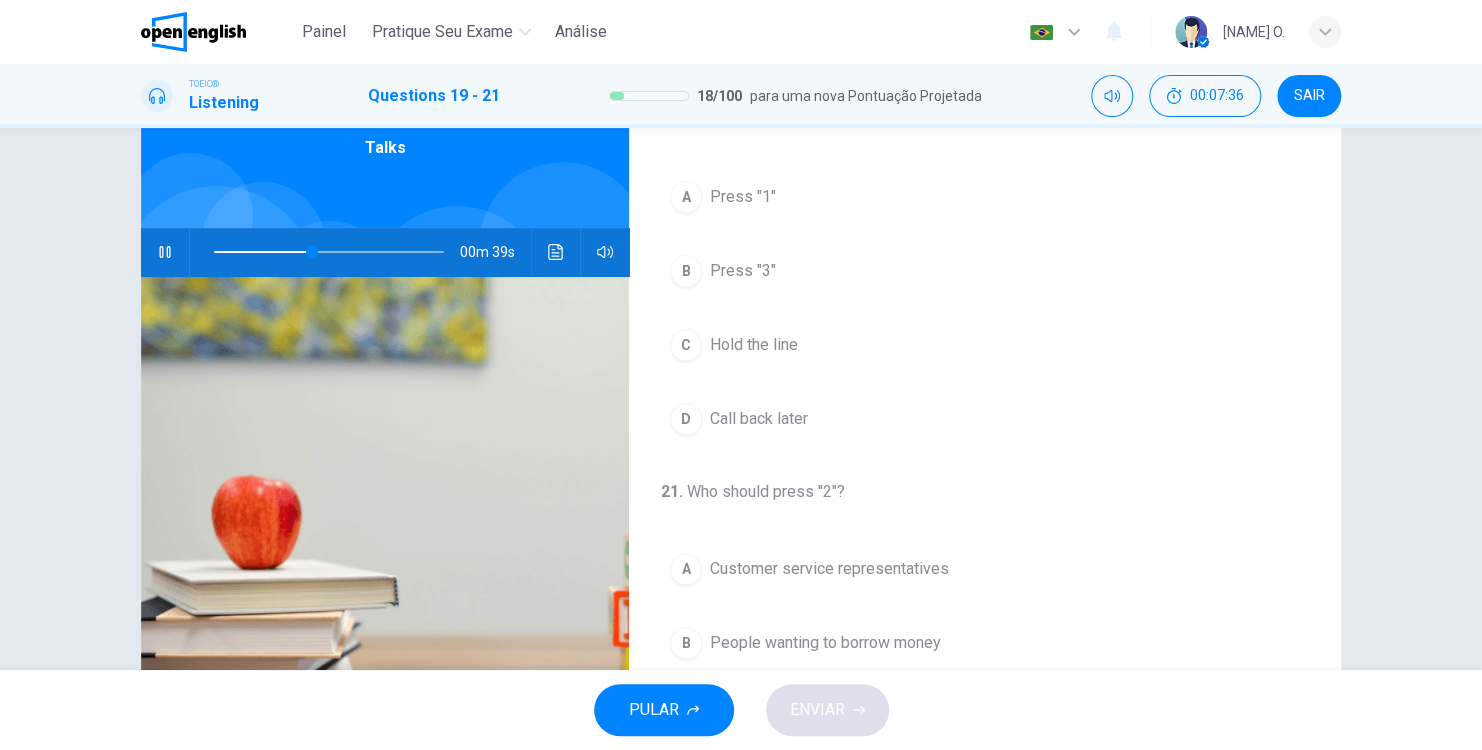 scroll, scrollTop: 252, scrollLeft: 0, axis: vertical 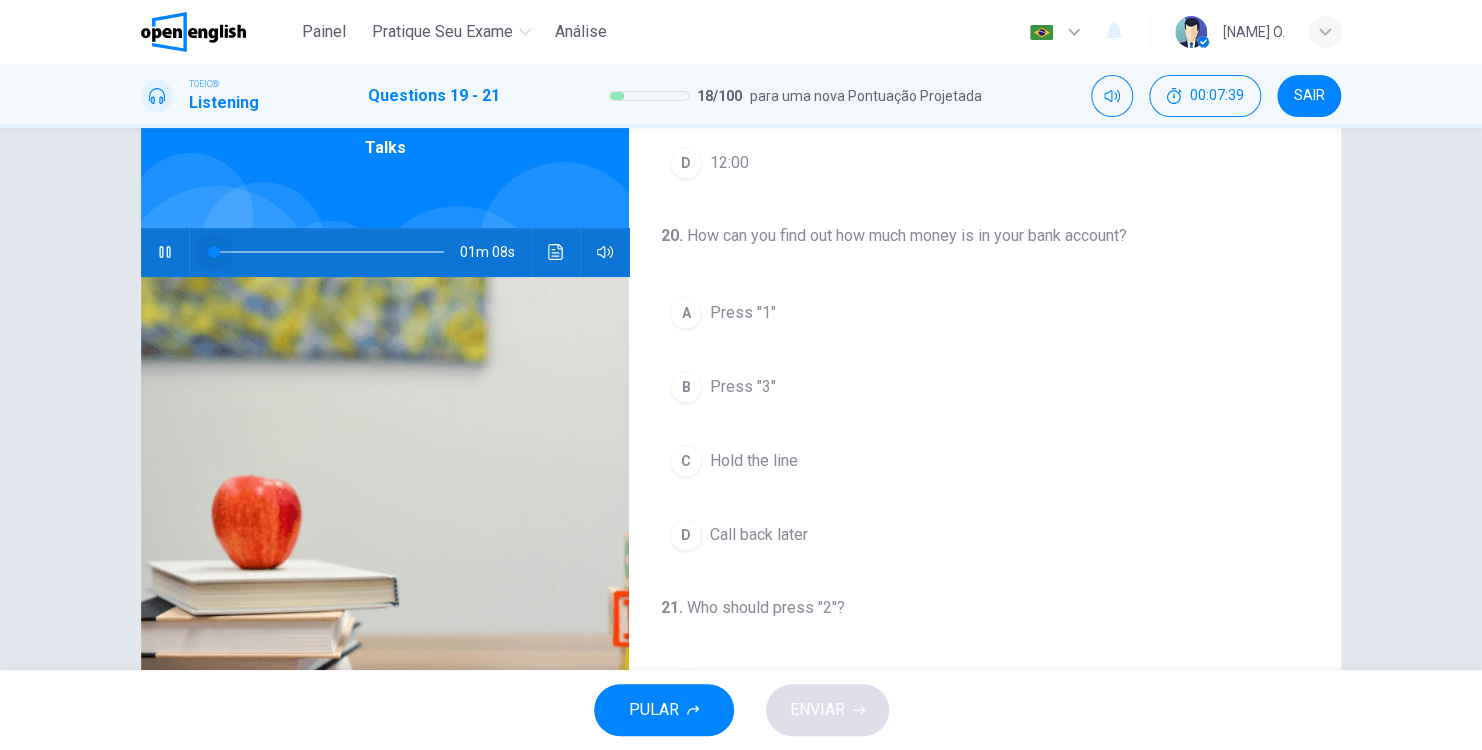 drag, startPoint x: 308, startPoint y: 243, endPoint x: 0, endPoint y: 243, distance: 308 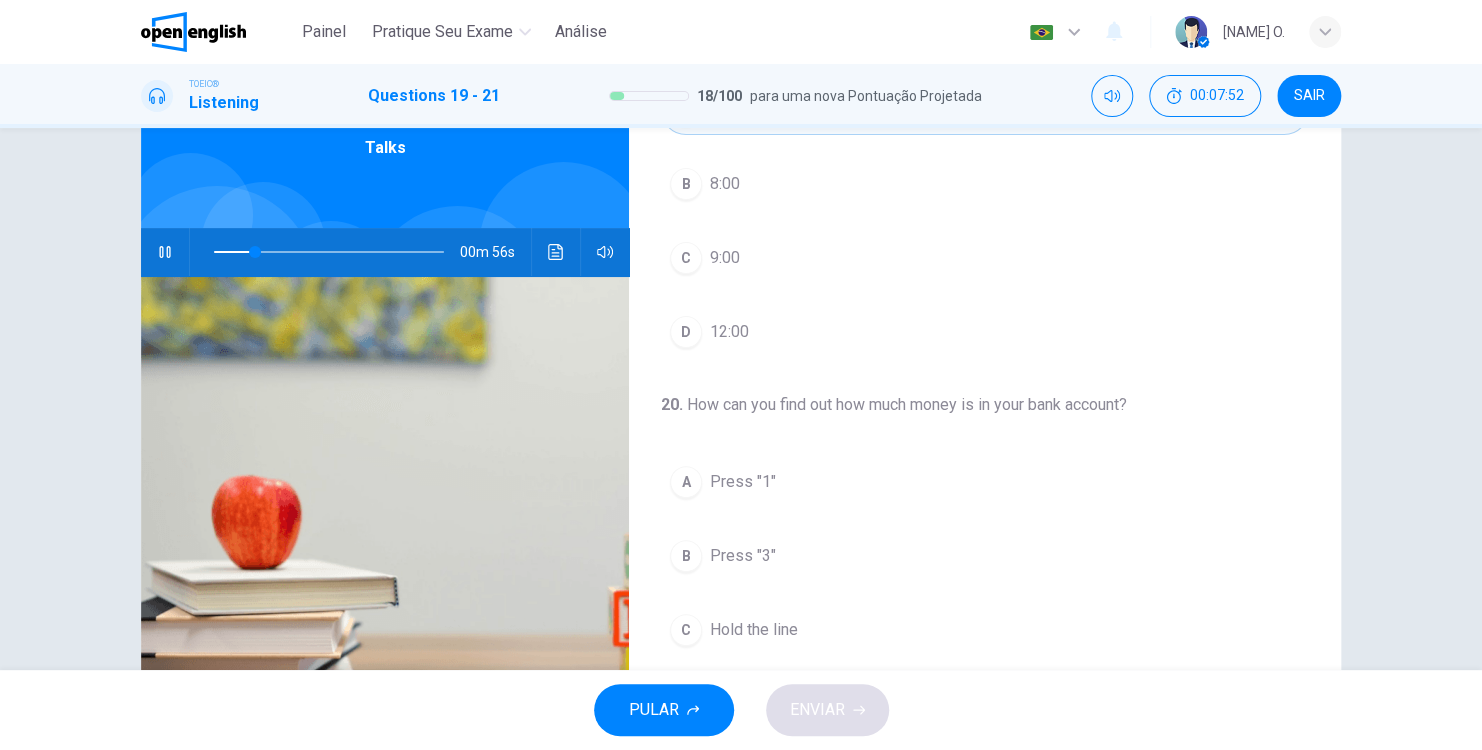 scroll, scrollTop: 0, scrollLeft: 0, axis: both 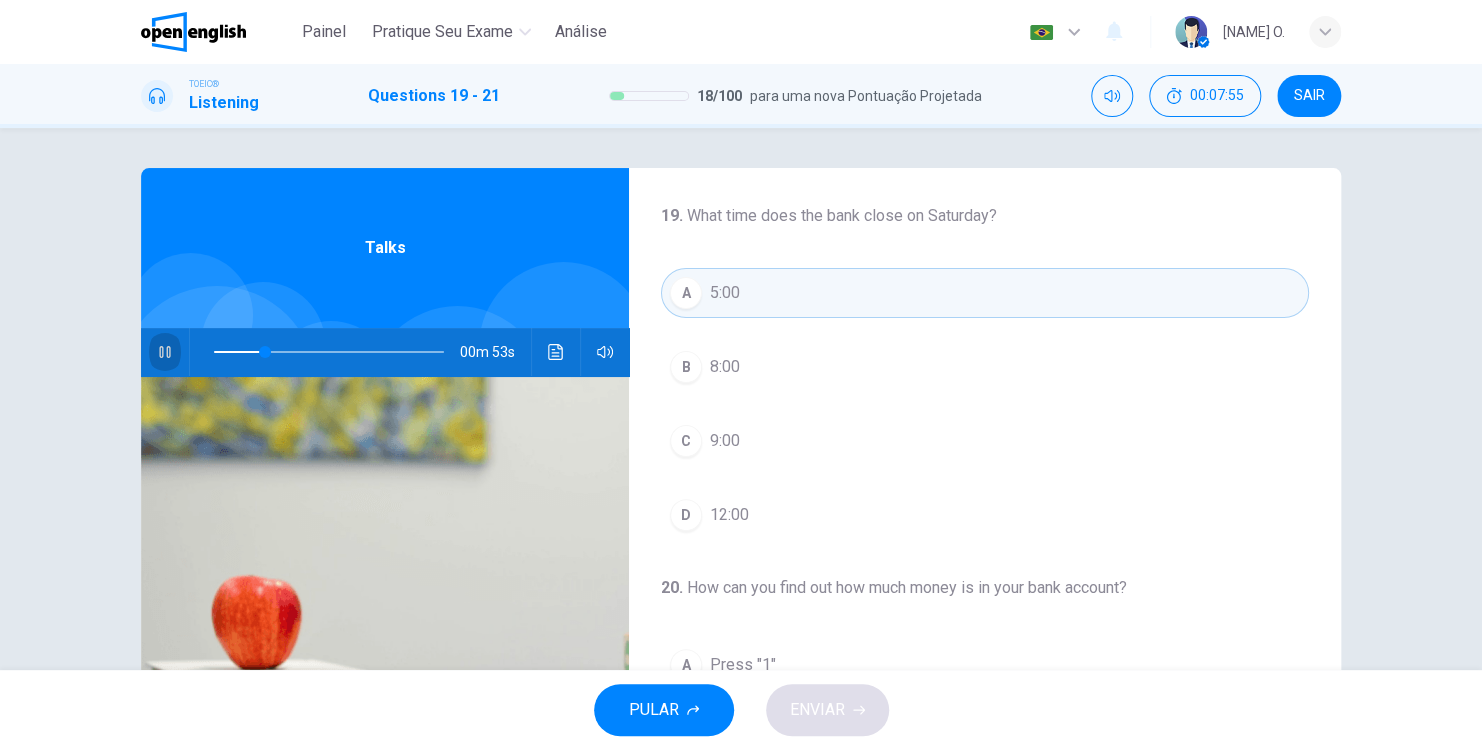 click 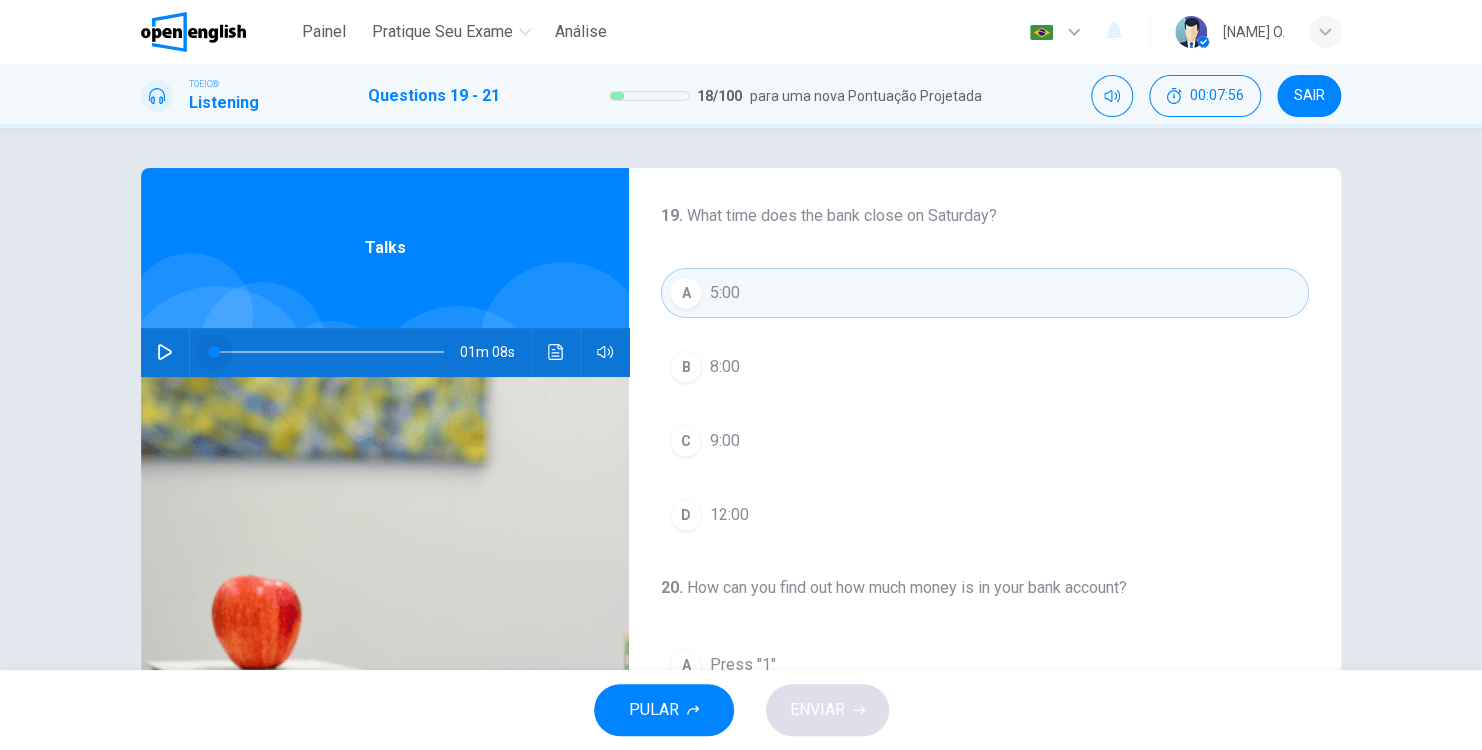 drag, startPoint x: 261, startPoint y: 353, endPoint x: 106, endPoint y: 360, distance: 155.15799 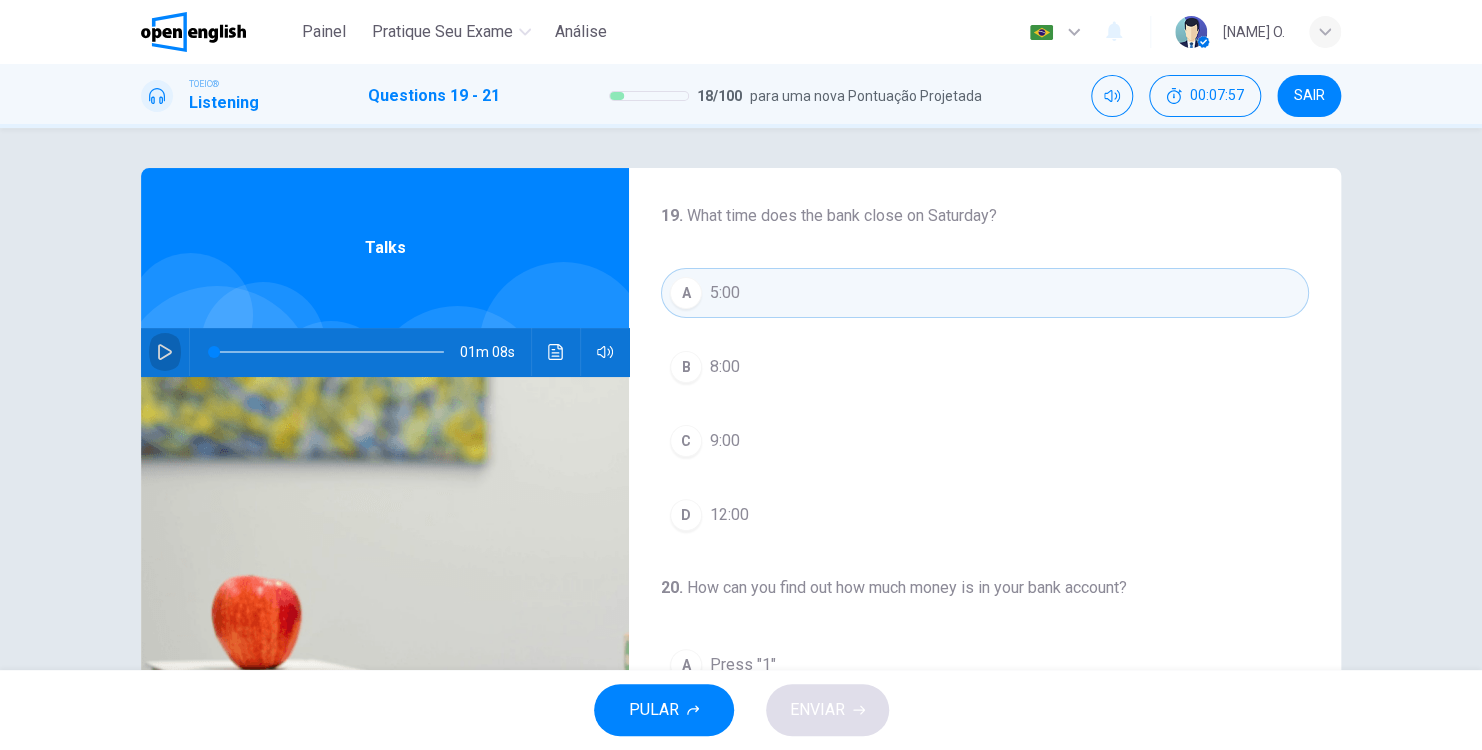 click 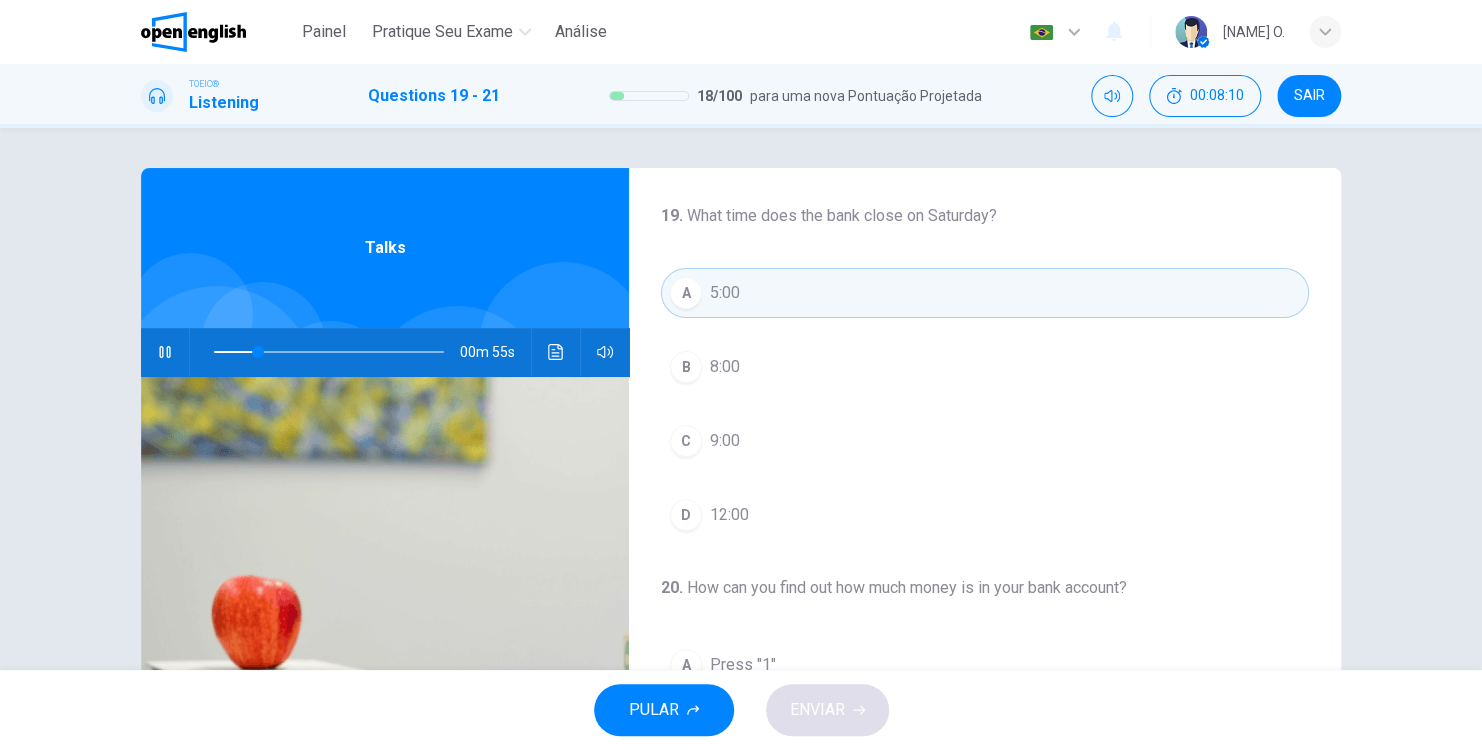 click on "D 12:00" at bounding box center [985, 515] 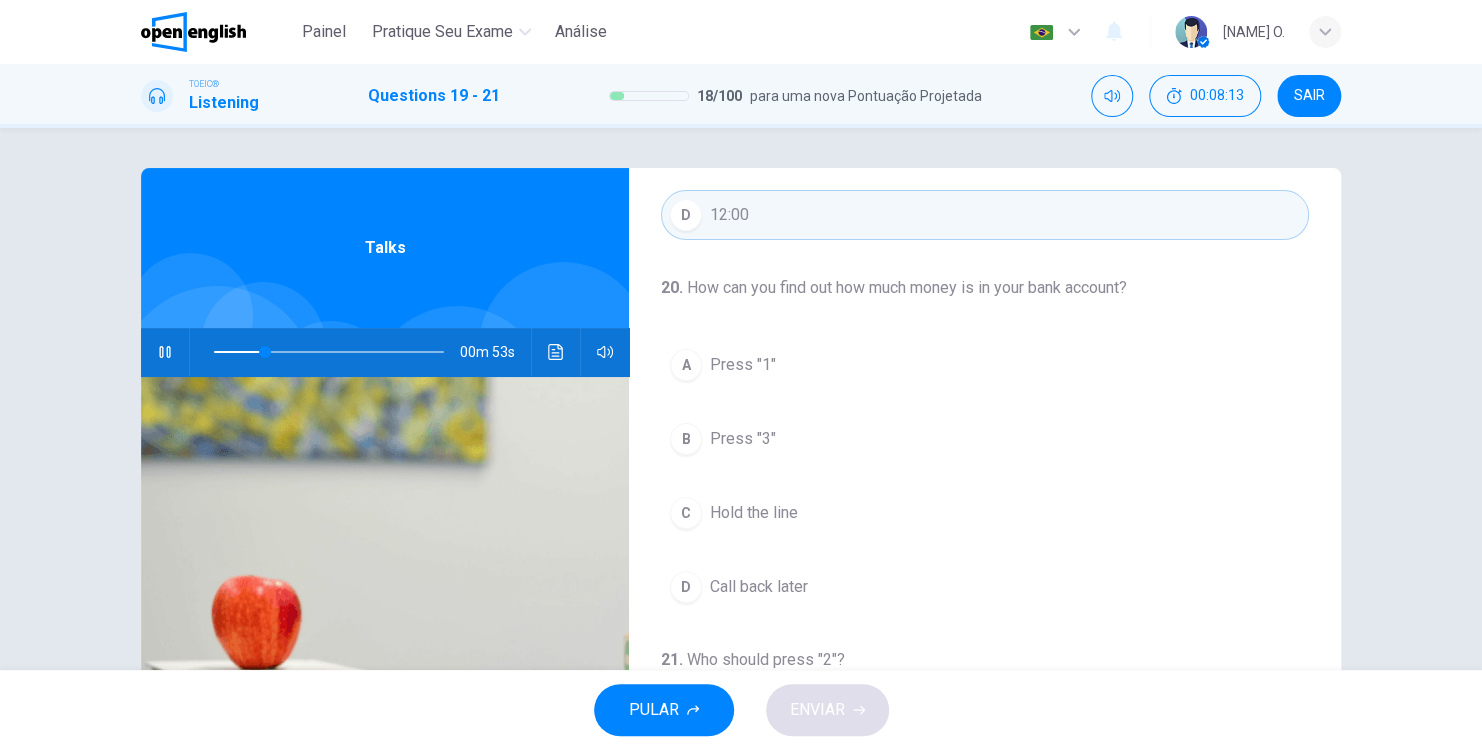 scroll, scrollTop: 400, scrollLeft: 0, axis: vertical 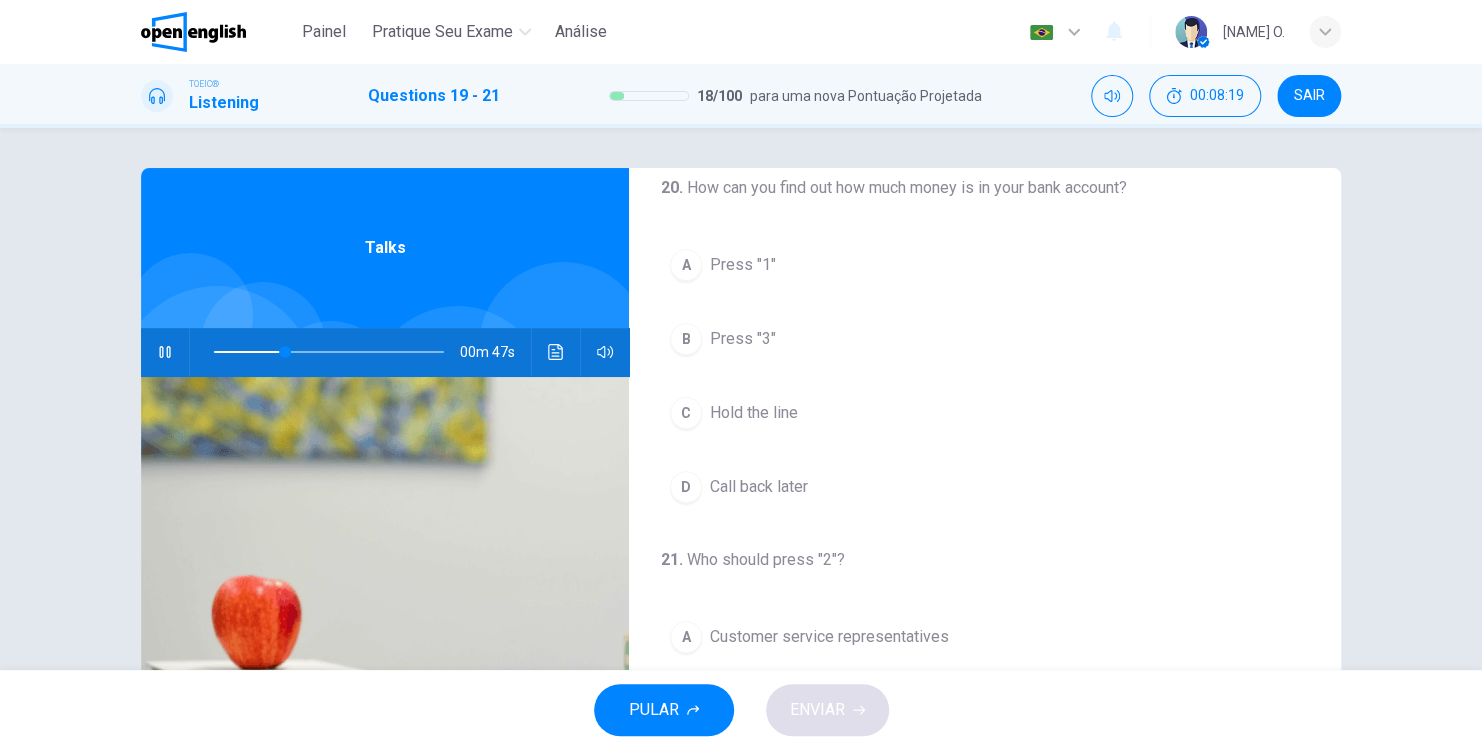 click on "Press "1"" at bounding box center (743, 265) 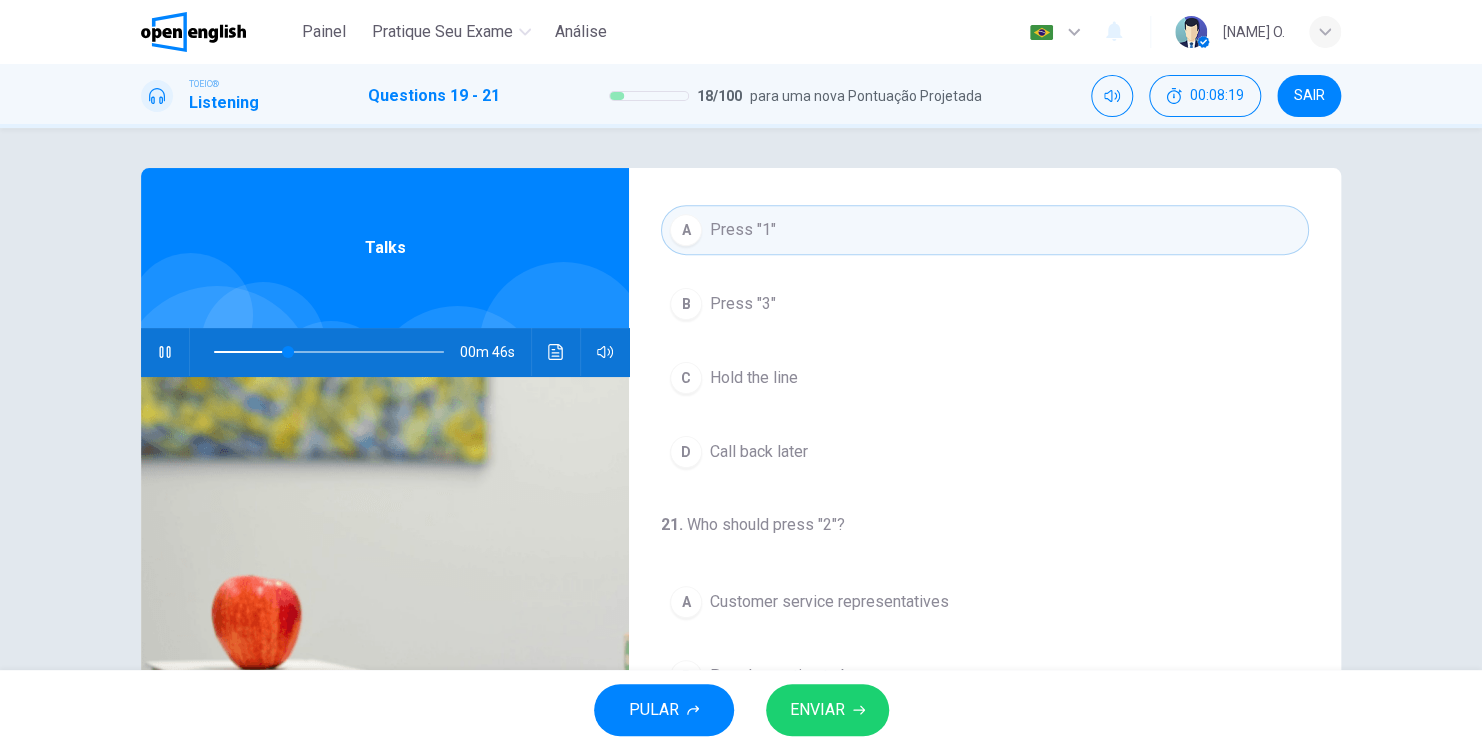 scroll, scrollTop: 452, scrollLeft: 0, axis: vertical 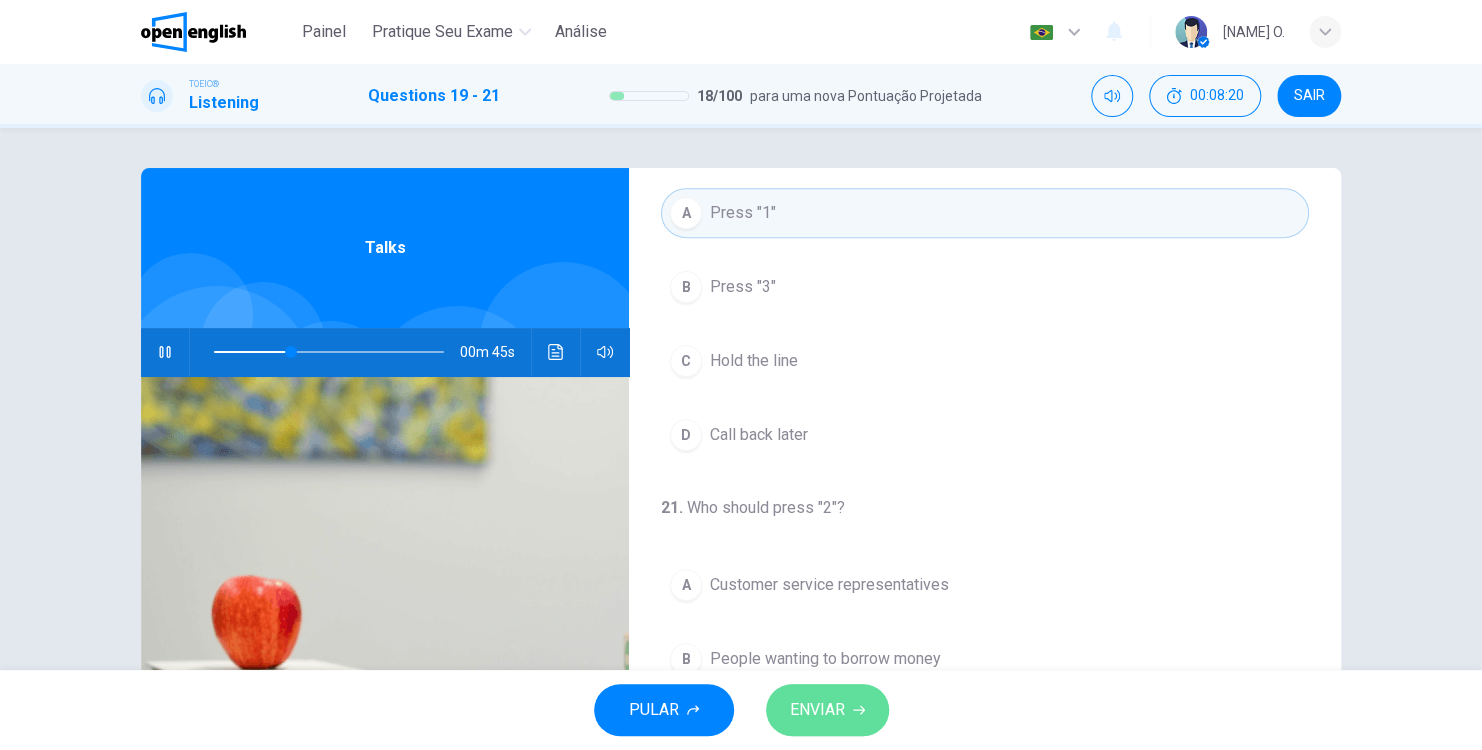 click on "ENVIAR" at bounding box center (817, 710) 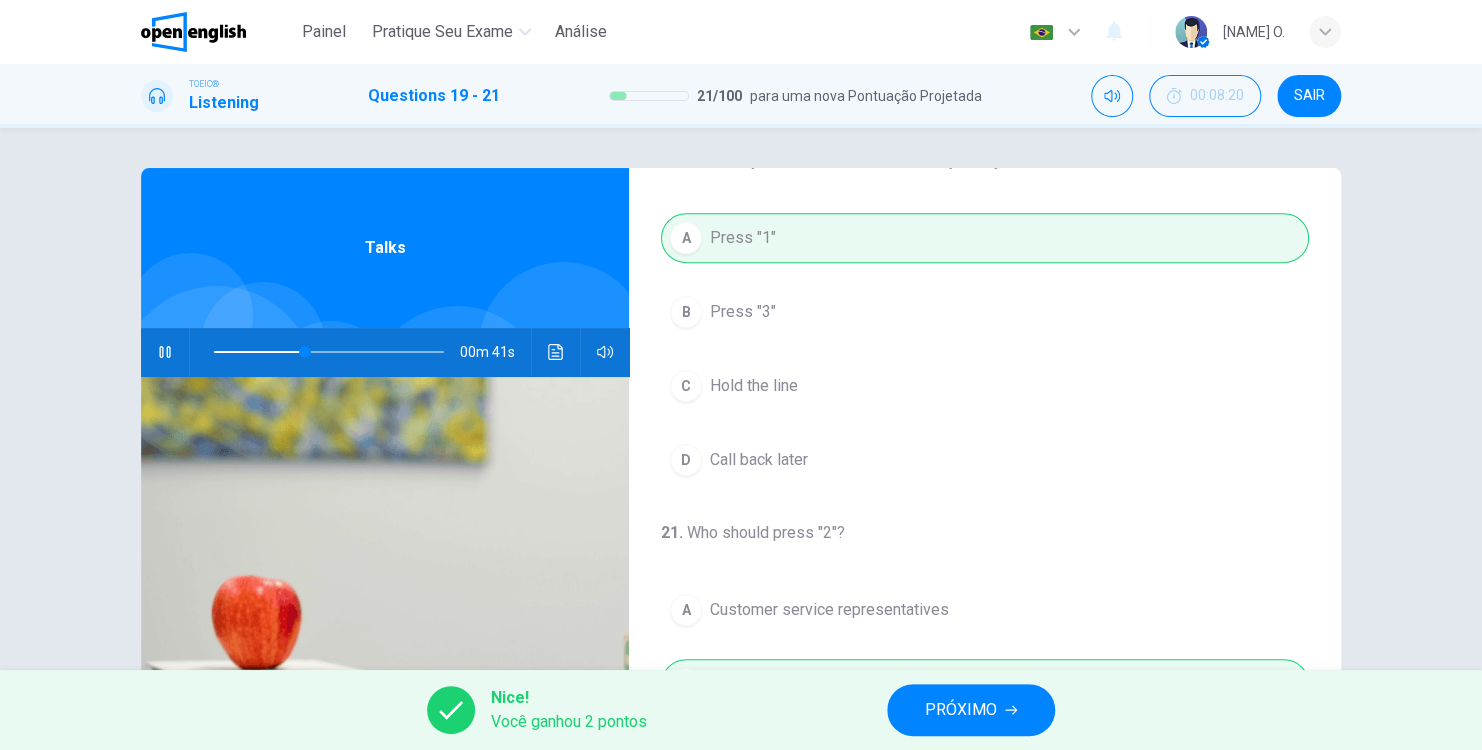 scroll, scrollTop: 452, scrollLeft: 0, axis: vertical 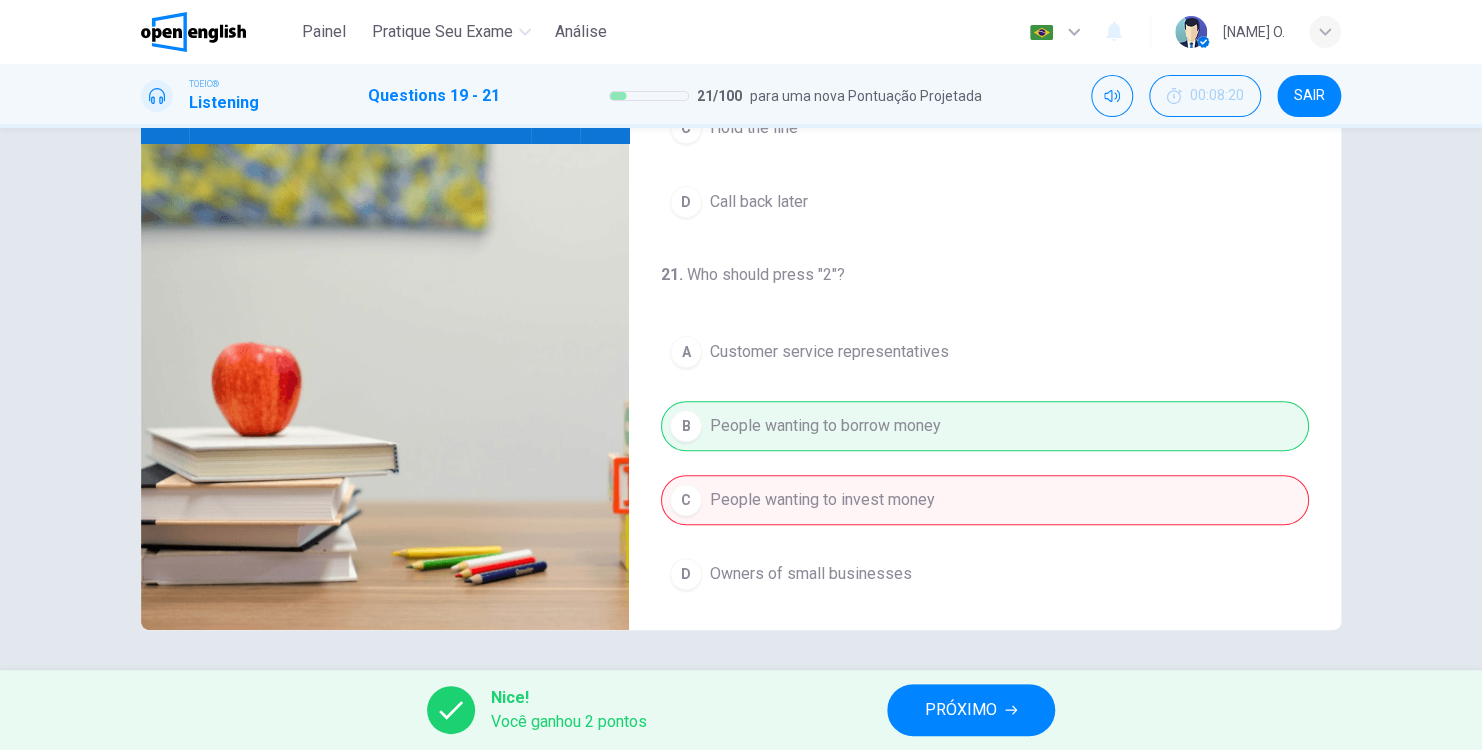 type on "**" 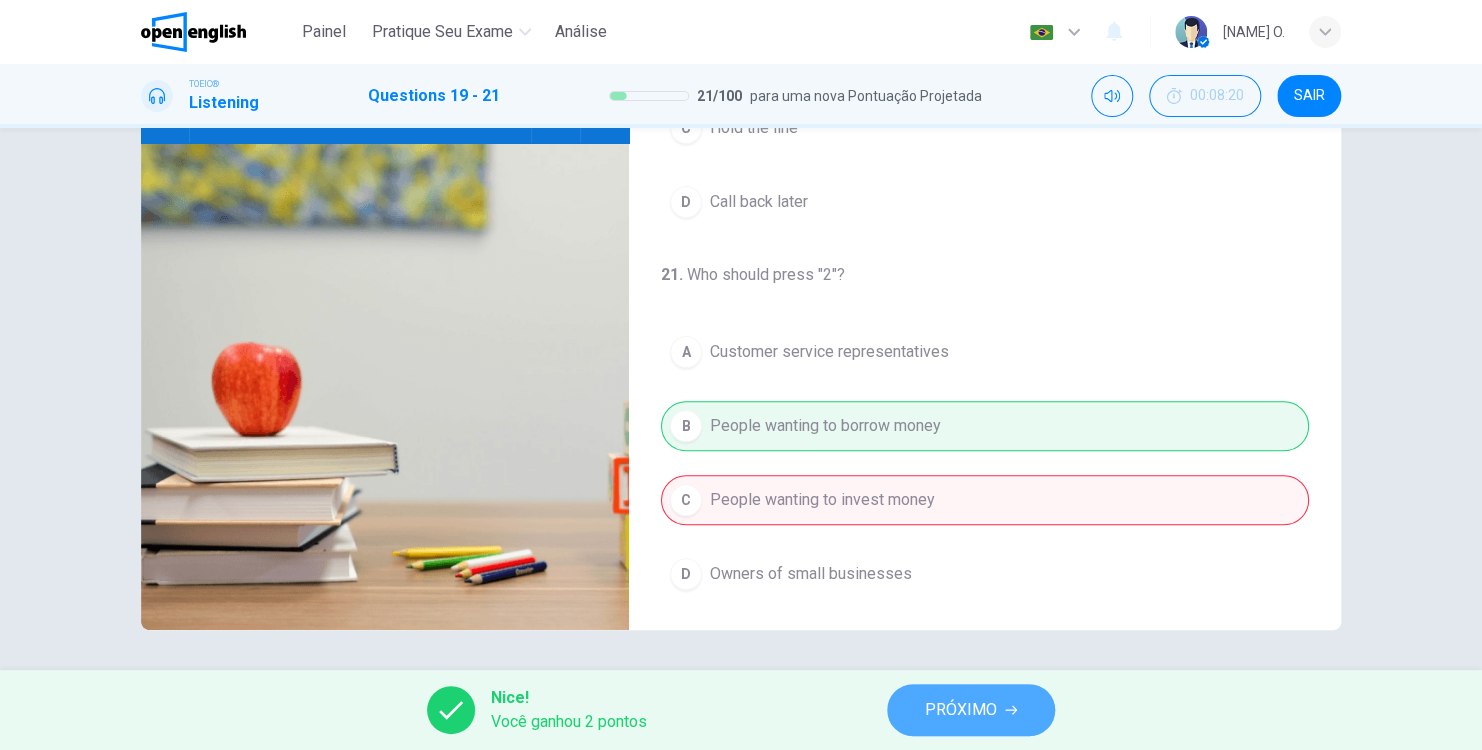 click on "PRÓXIMO" at bounding box center (961, 710) 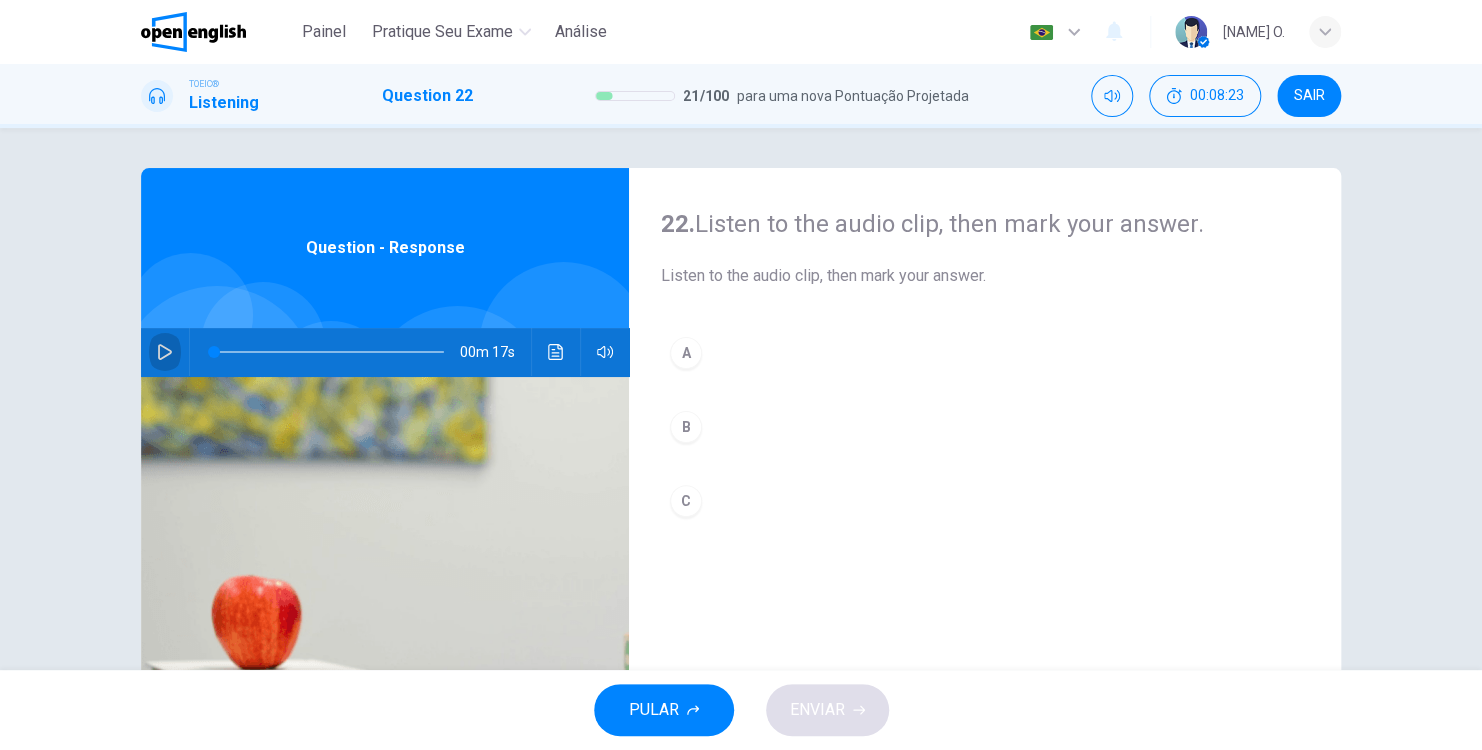 click at bounding box center [165, 352] 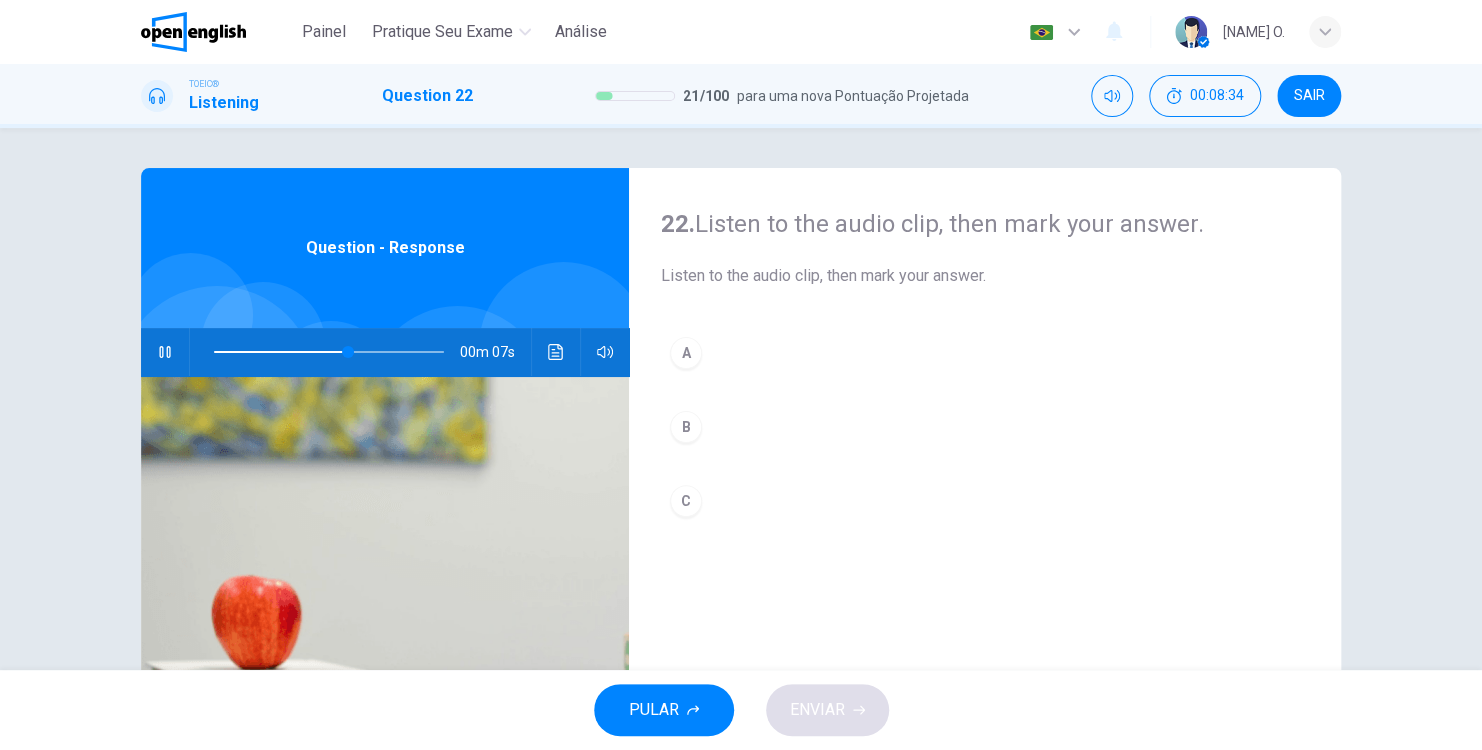 click on "A" at bounding box center (686, 353) 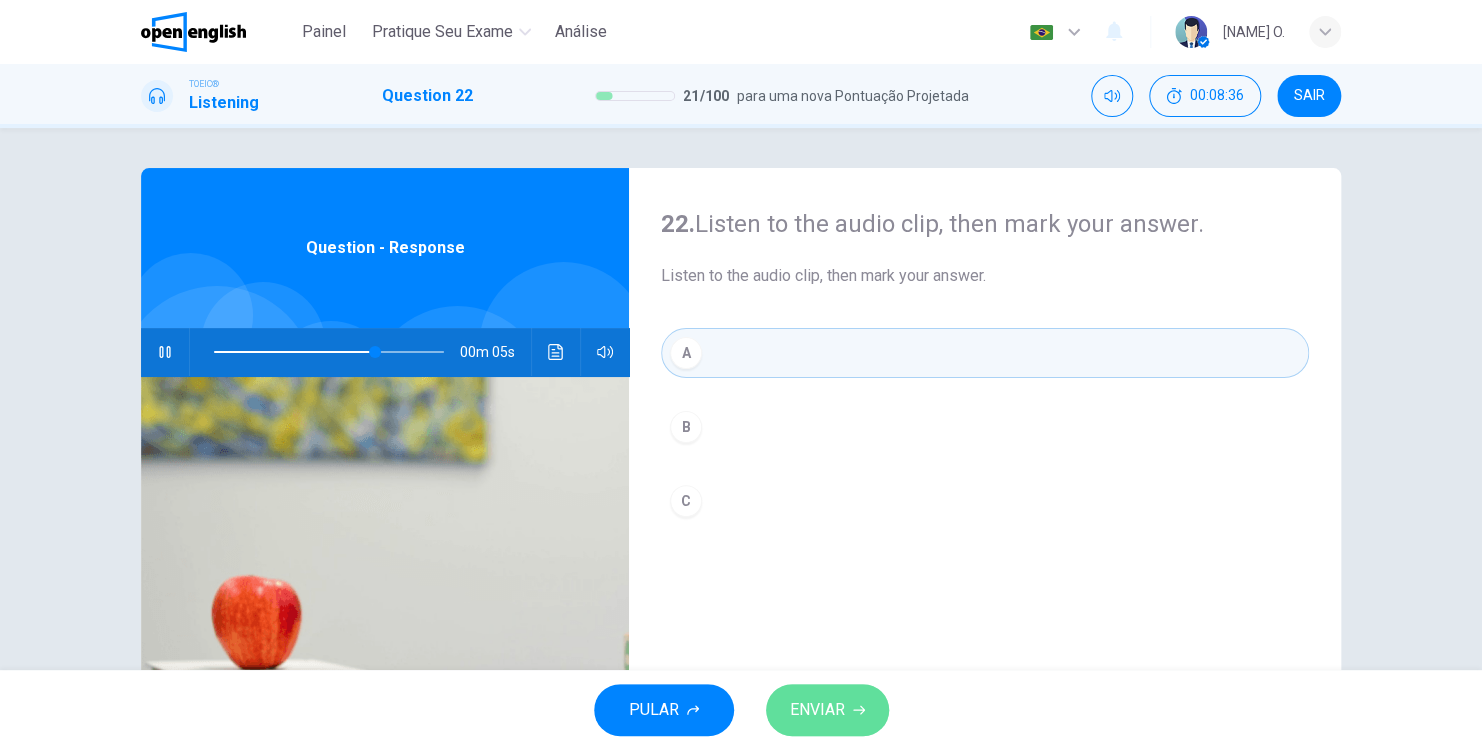 click on "ENVIAR" at bounding box center (817, 710) 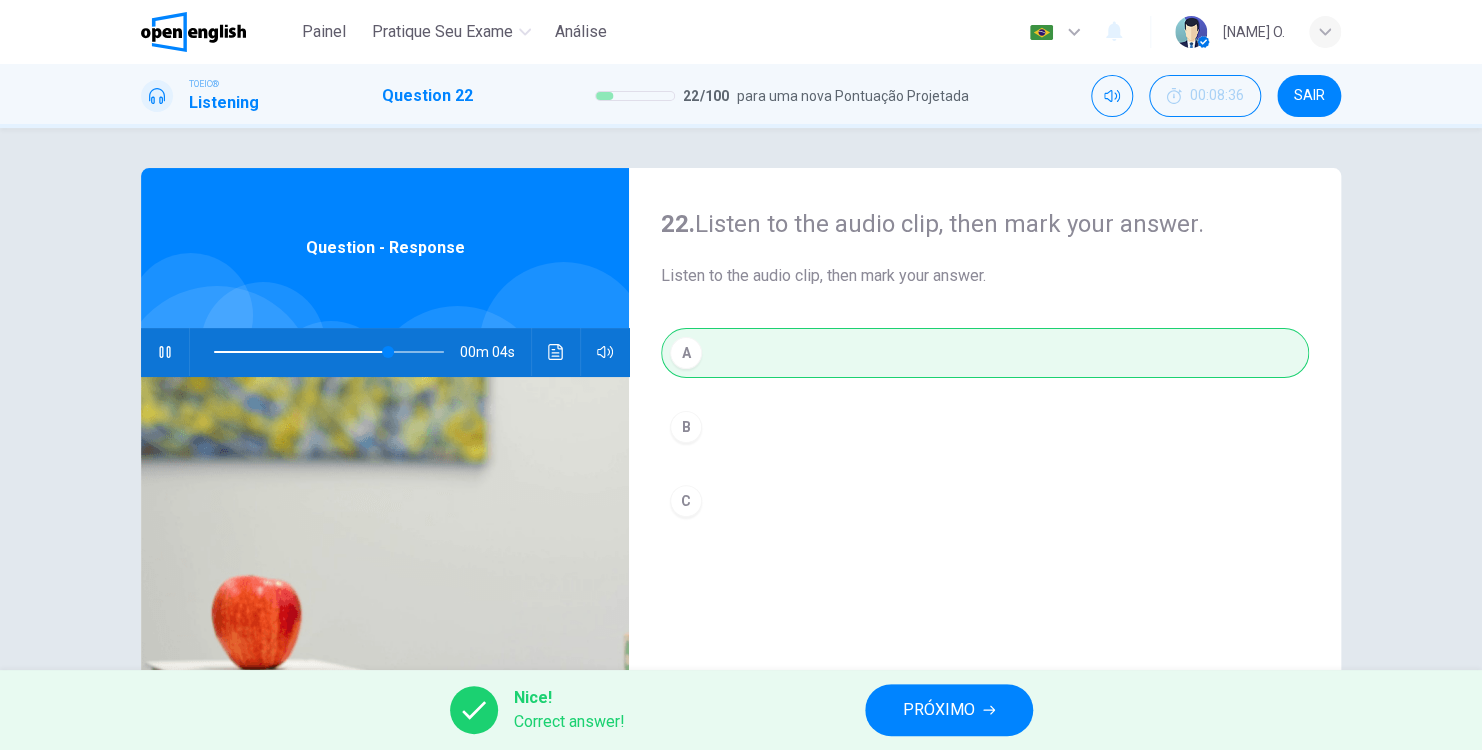 type on "**" 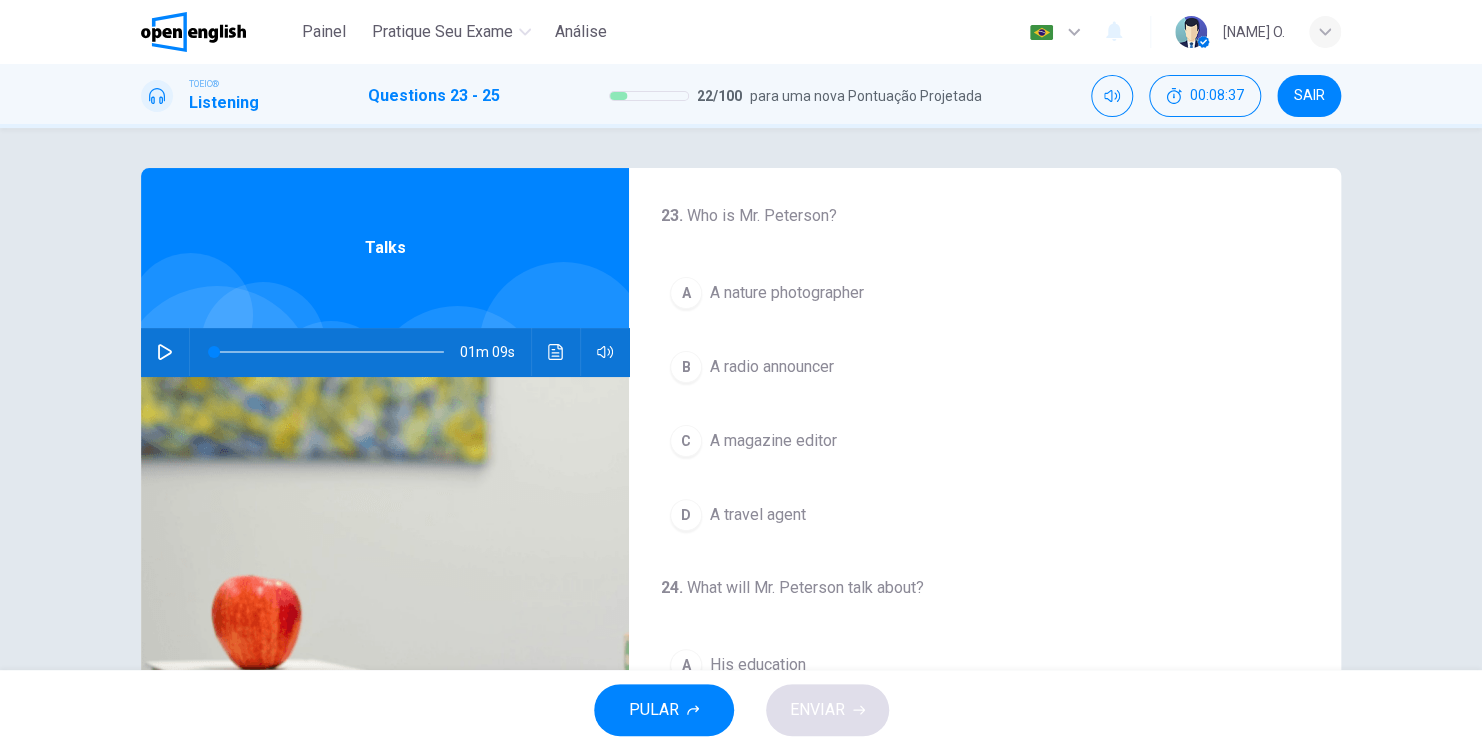 click at bounding box center (165, 352) 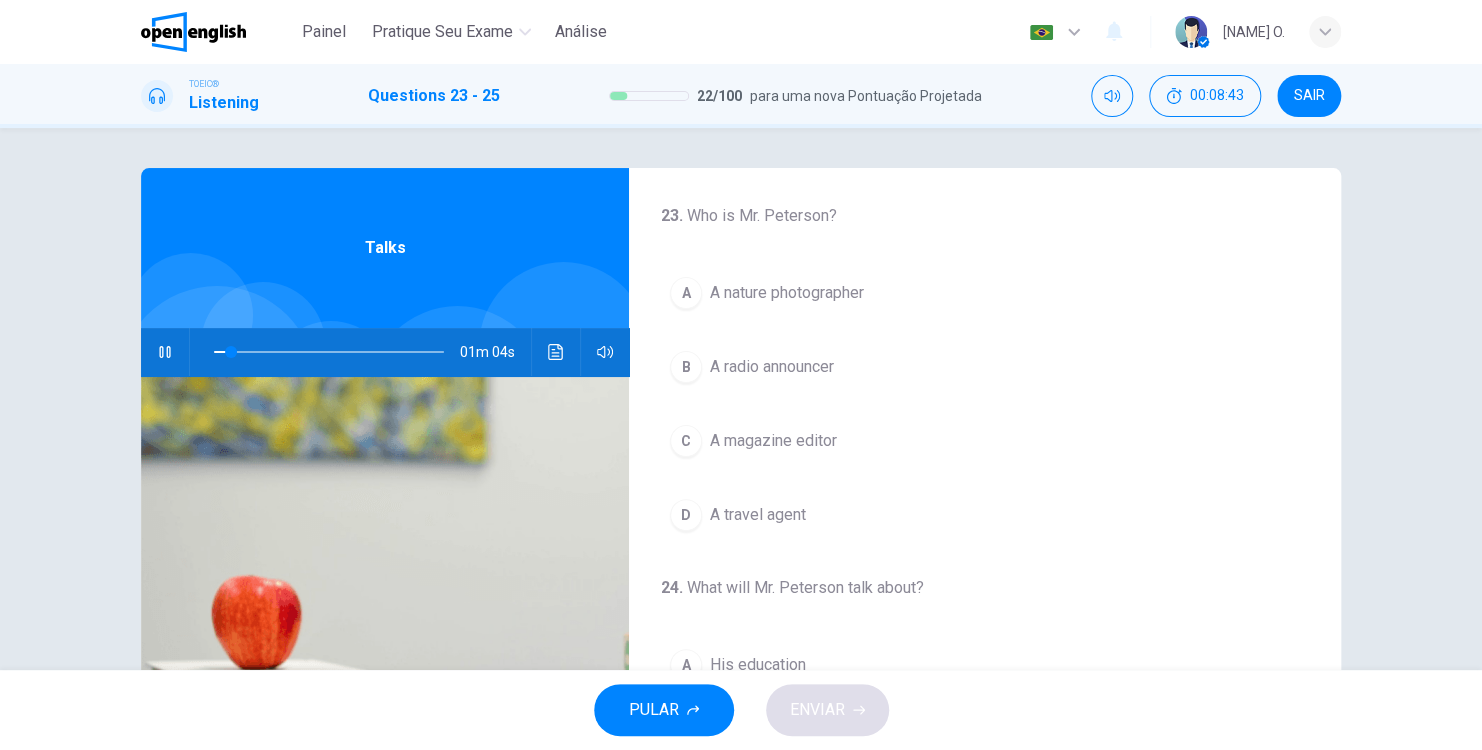 click on "A radio announcer" at bounding box center (772, 367) 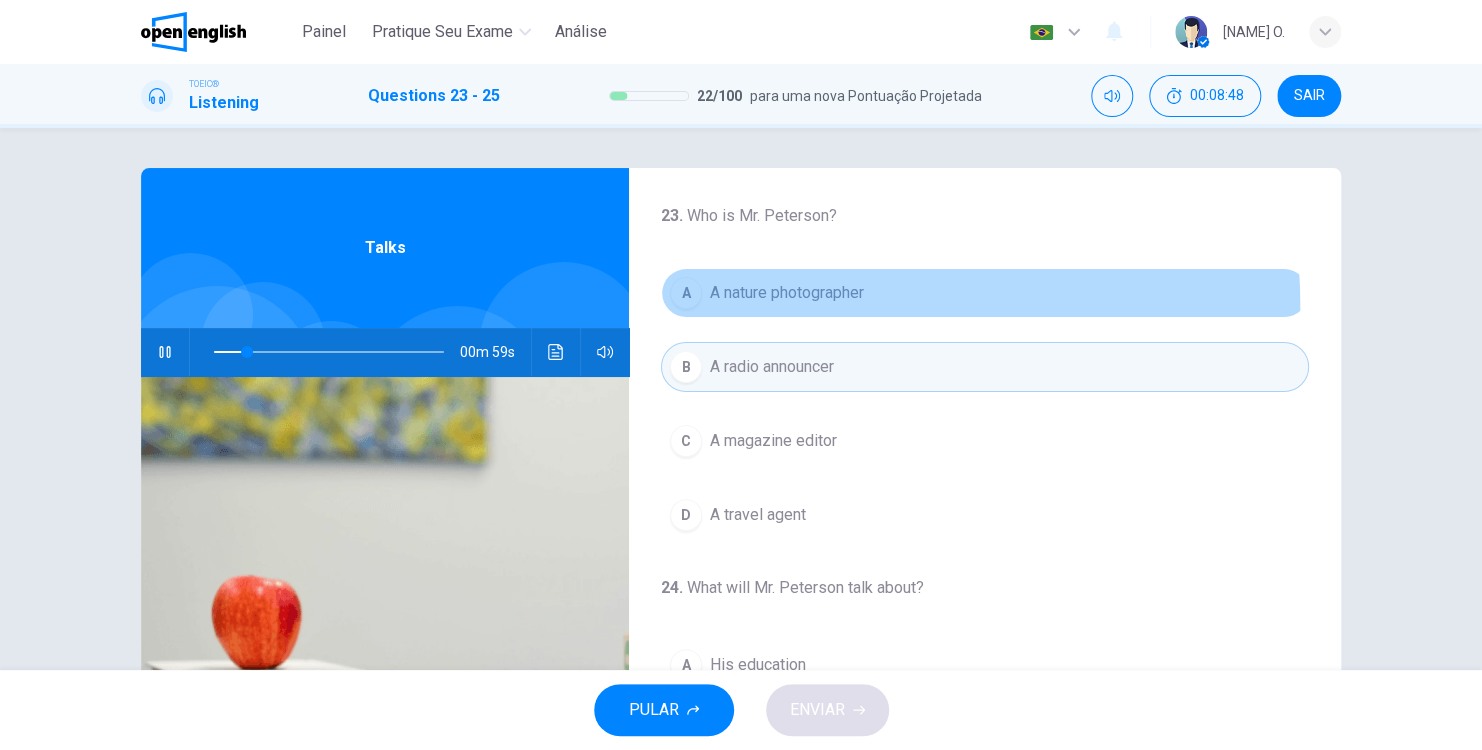 click on "A A nature photographer" at bounding box center (985, 293) 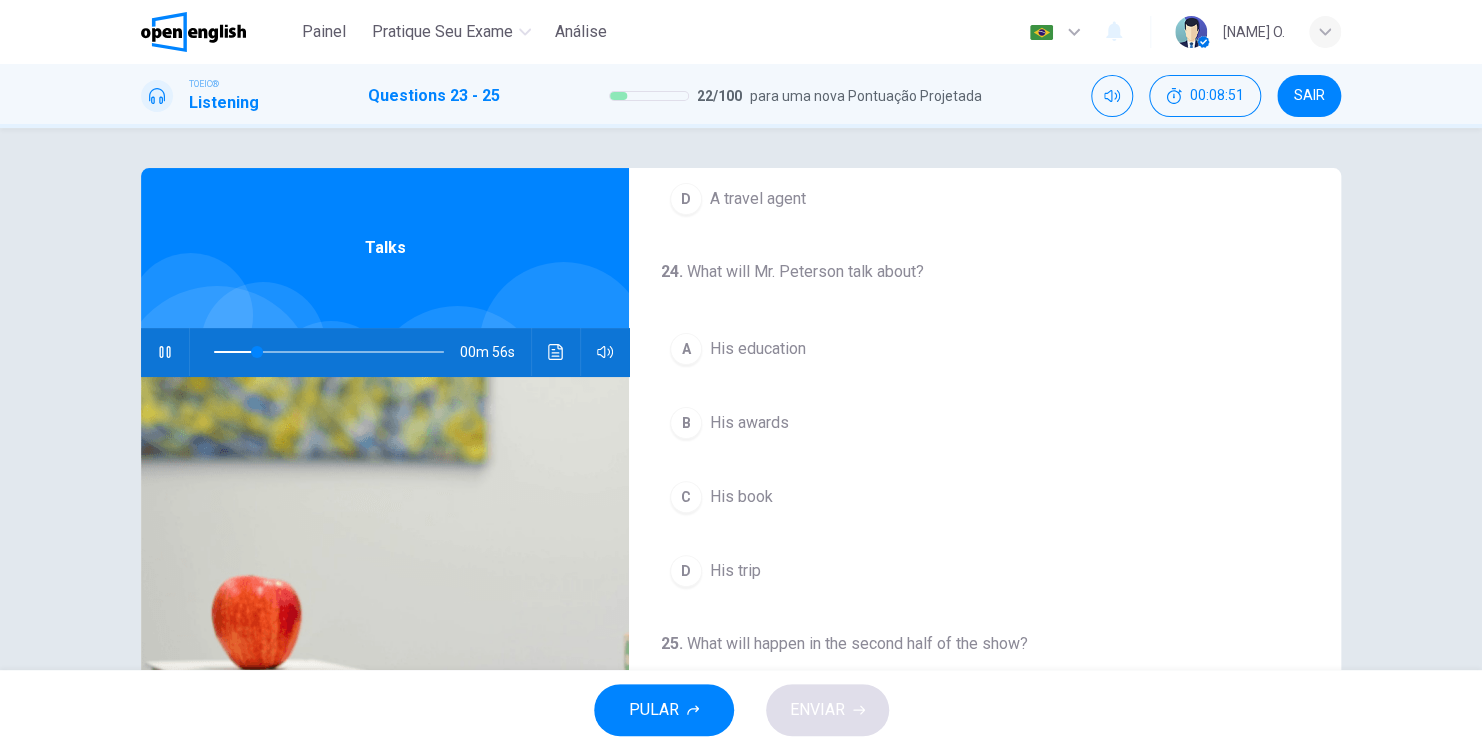 scroll, scrollTop: 352, scrollLeft: 0, axis: vertical 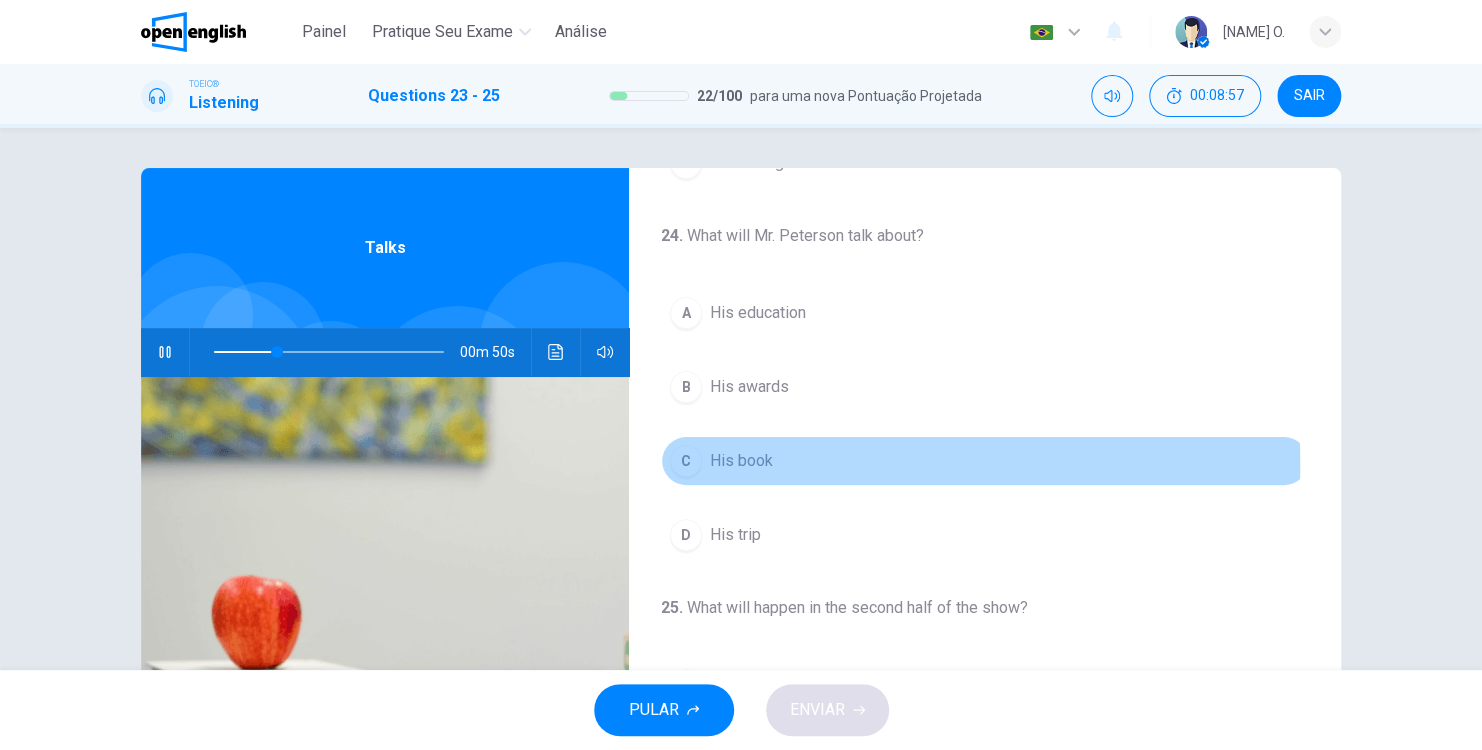 click on "His book" at bounding box center [741, 461] 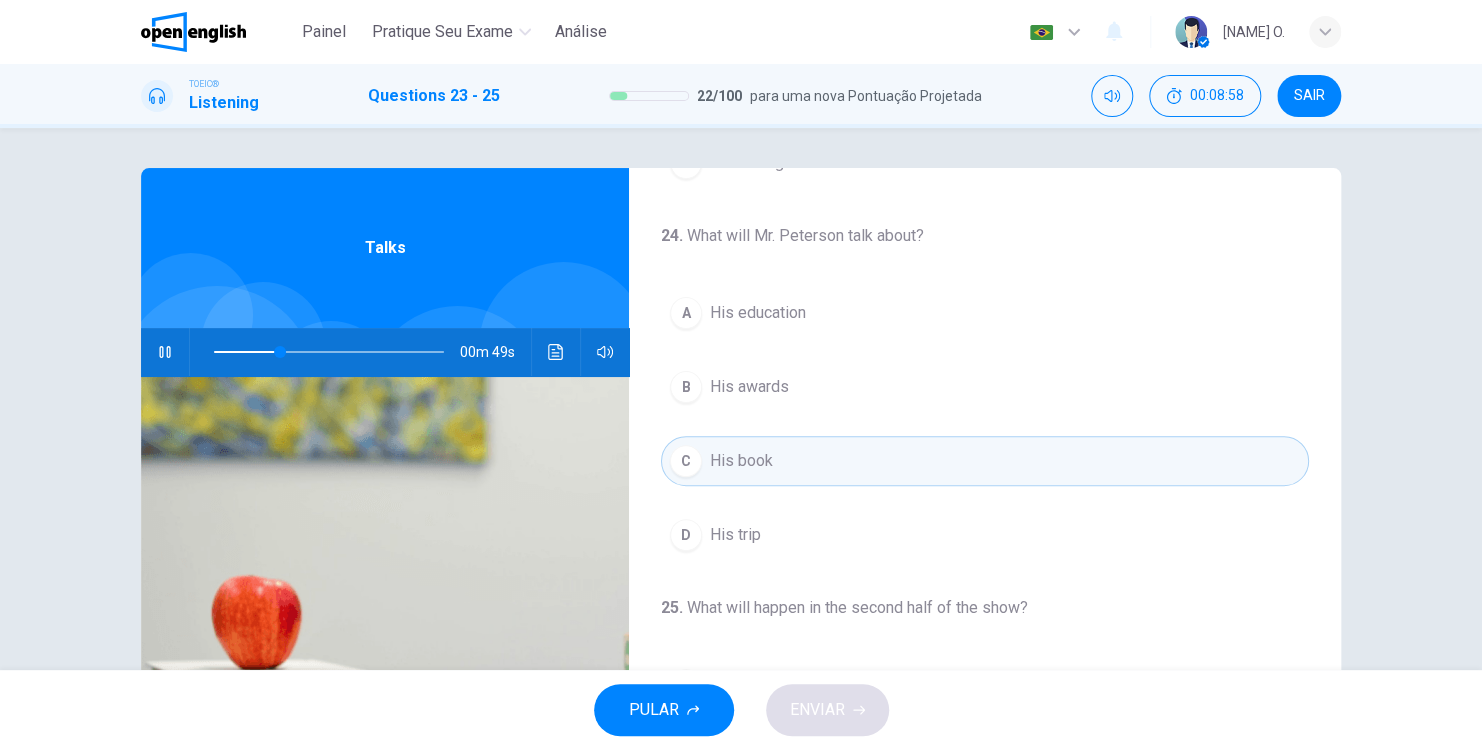 scroll, scrollTop: 452, scrollLeft: 0, axis: vertical 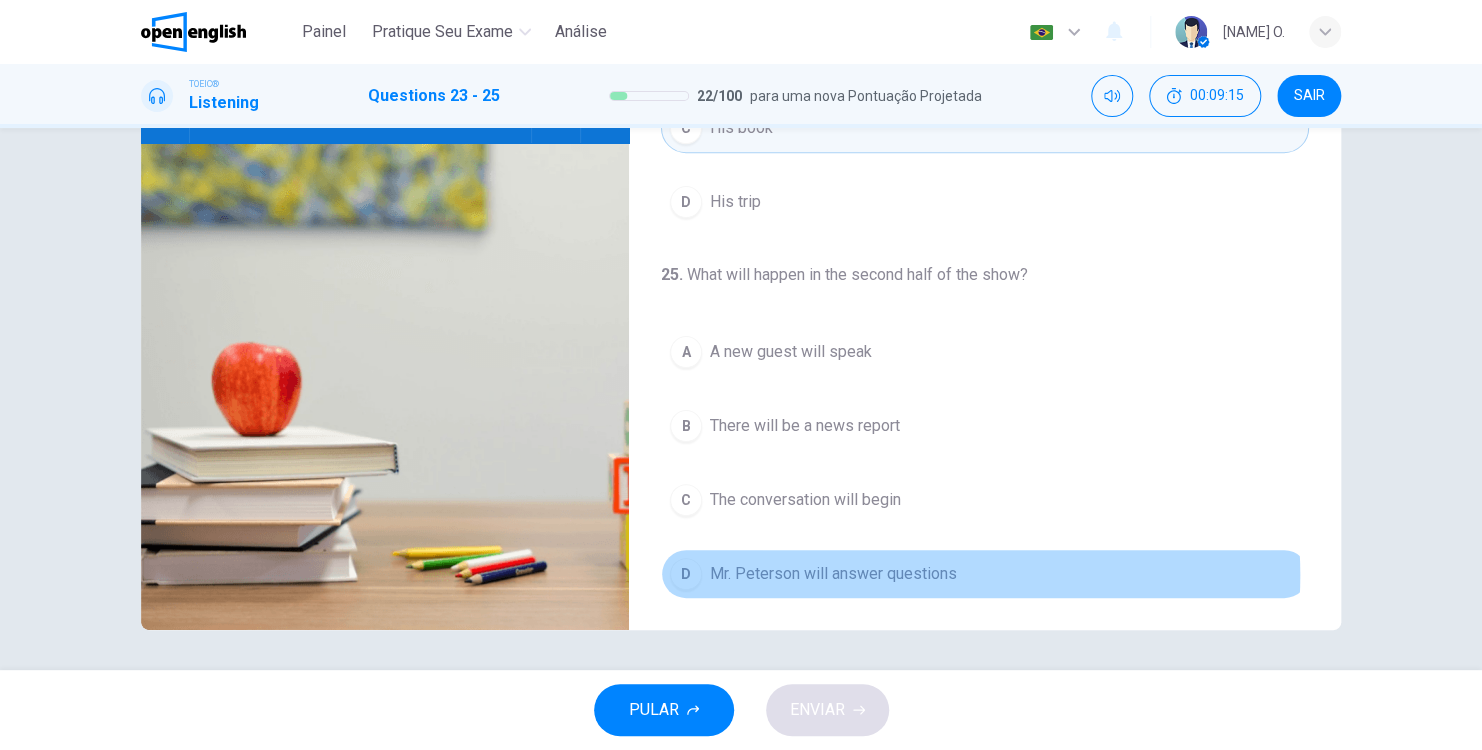 click on "Mr. Peterson will answer questions" at bounding box center [833, 574] 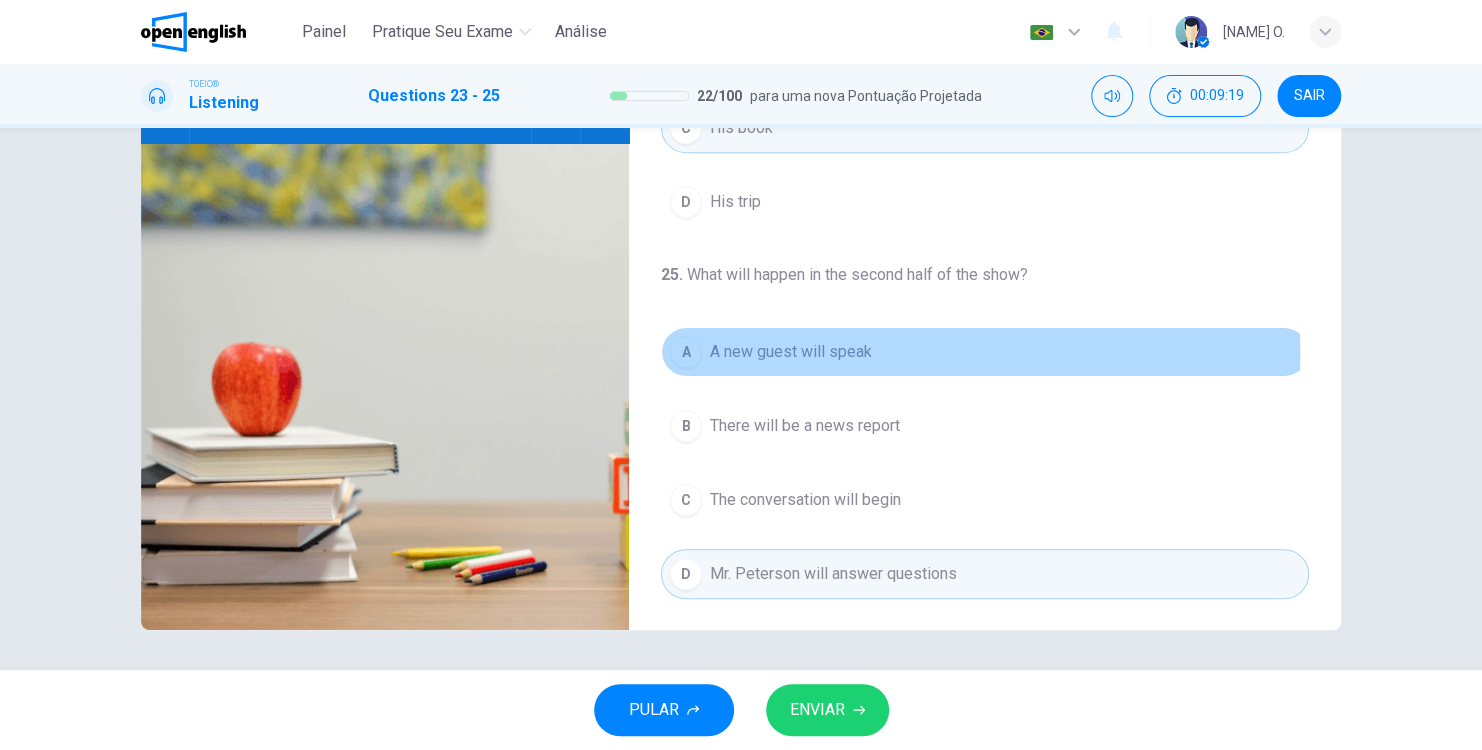 click on "A new guest will speak" at bounding box center (791, 352) 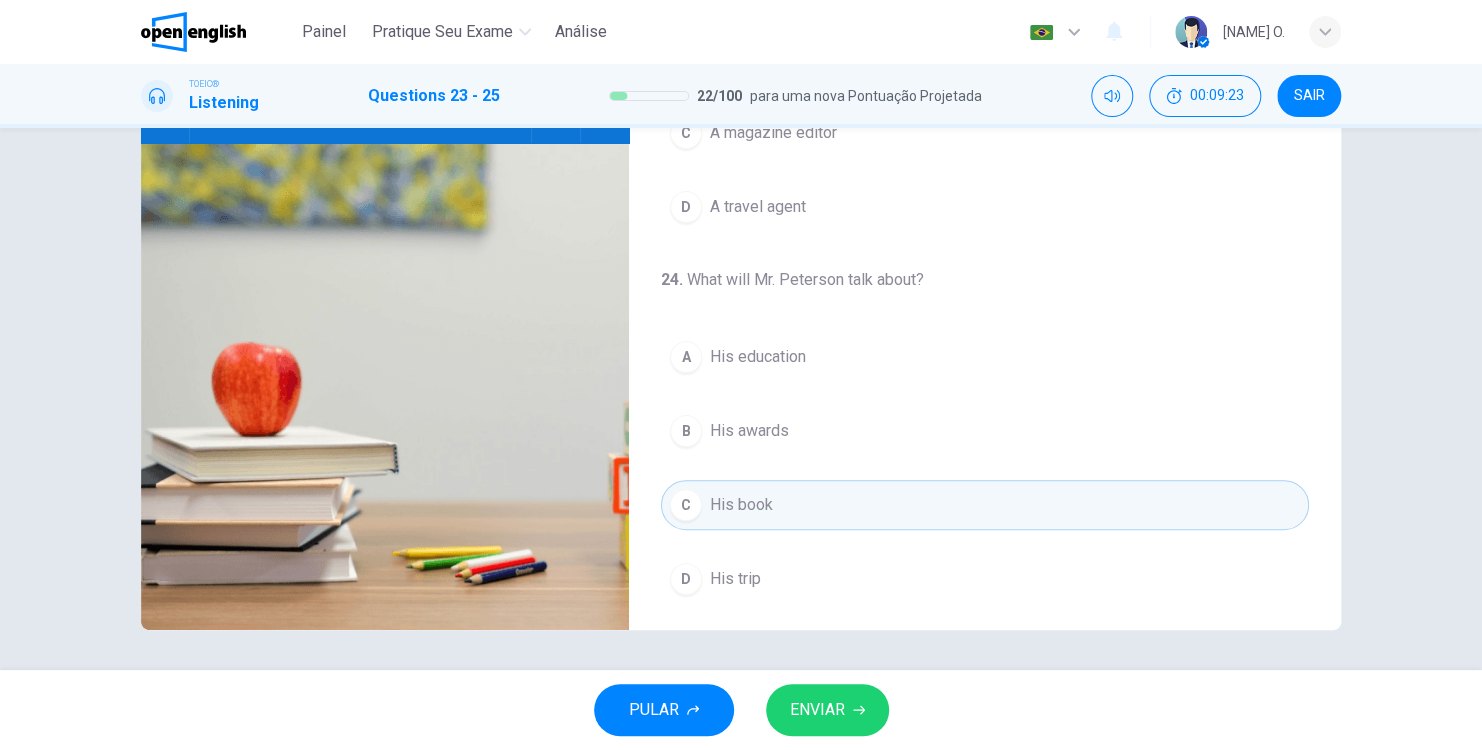 scroll, scrollTop: 52, scrollLeft: 0, axis: vertical 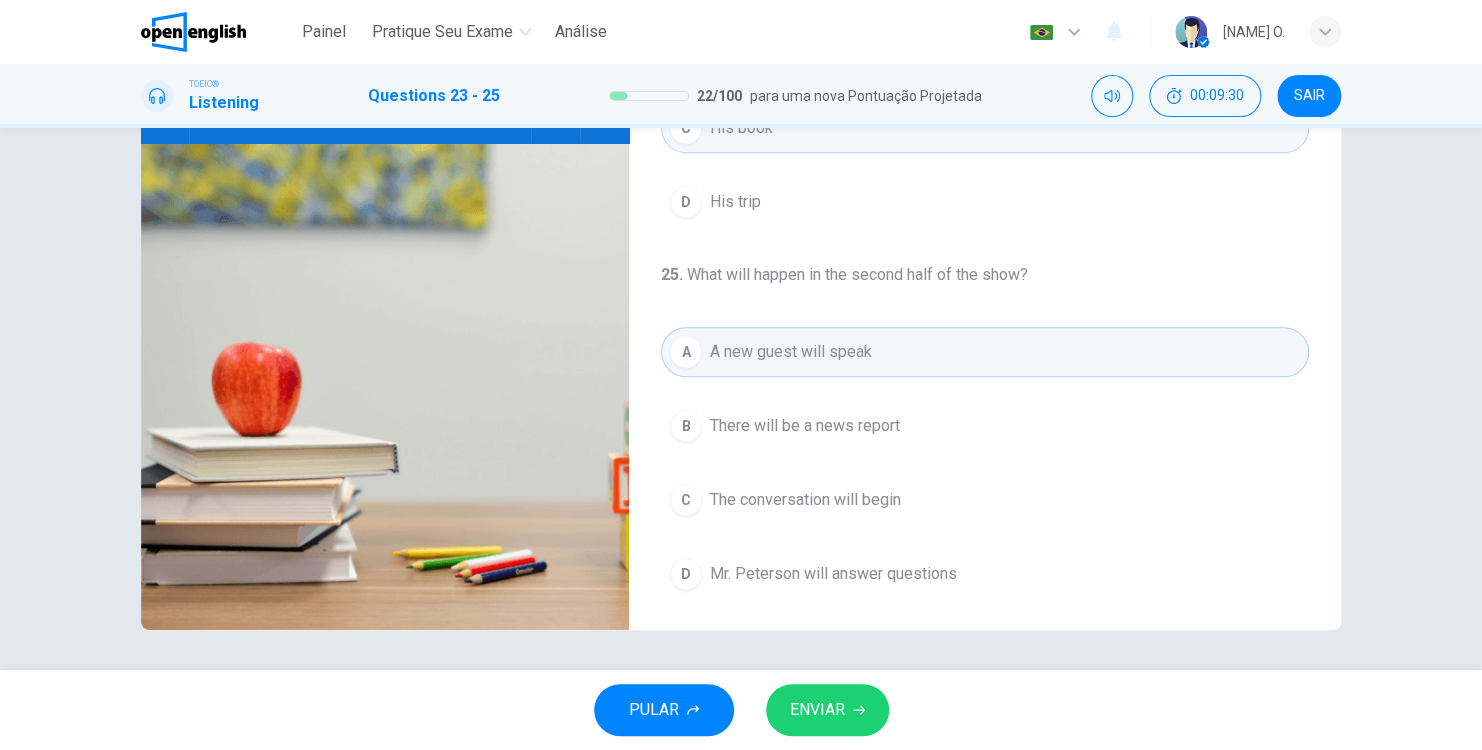 click on "Mr. Peterson will answer questions" at bounding box center (833, 574) 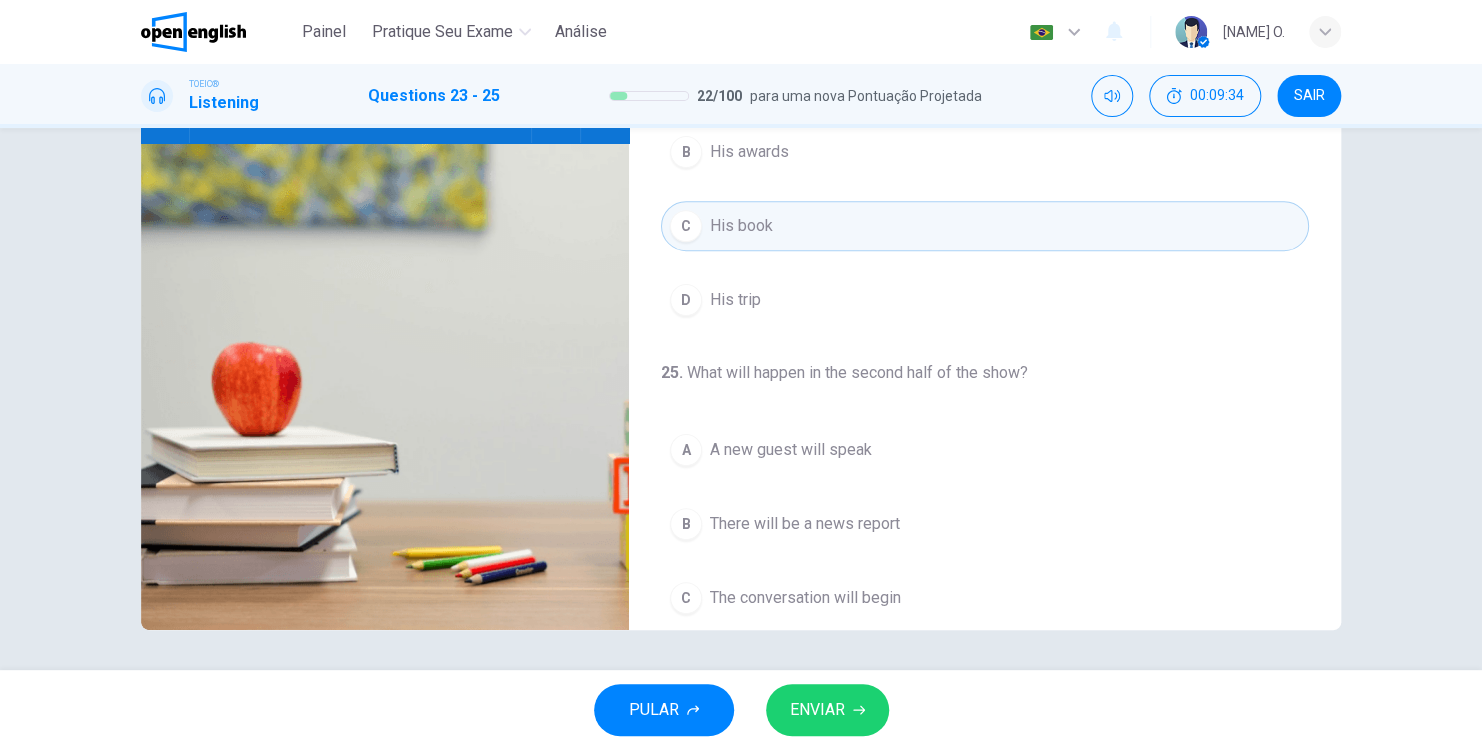 scroll, scrollTop: 452, scrollLeft: 0, axis: vertical 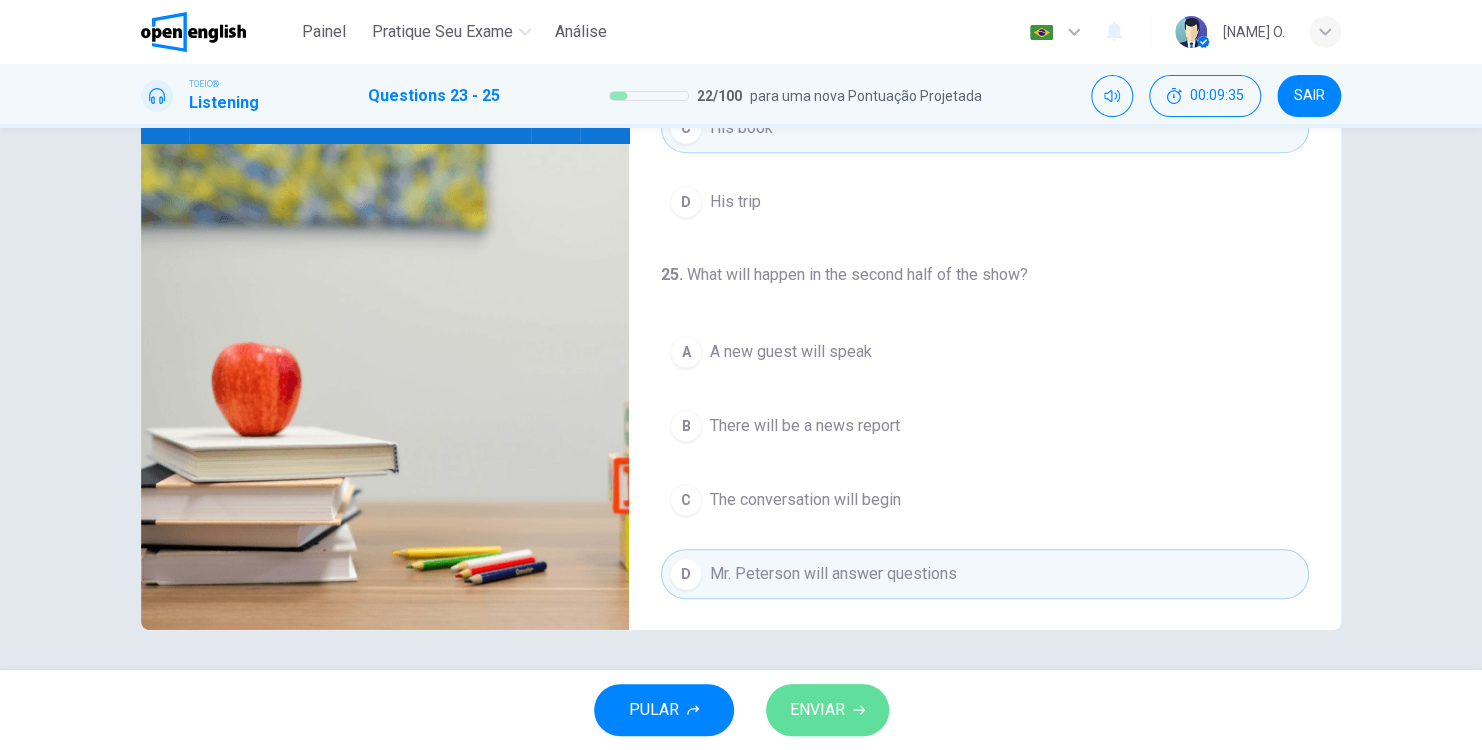 click on "ENVIAR" at bounding box center (817, 710) 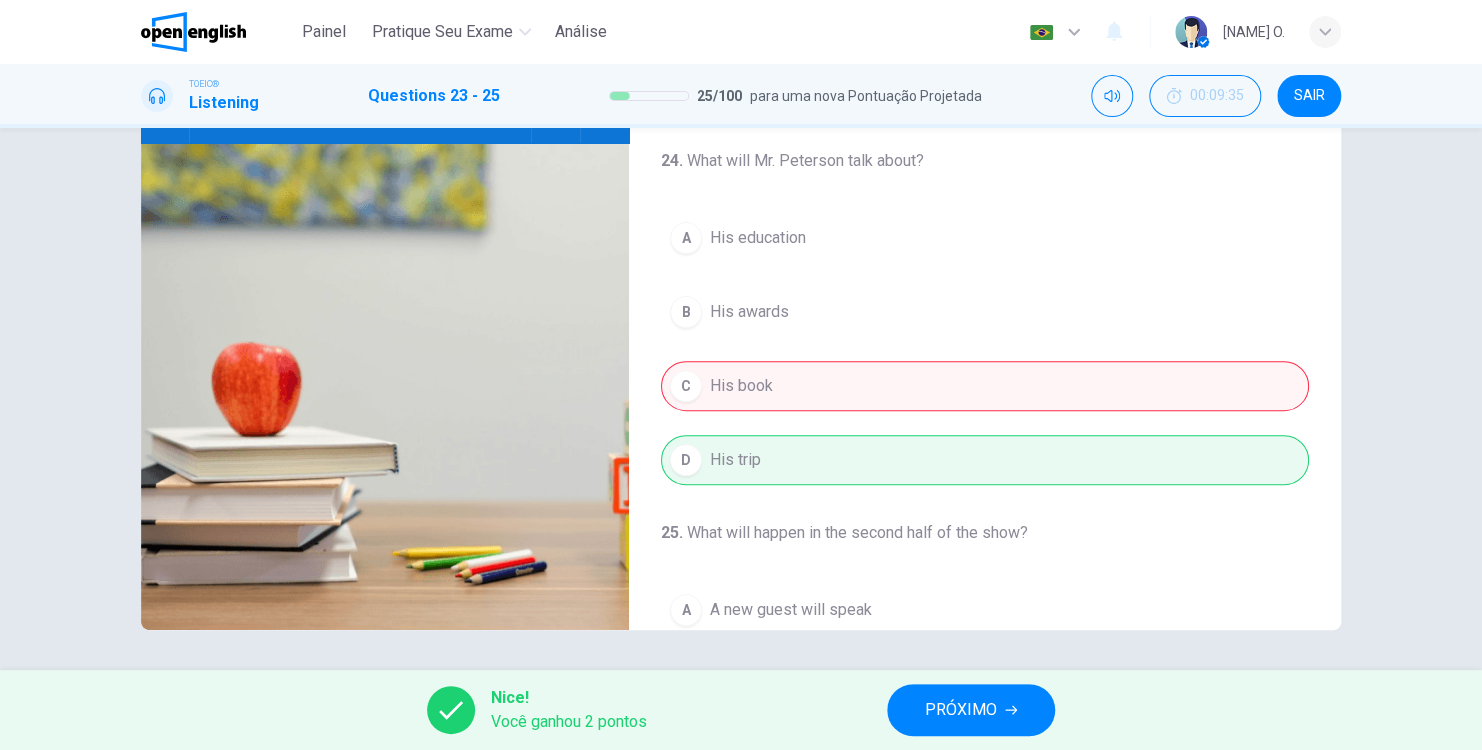 scroll, scrollTop: 300, scrollLeft: 0, axis: vertical 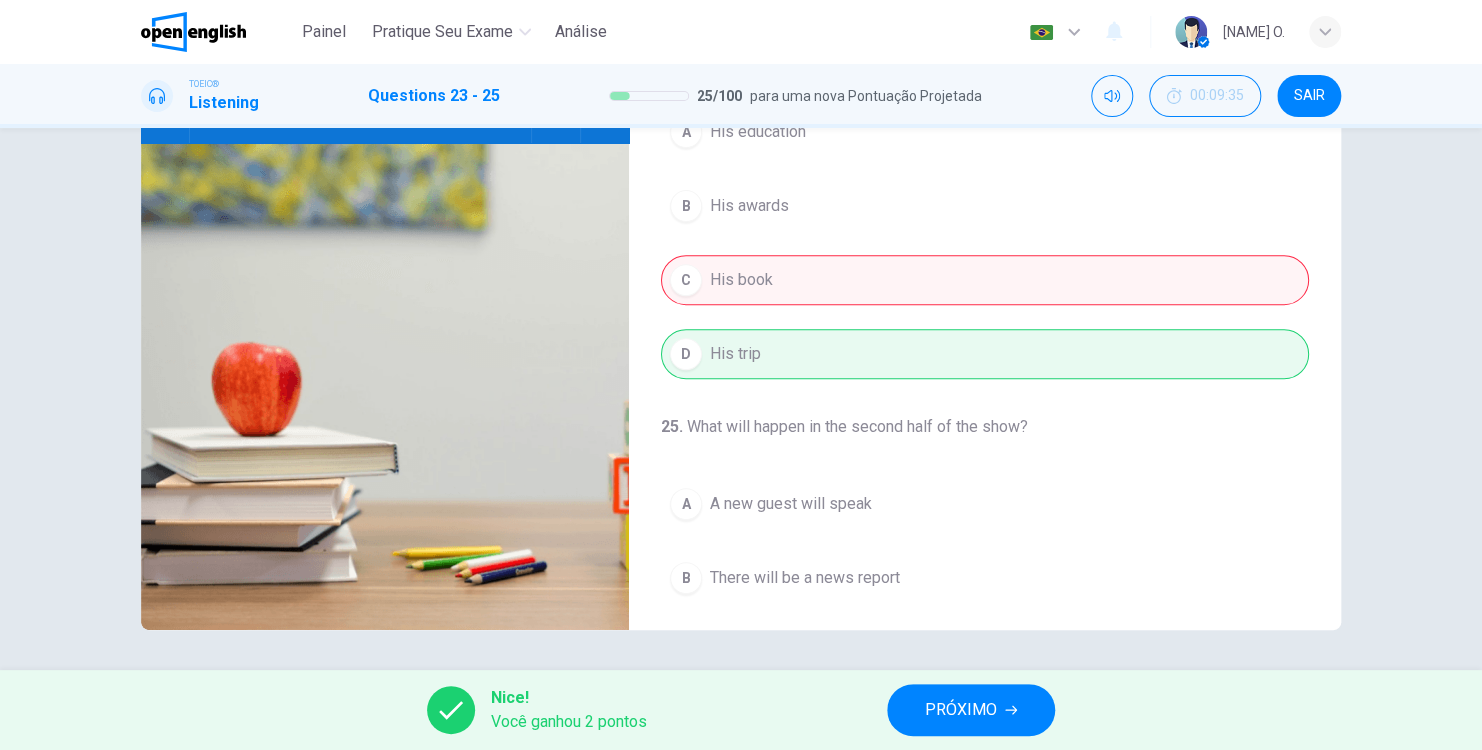 type on "**" 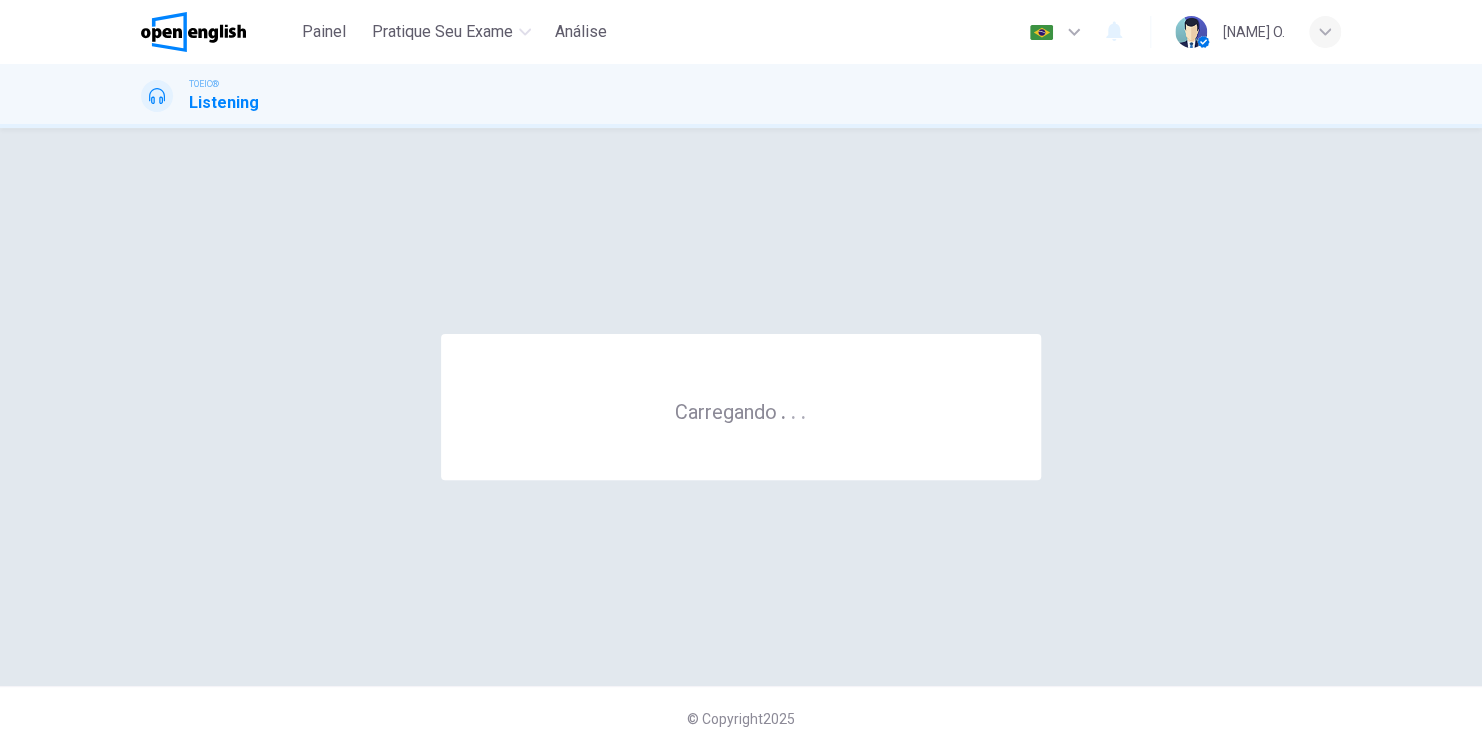 scroll, scrollTop: 0, scrollLeft: 0, axis: both 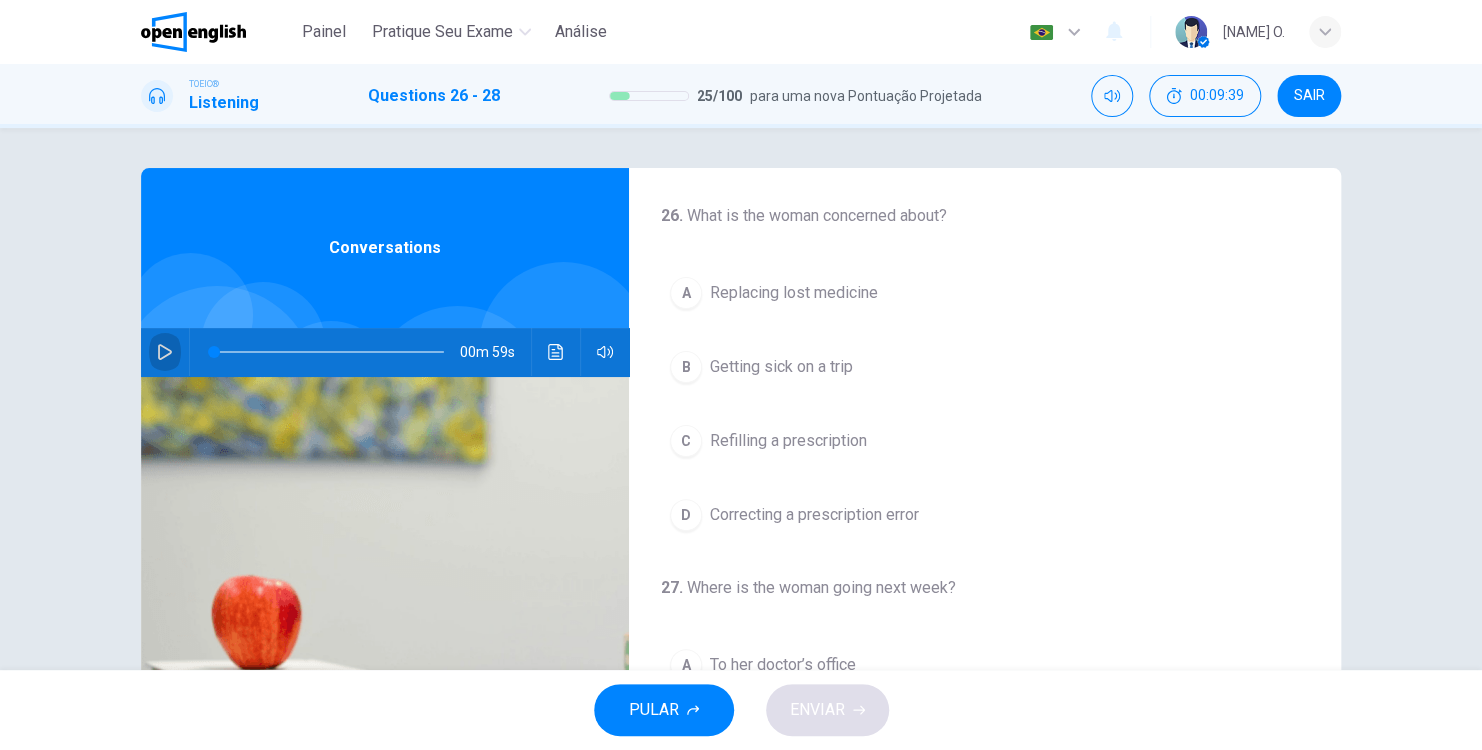 click at bounding box center (165, 352) 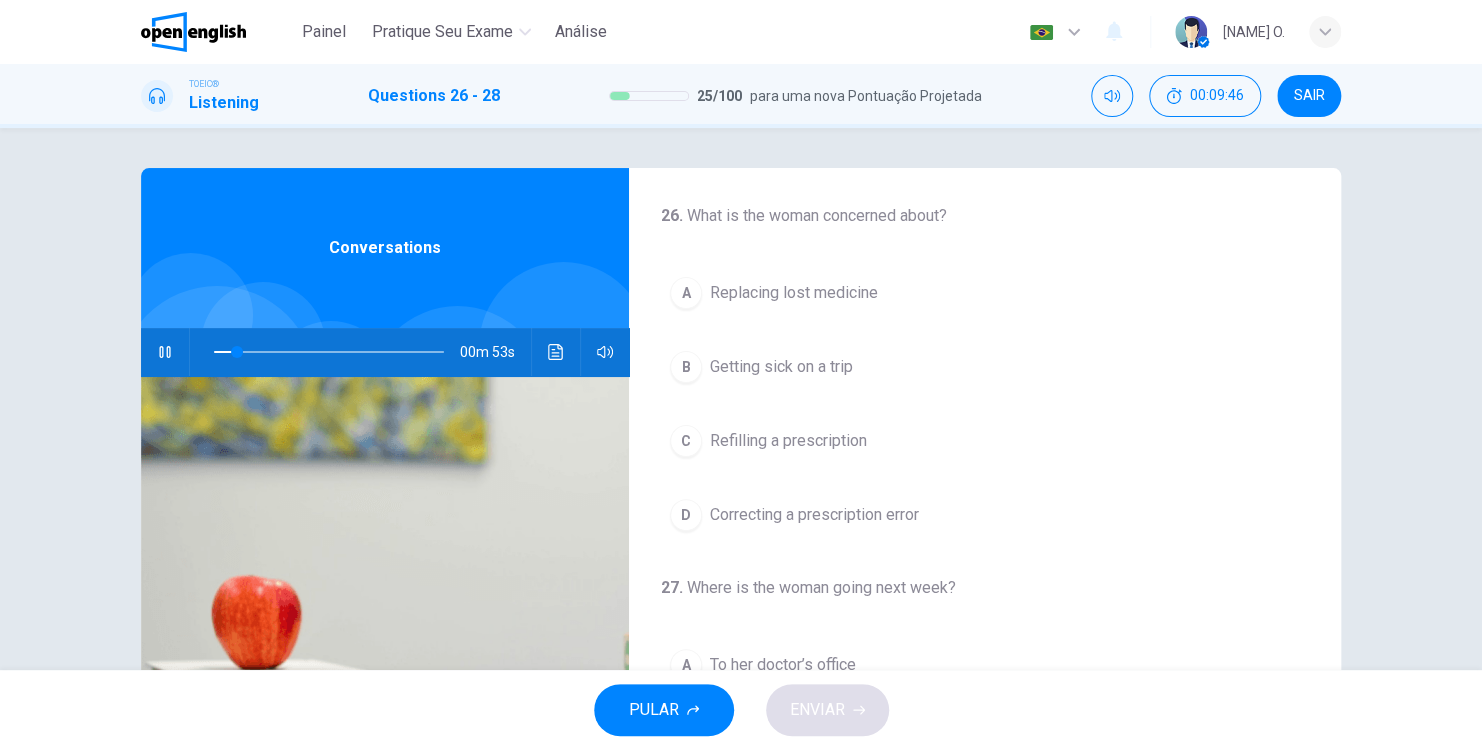 click on "Refilling a prescription" at bounding box center (788, 441) 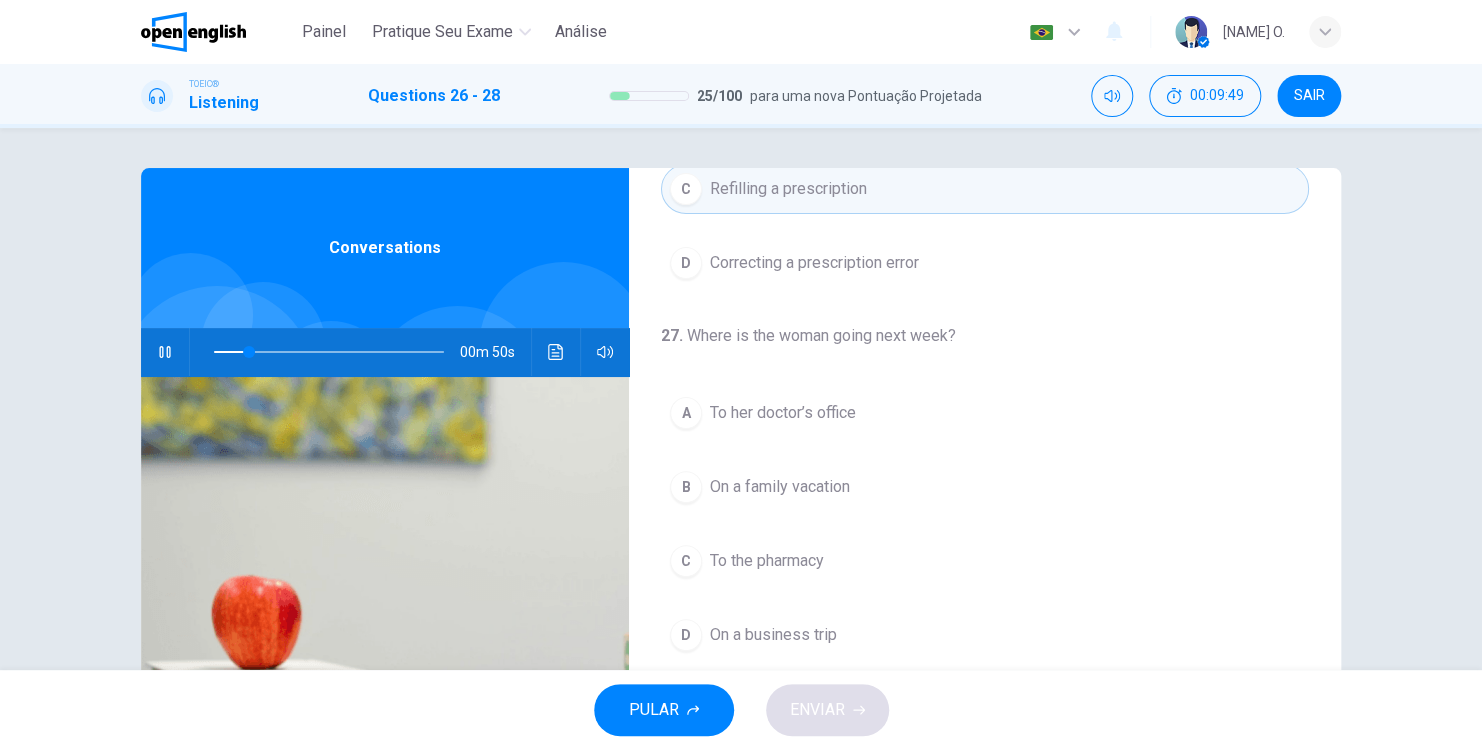 scroll, scrollTop: 252, scrollLeft: 0, axis: vertical 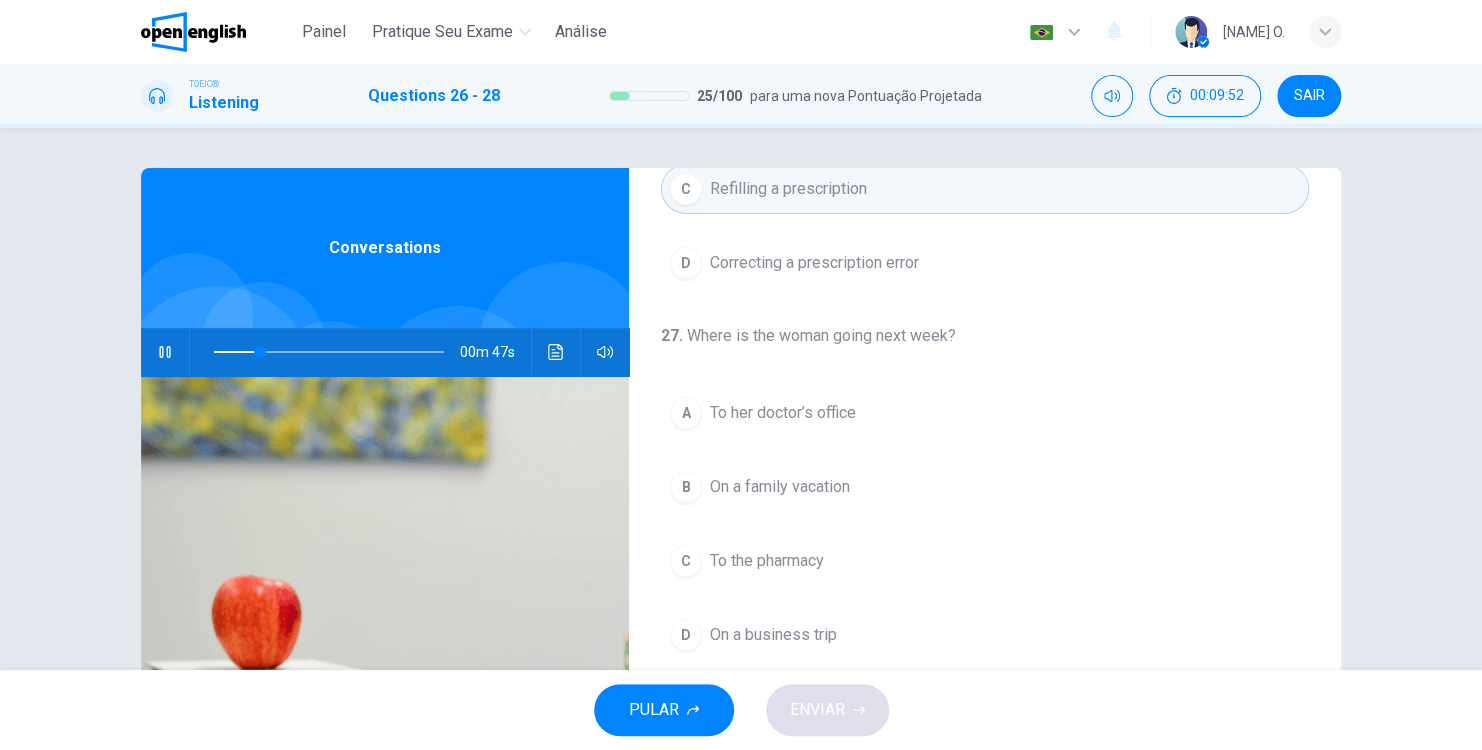 click on "On a family vacation" at bounding box center [780, 487] 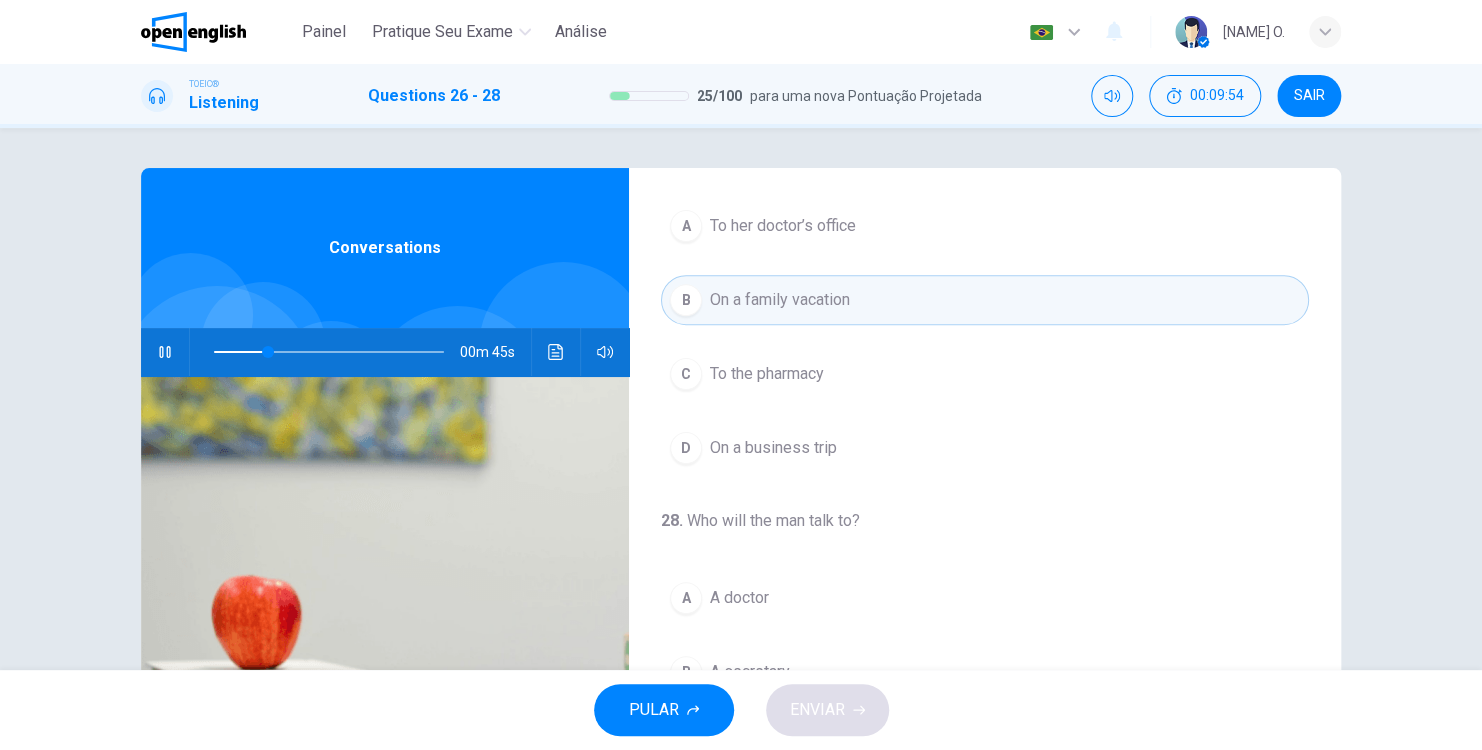 scroll, scrollTop: 452, scrollLeft: 0, axis: vertical 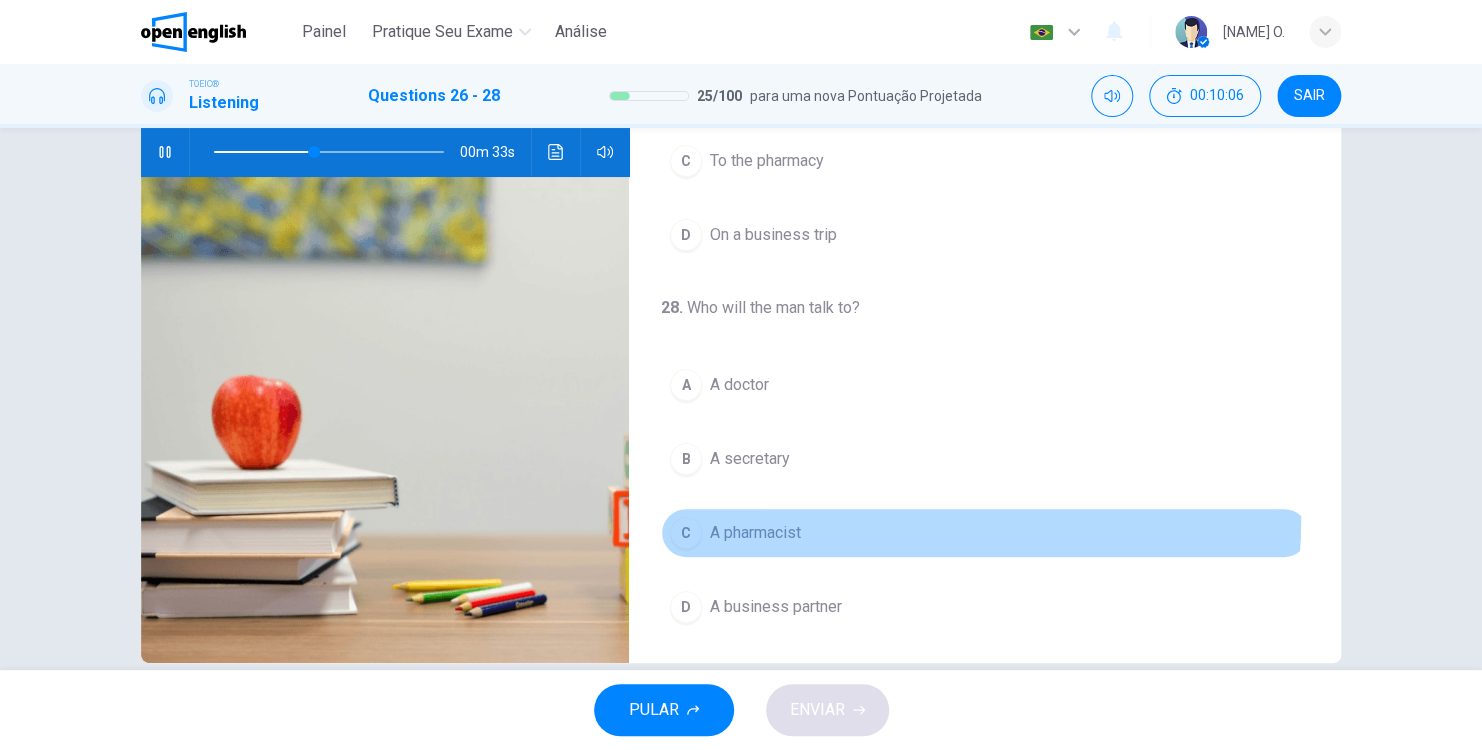 click on "C A pharmacist" at bounding box center (985, 533) 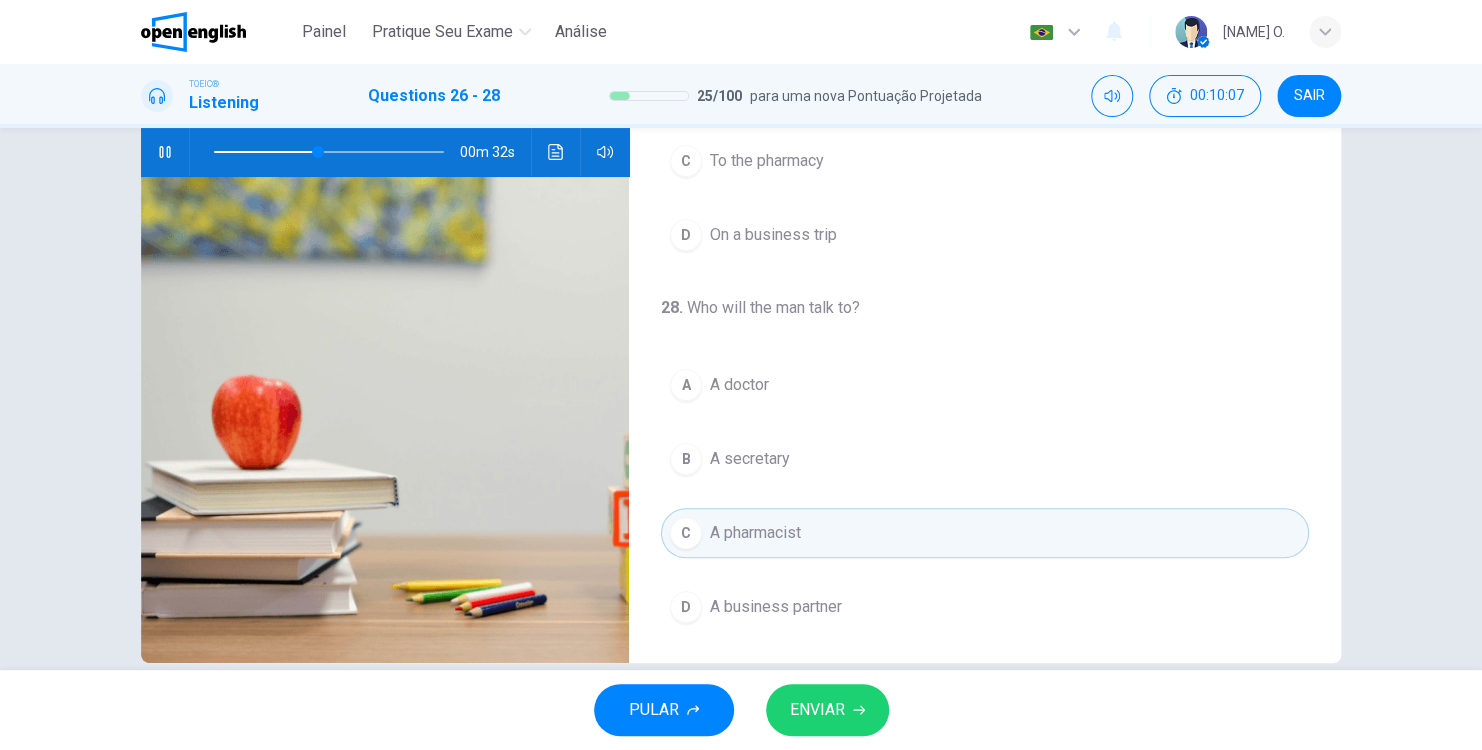 click on "ENVIAR" at bounding box center [817, 710] 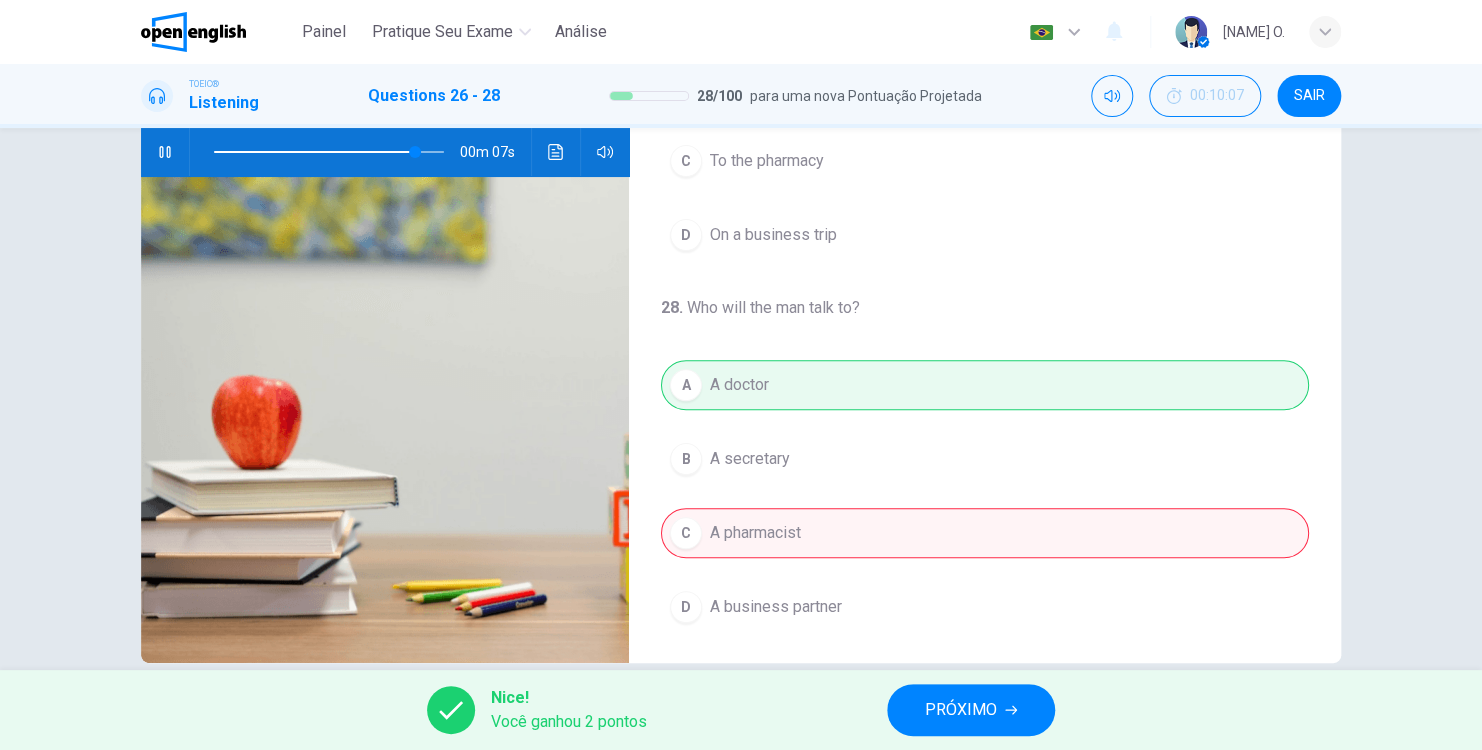type on "**" 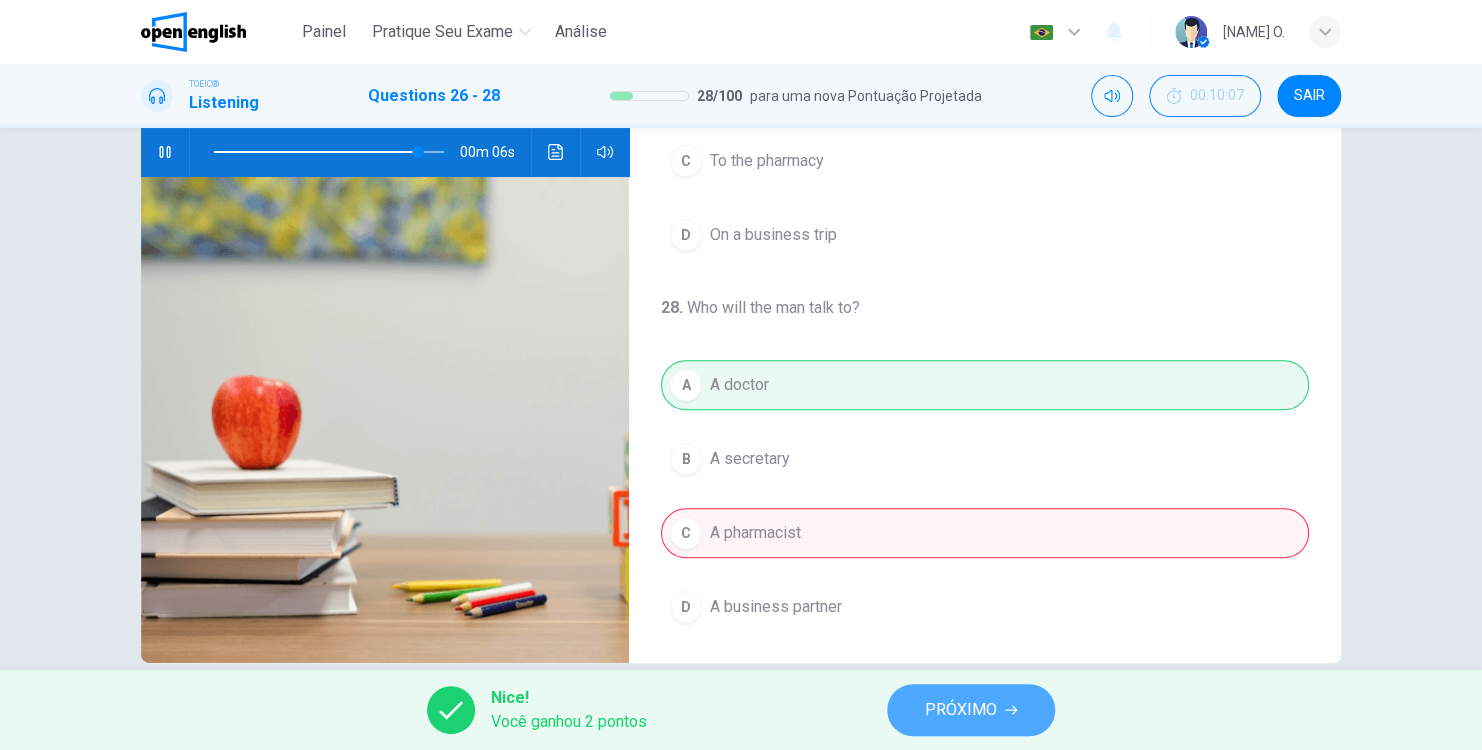 click on "PRÓXIMO" at bounding box center (971, 710) 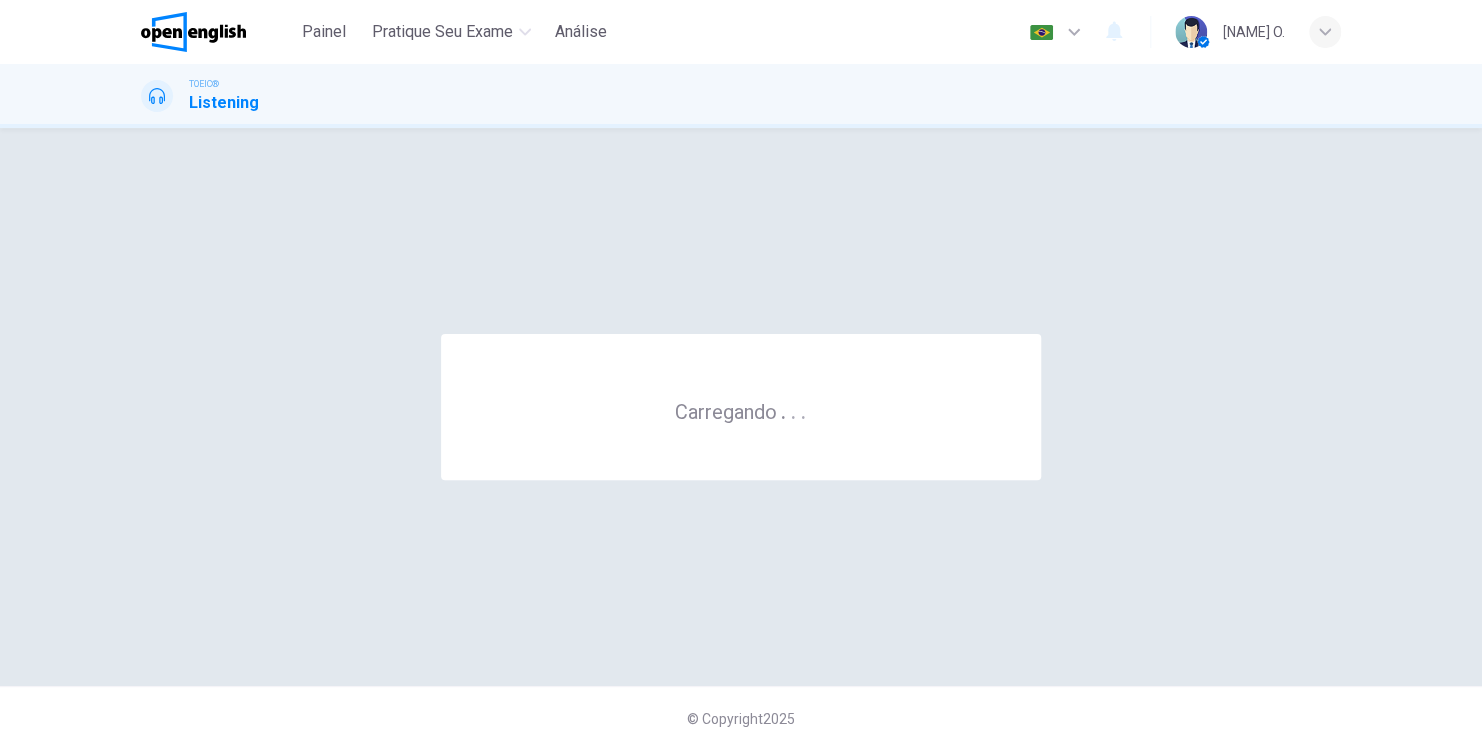 scroll, scrollTop: 0, scrollLeft: 0, axis: both 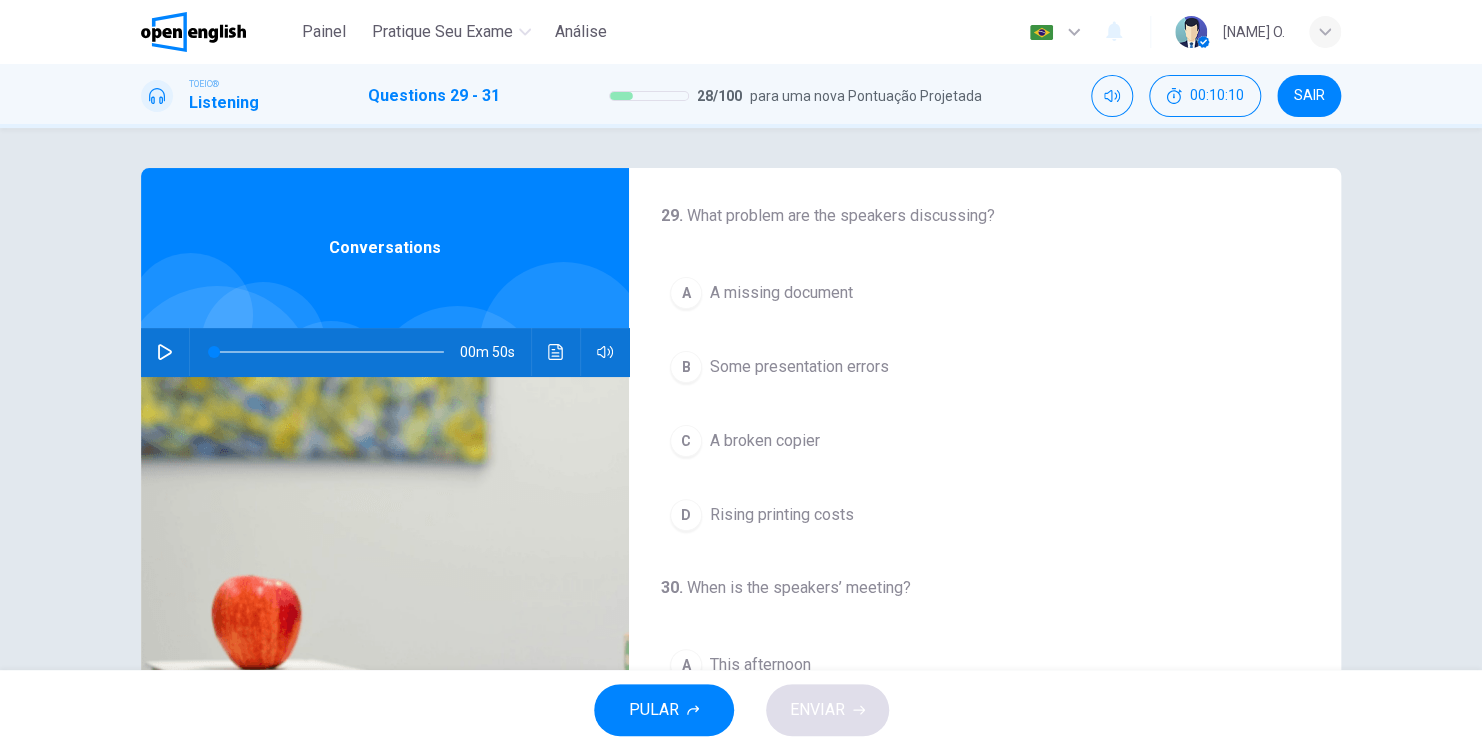 click at bounding box center [165, 352] 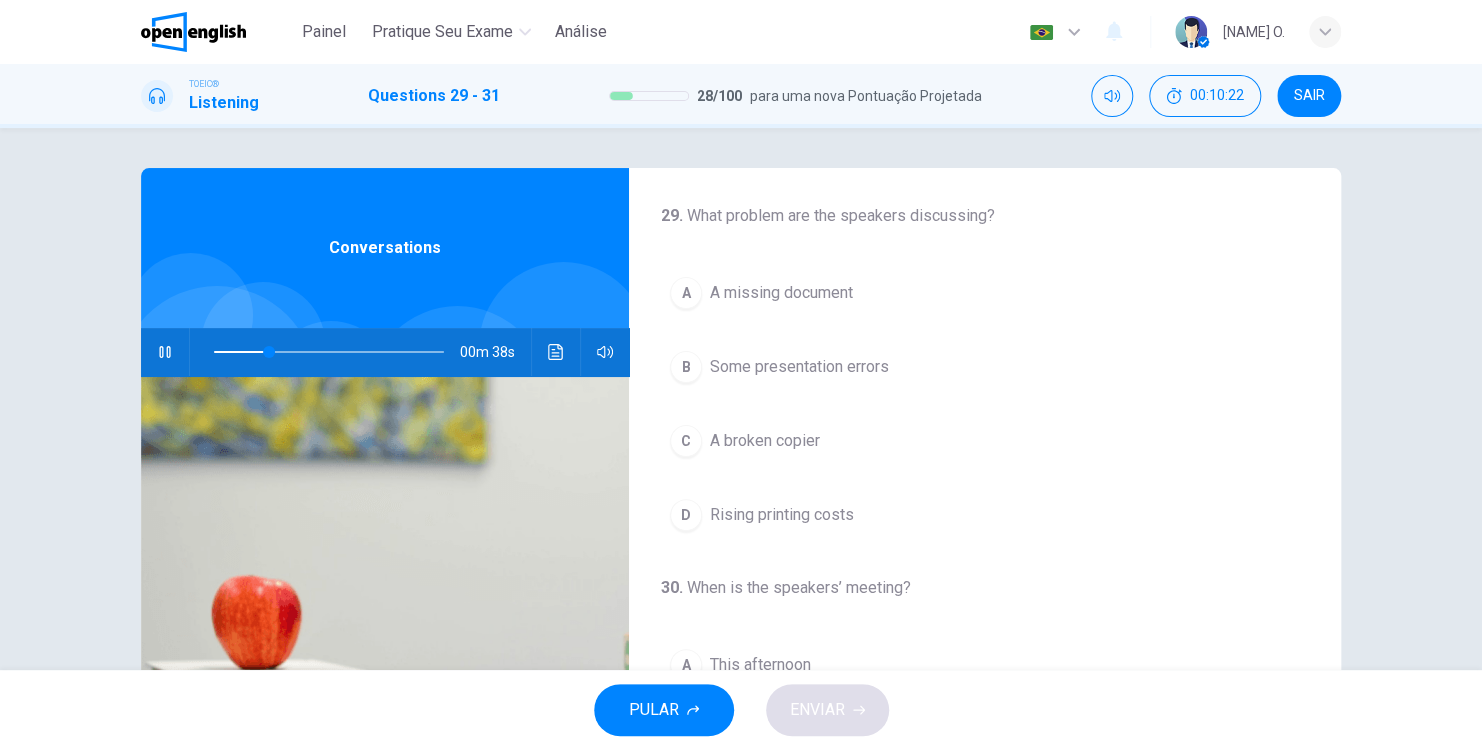 click on "Some presentation errors" at bounding box center (799, 367) 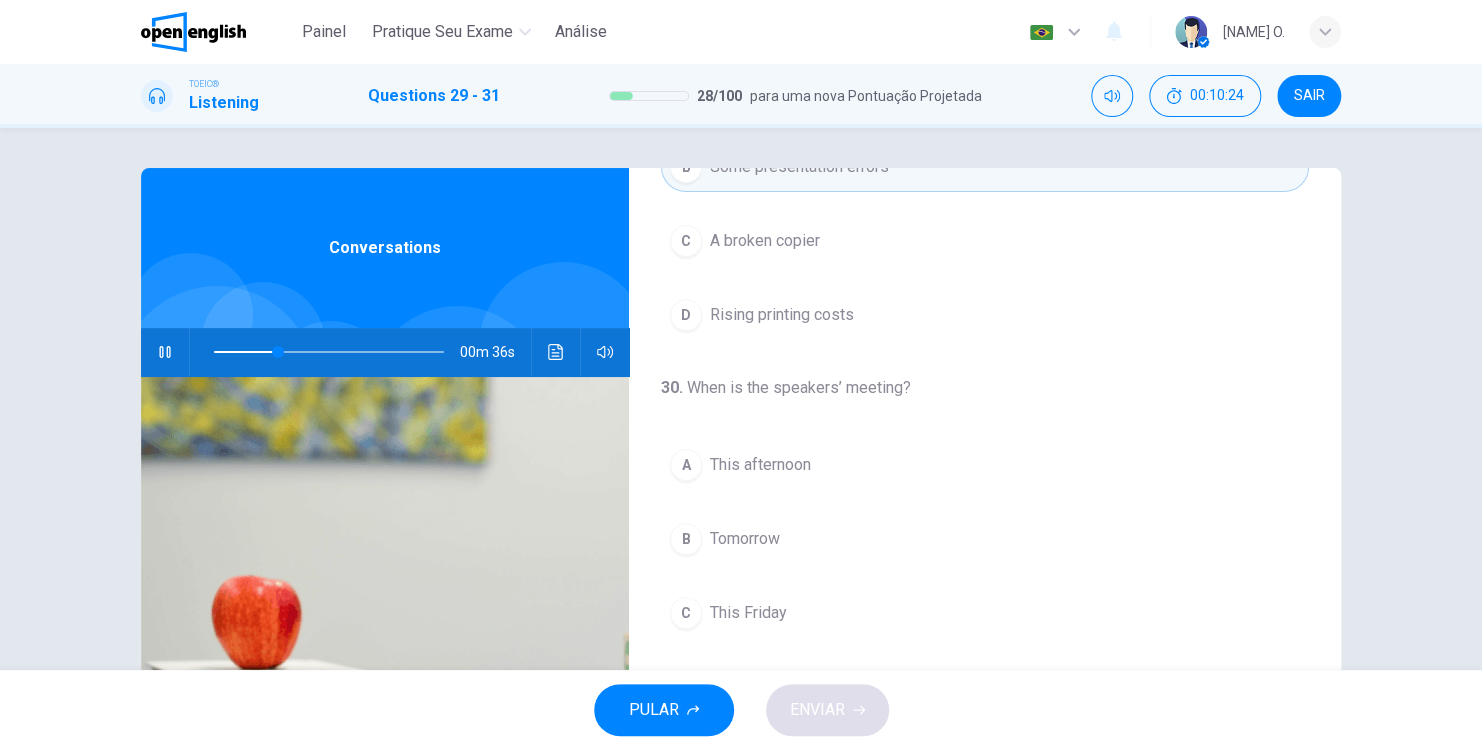 scroll, scrollTop: 0, scrollLeft: 0, axis: both 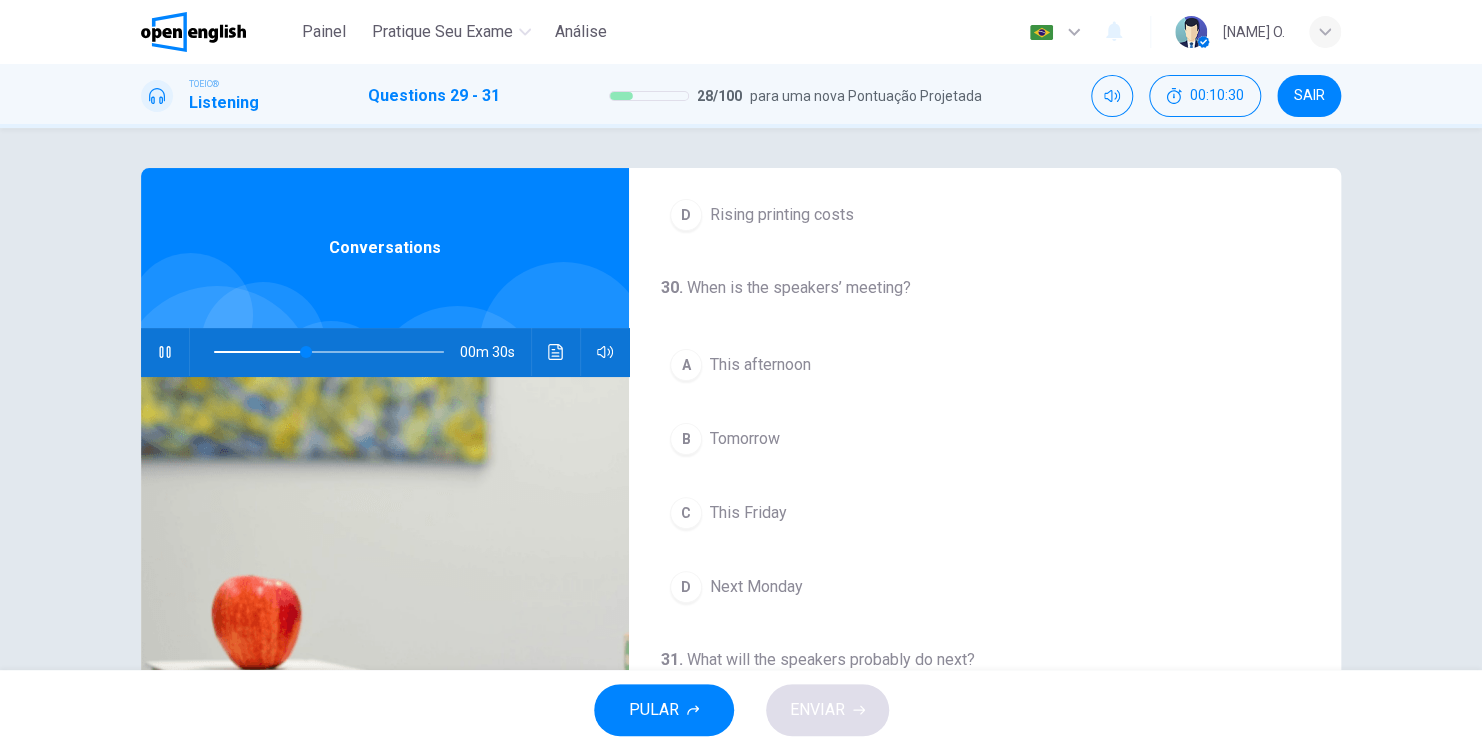 click on "Tomorrow" at bounding box center (745, 439) 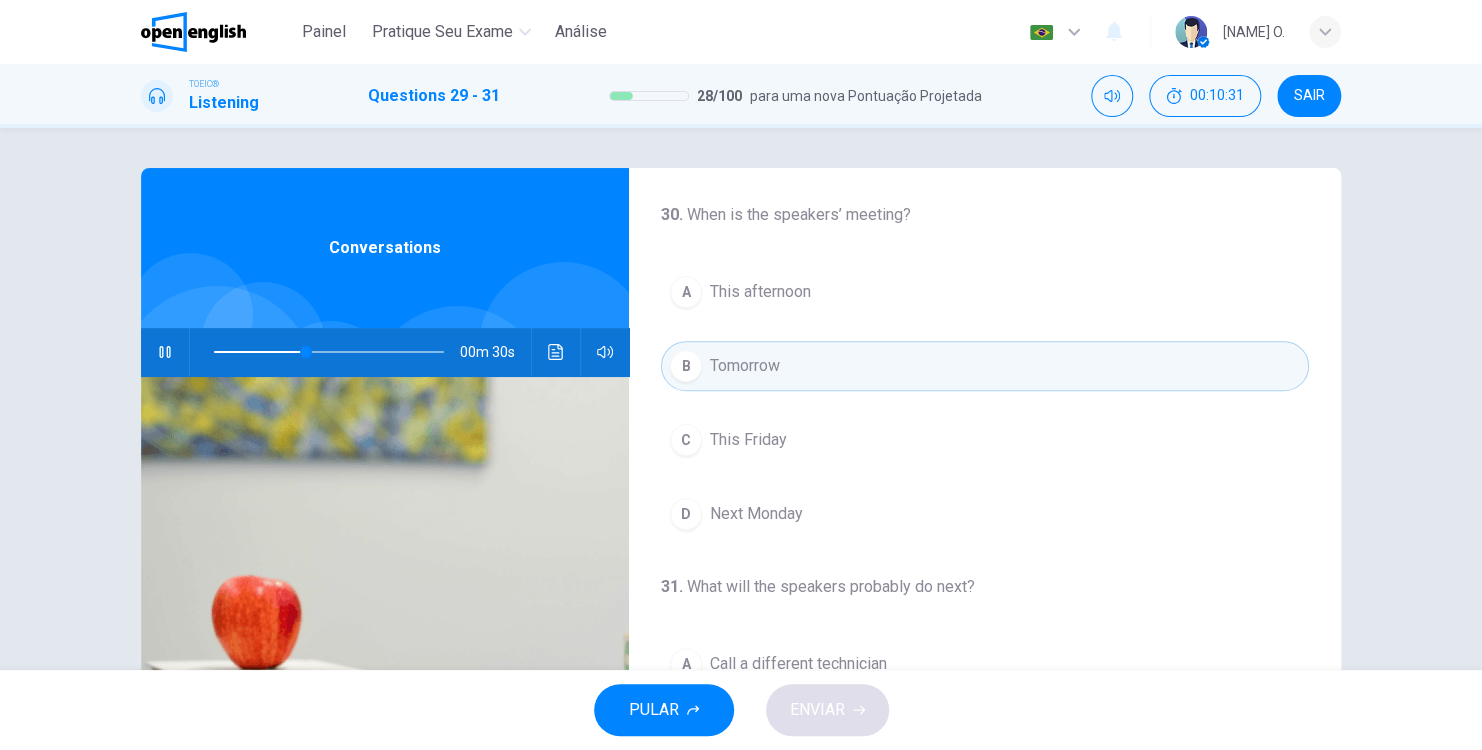 scroll, scrollTop: 452, scrollLeft: 0, axis: vertical 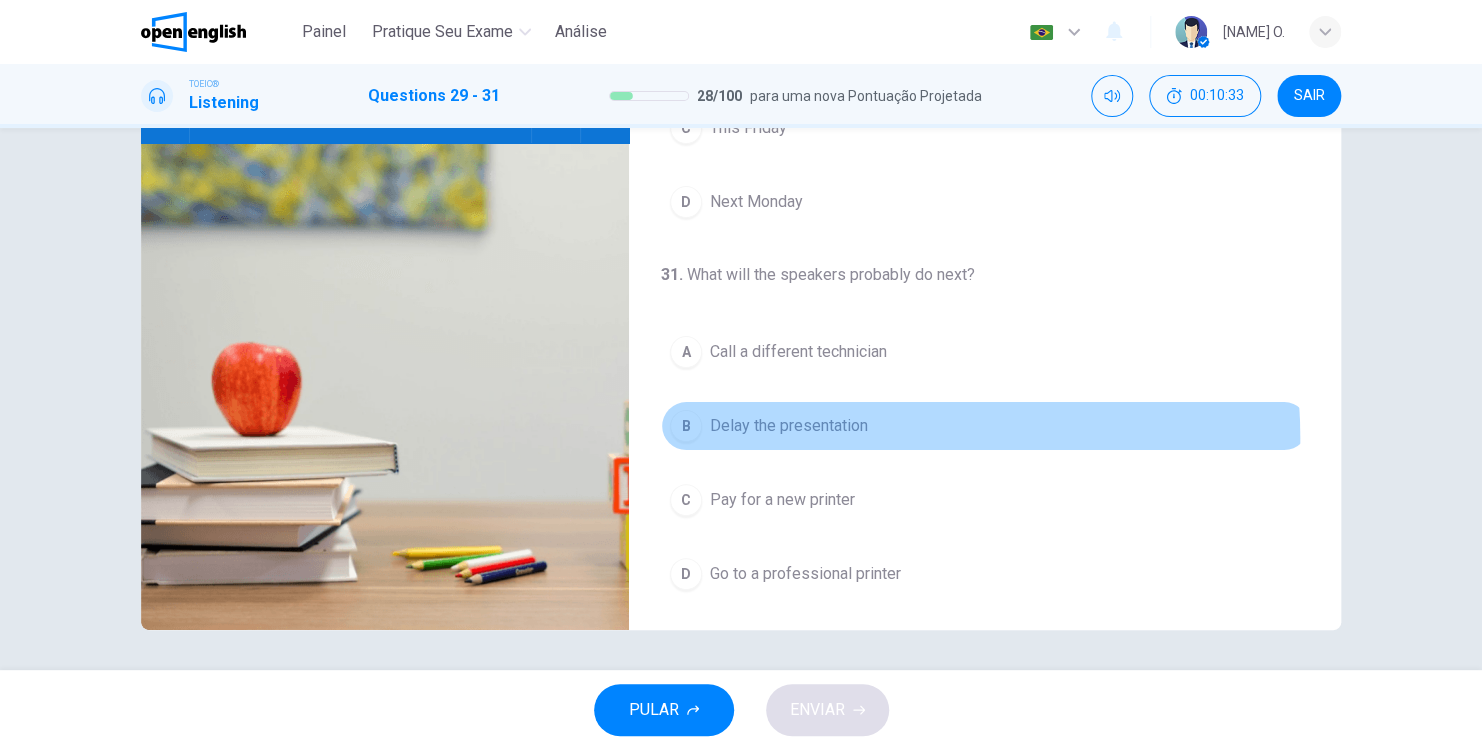 click on "B Delay the presentation" at bounding box center (985, 426) 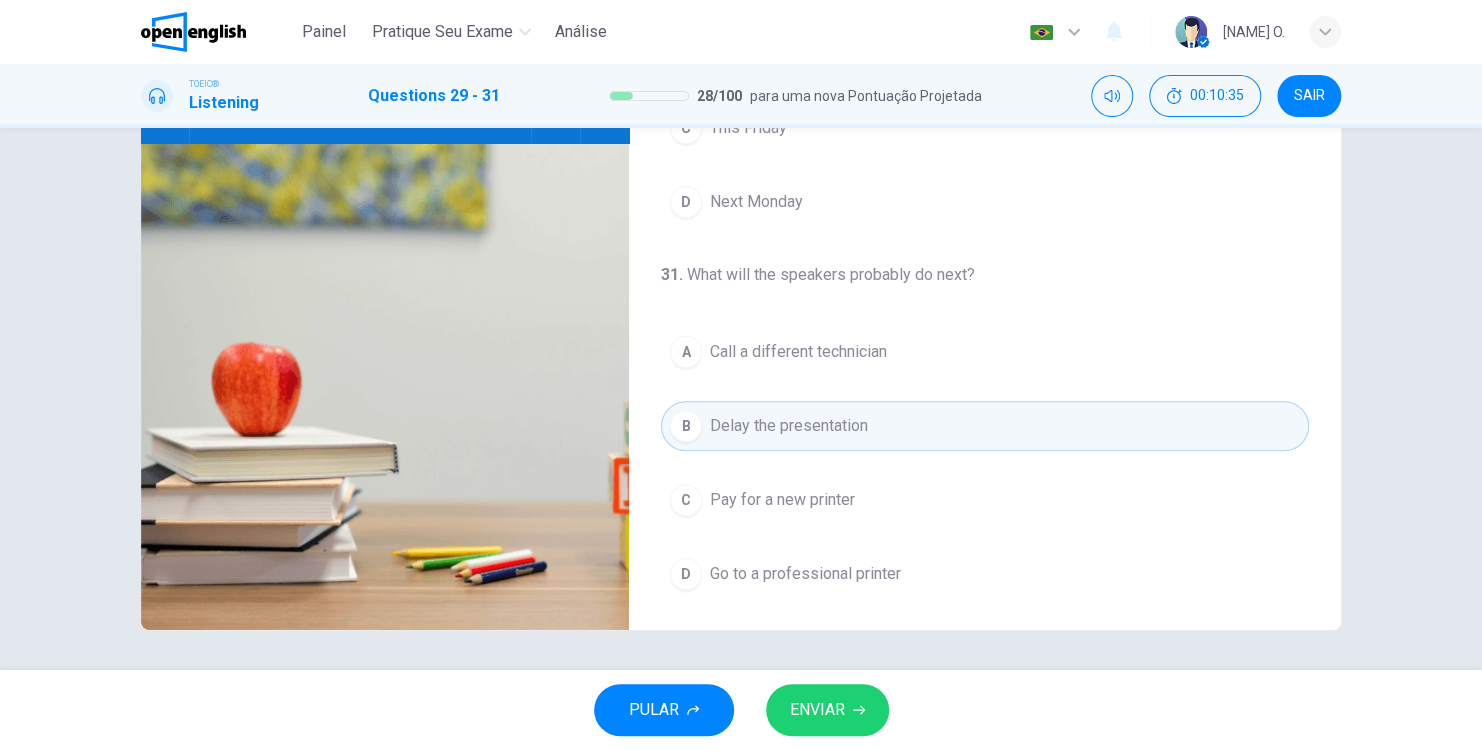 click on "ENVIAR" at bounding box center [817, 710] 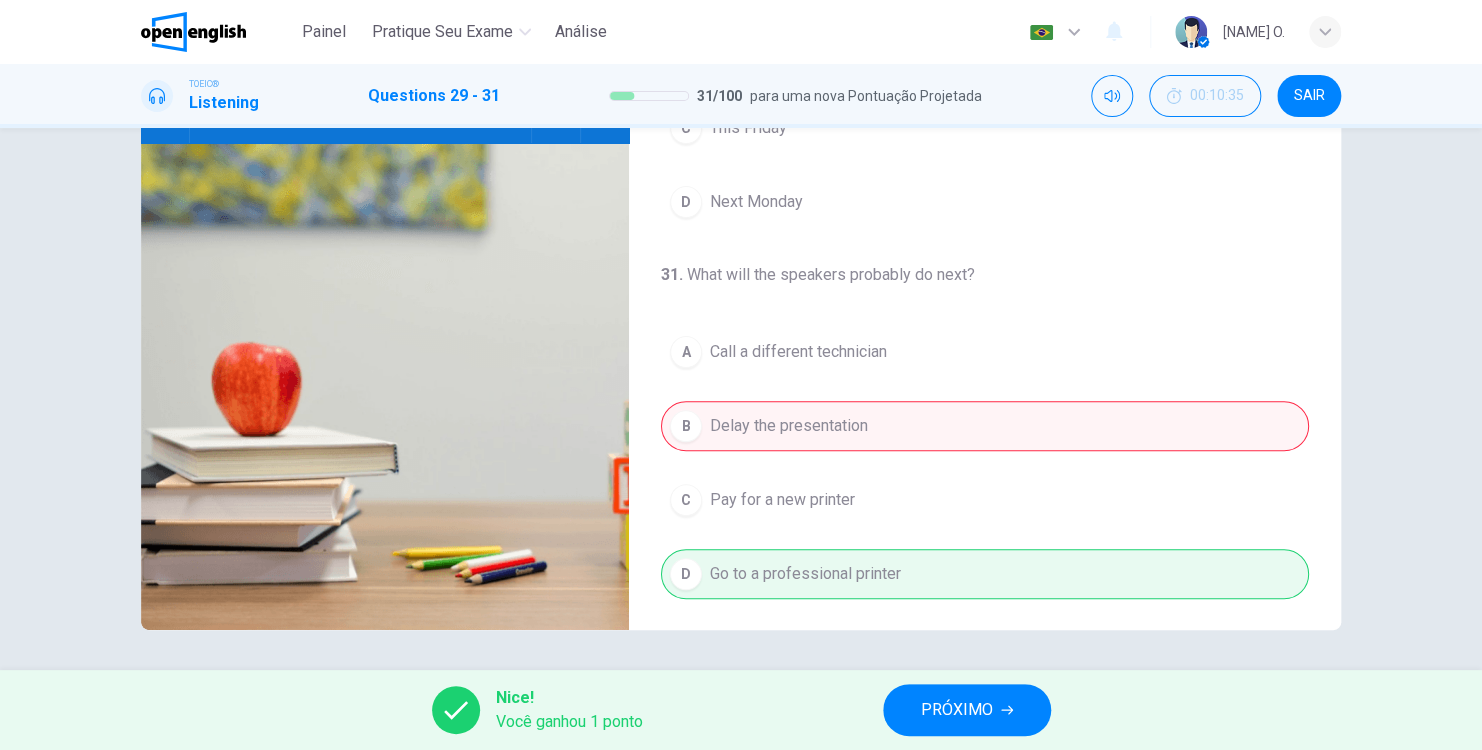 type on "**" 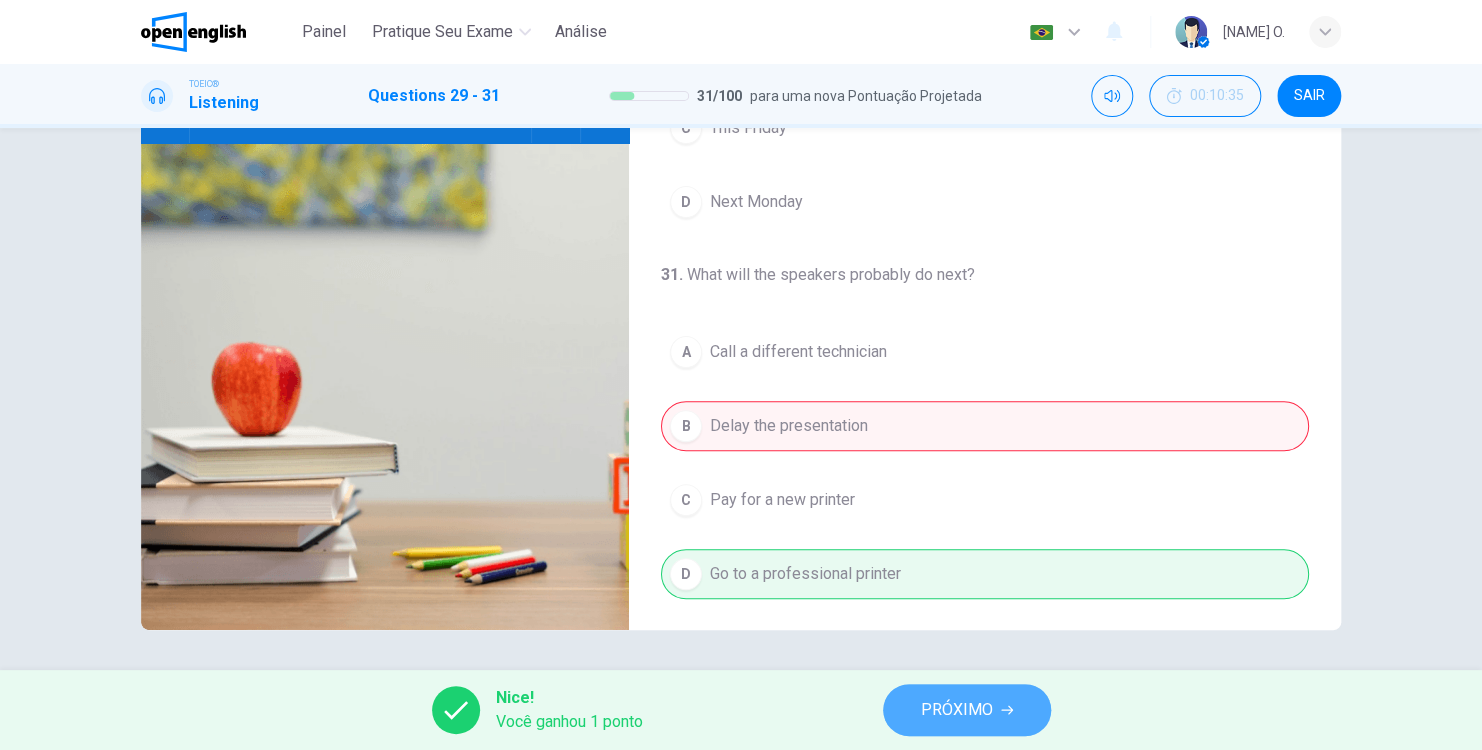 click on "PRÓXIMO" at bounding box center [957, 710] 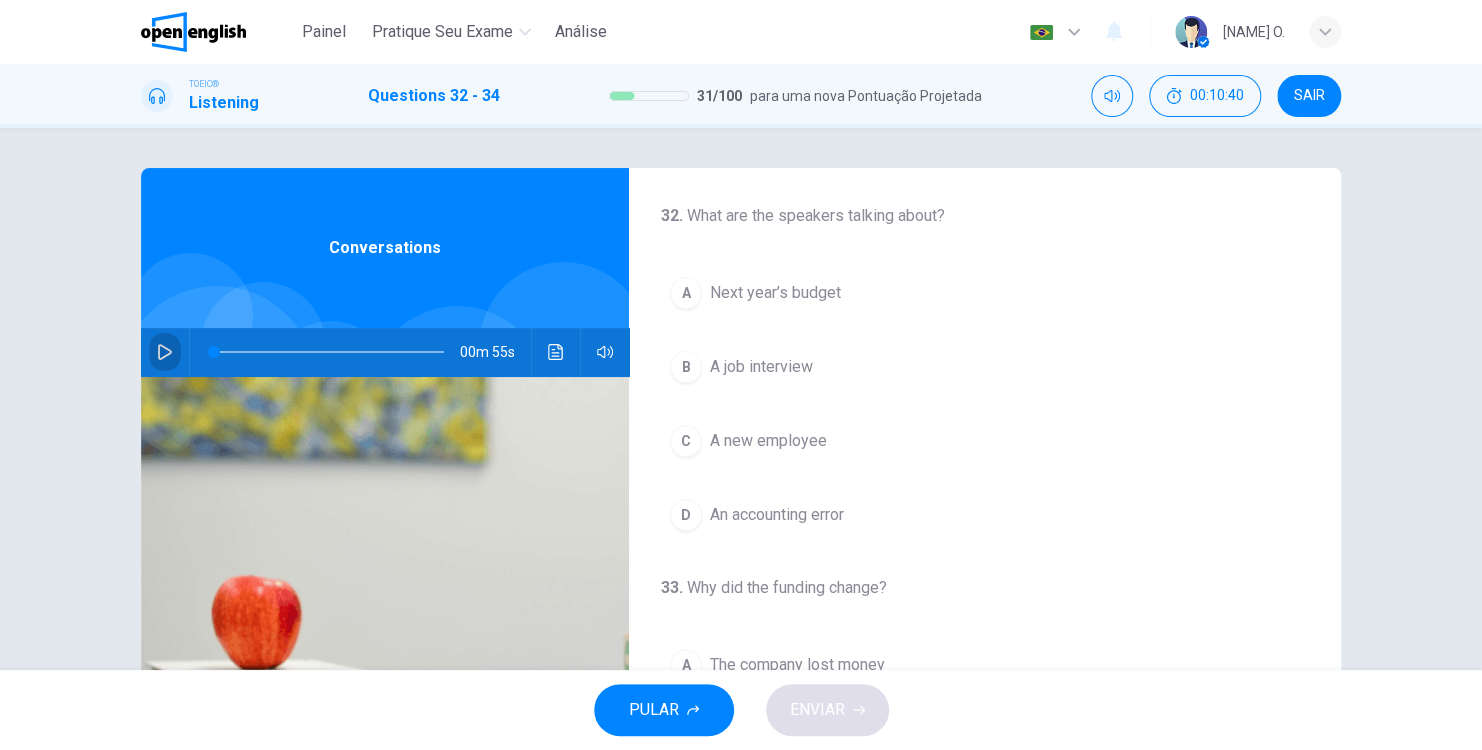 click 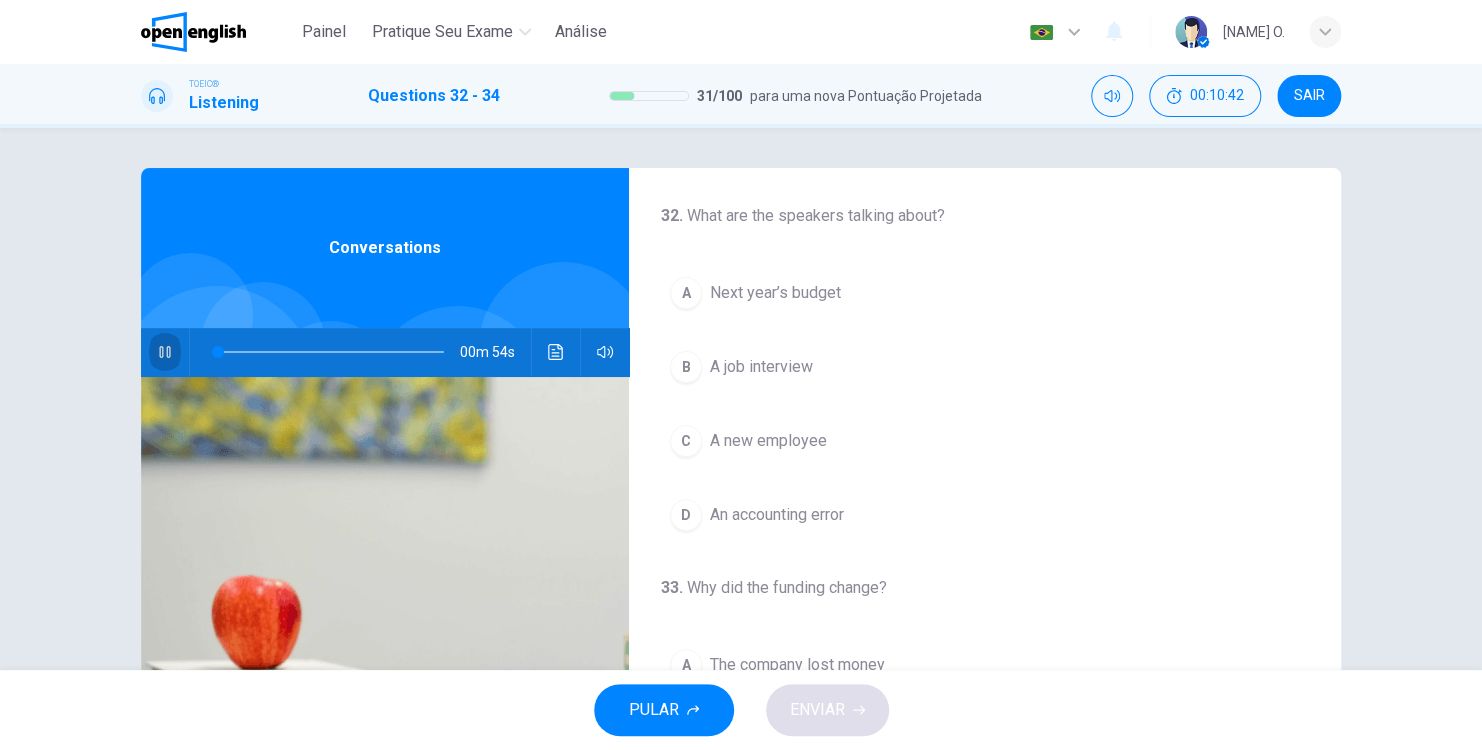 click 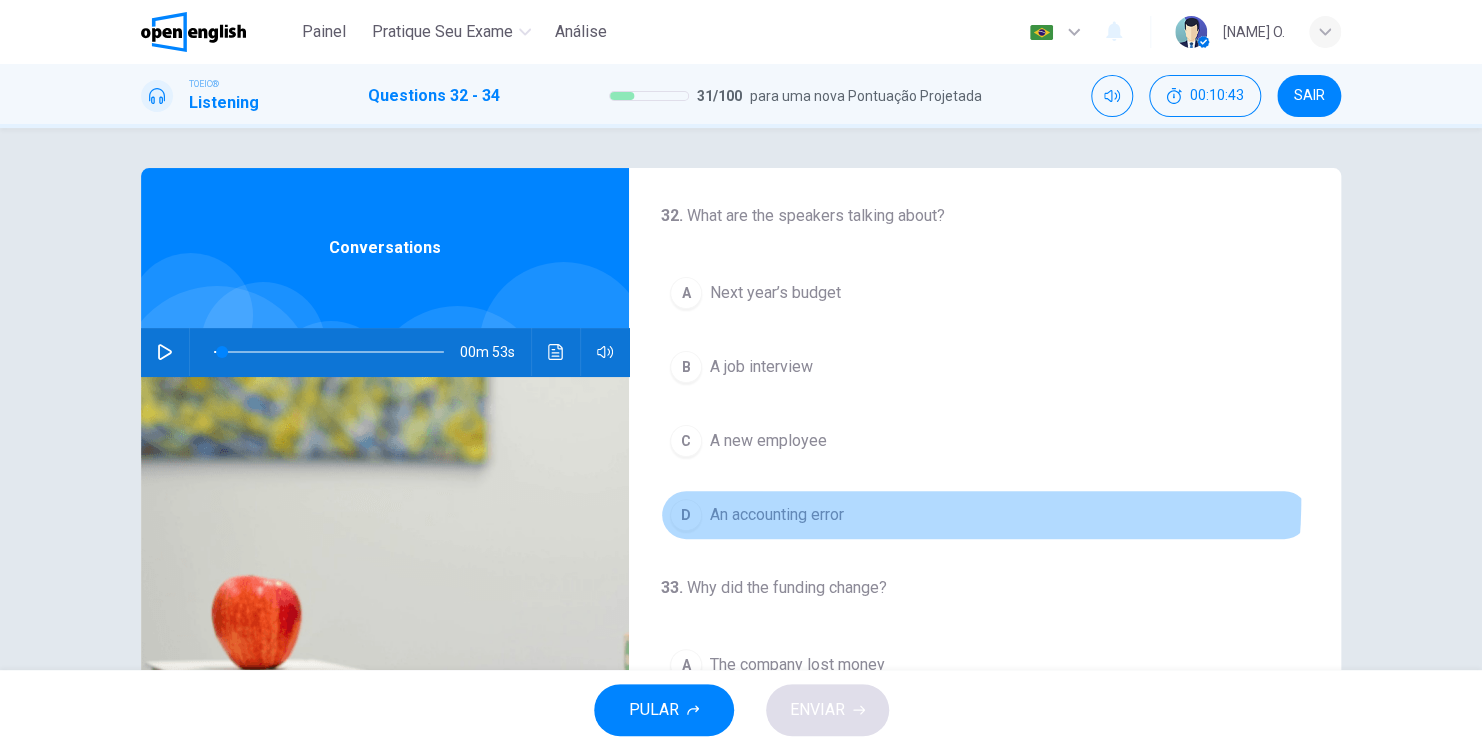 click on "D An accounting error" at bounding box center [985, 515] 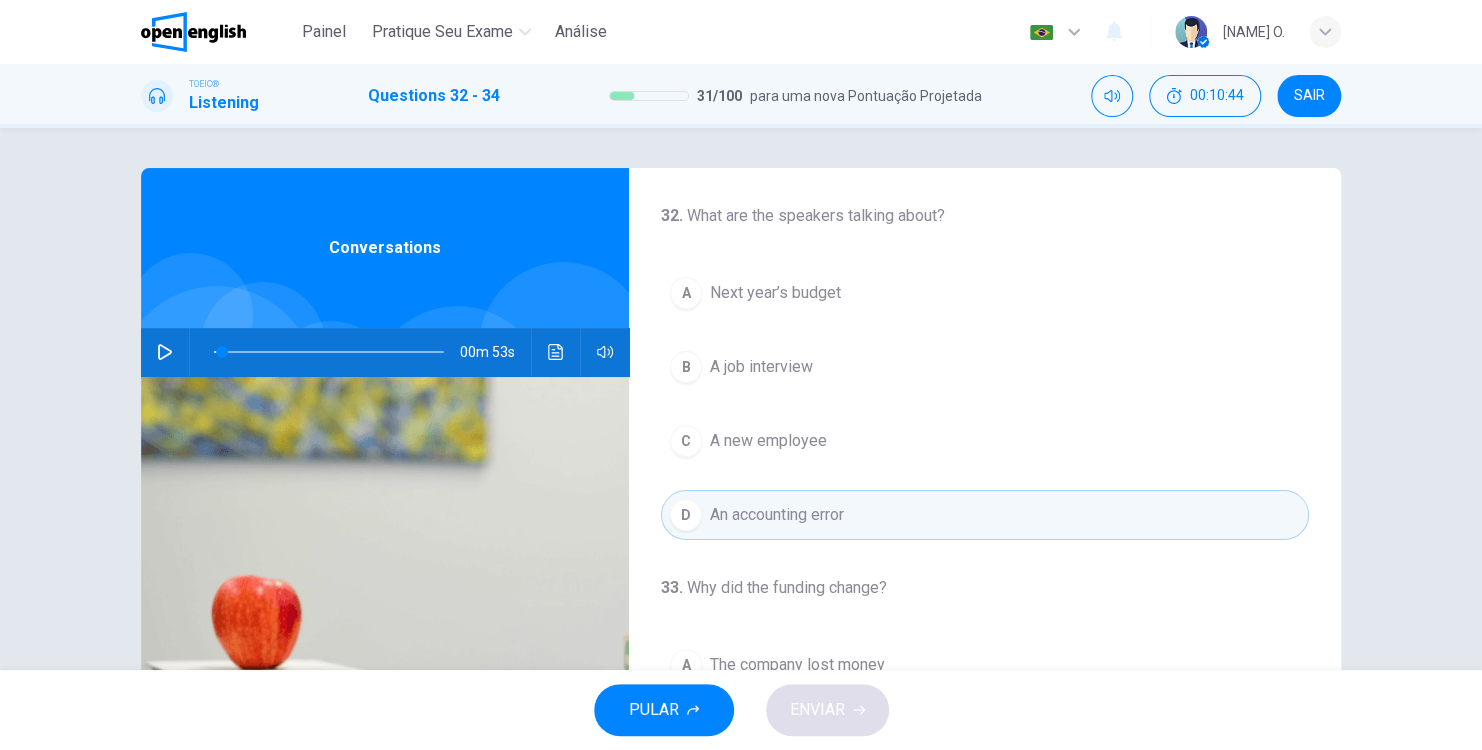 scroll, scrollTop: 300, scrollLeft: 0, axis: vertical 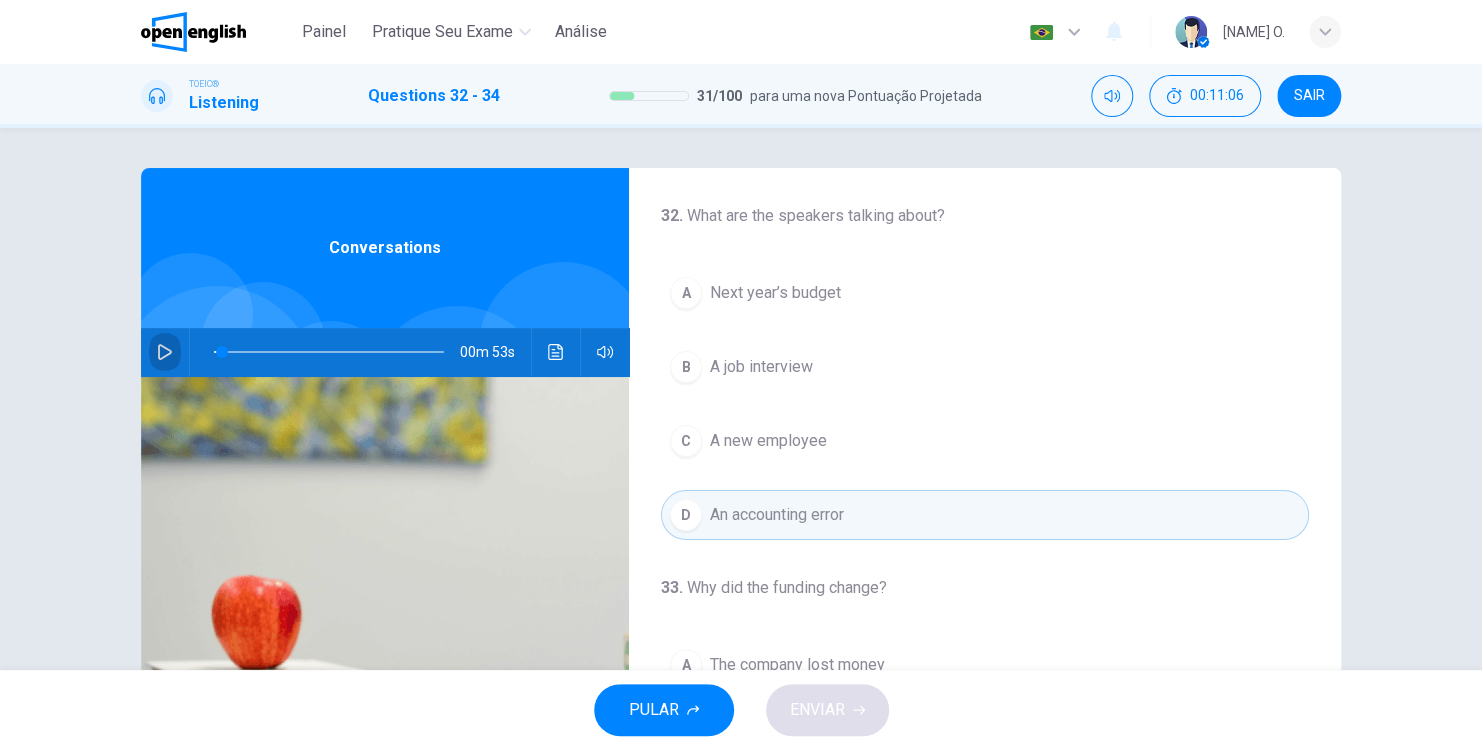click at bounding box center [165, 352] 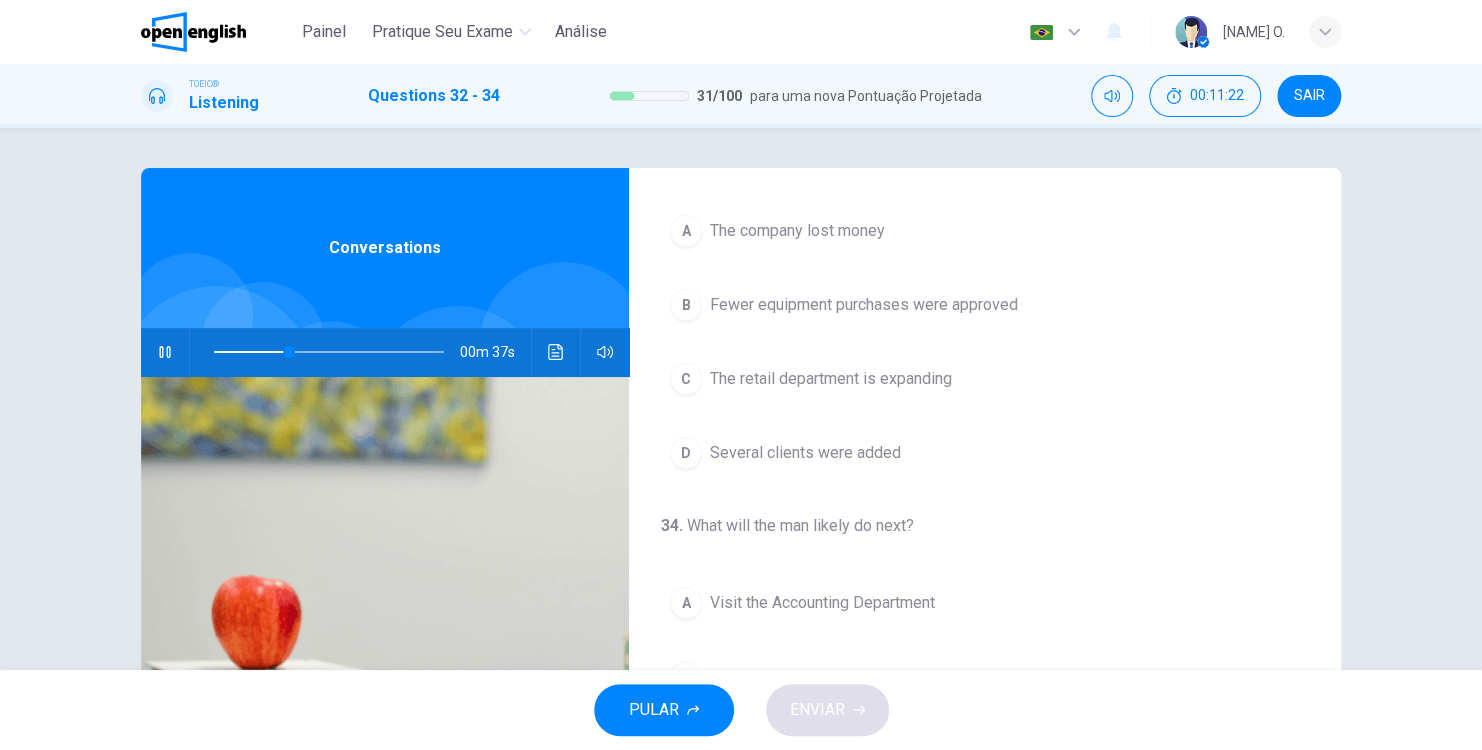 scroll, scrollTop: 452, scrollLeft: 0, axis: vertical 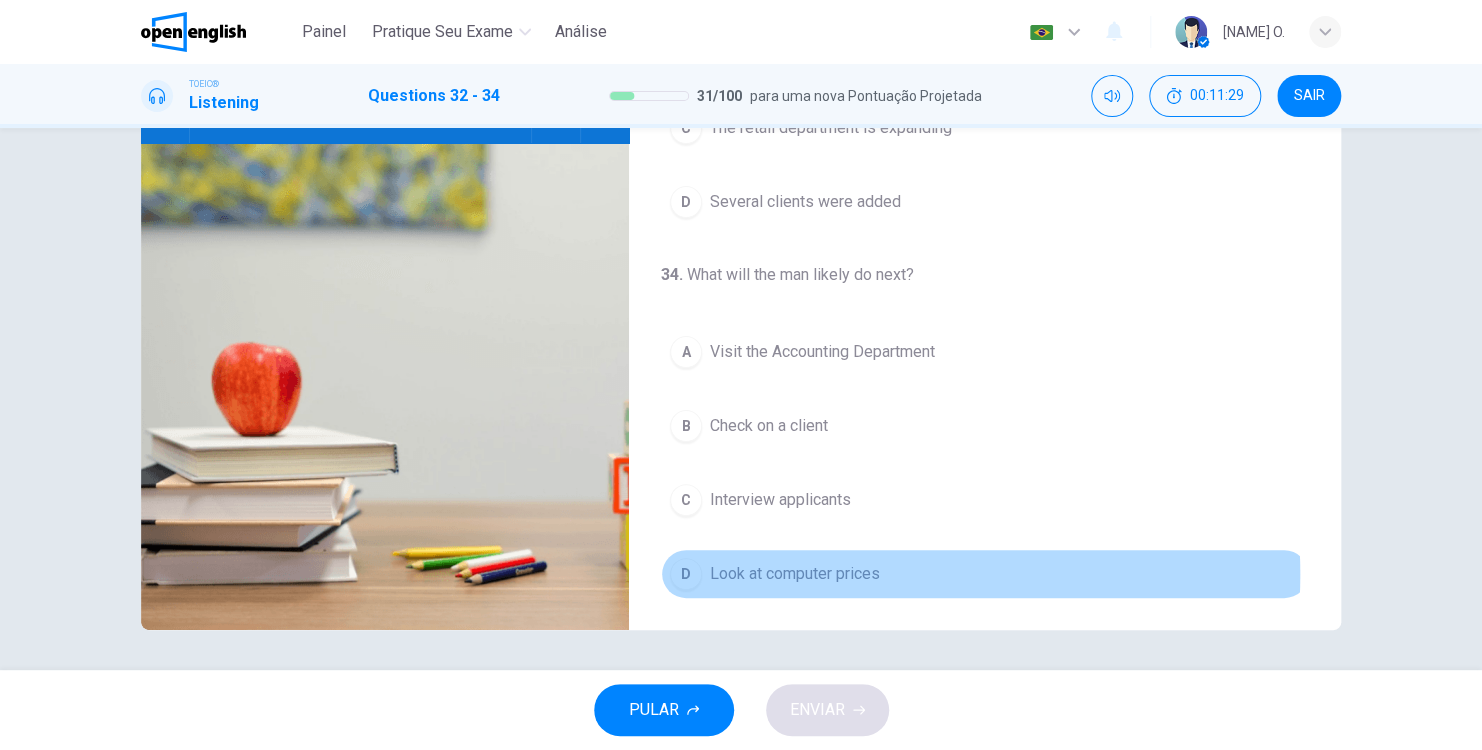 click on "Look at computer prices" at bounding box center (795, 574) 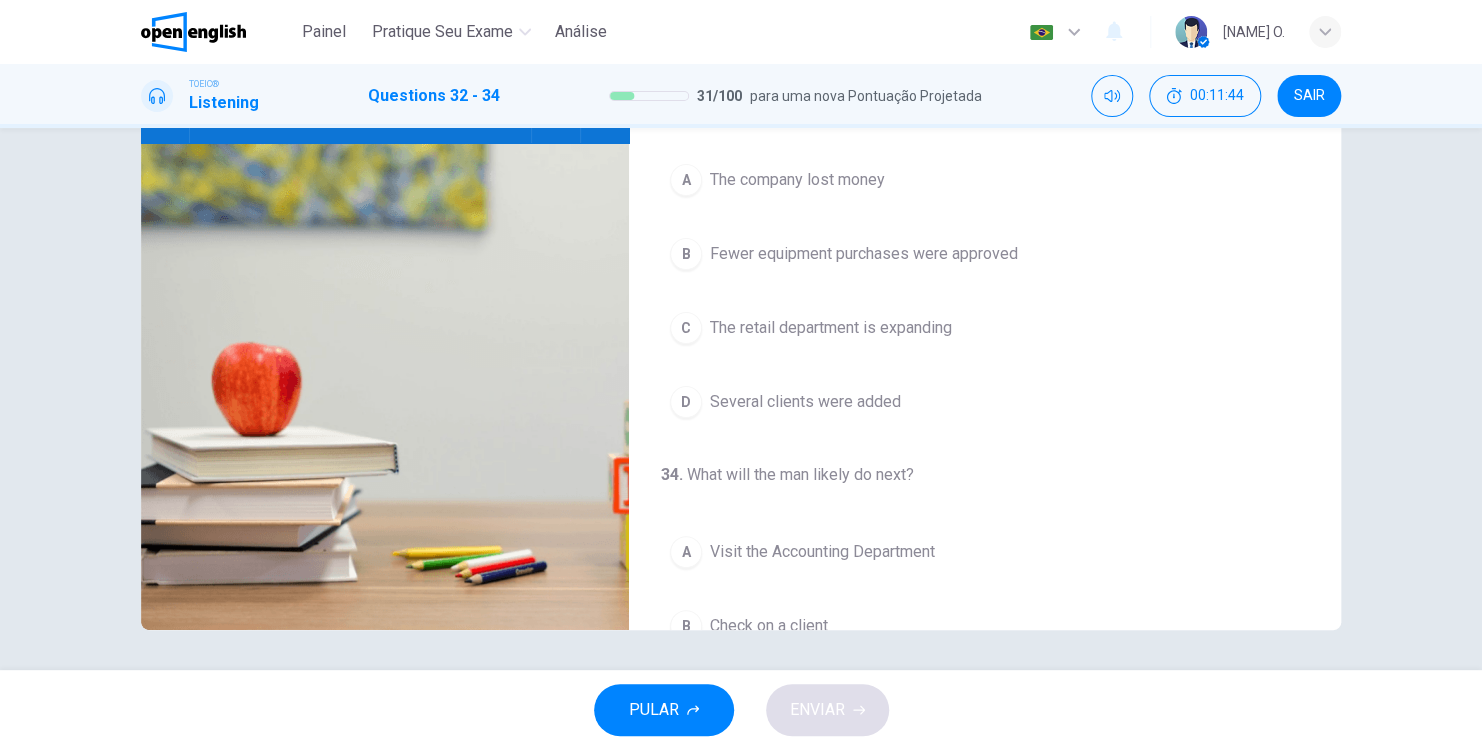 scroll, scrollTop: 152, scrollLeft: 0, axis: vertical 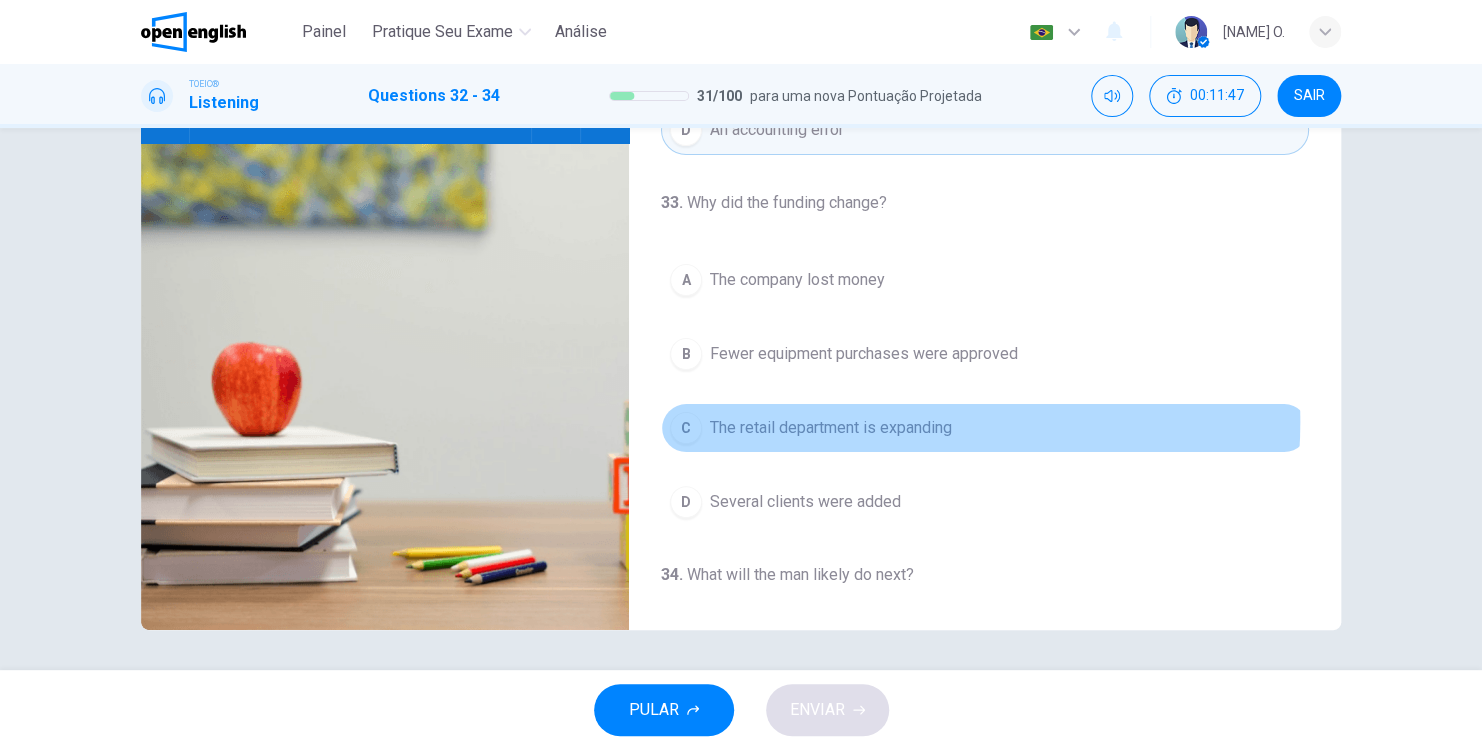 click on "The retail department is expanding" at bounding box center (831, 428) 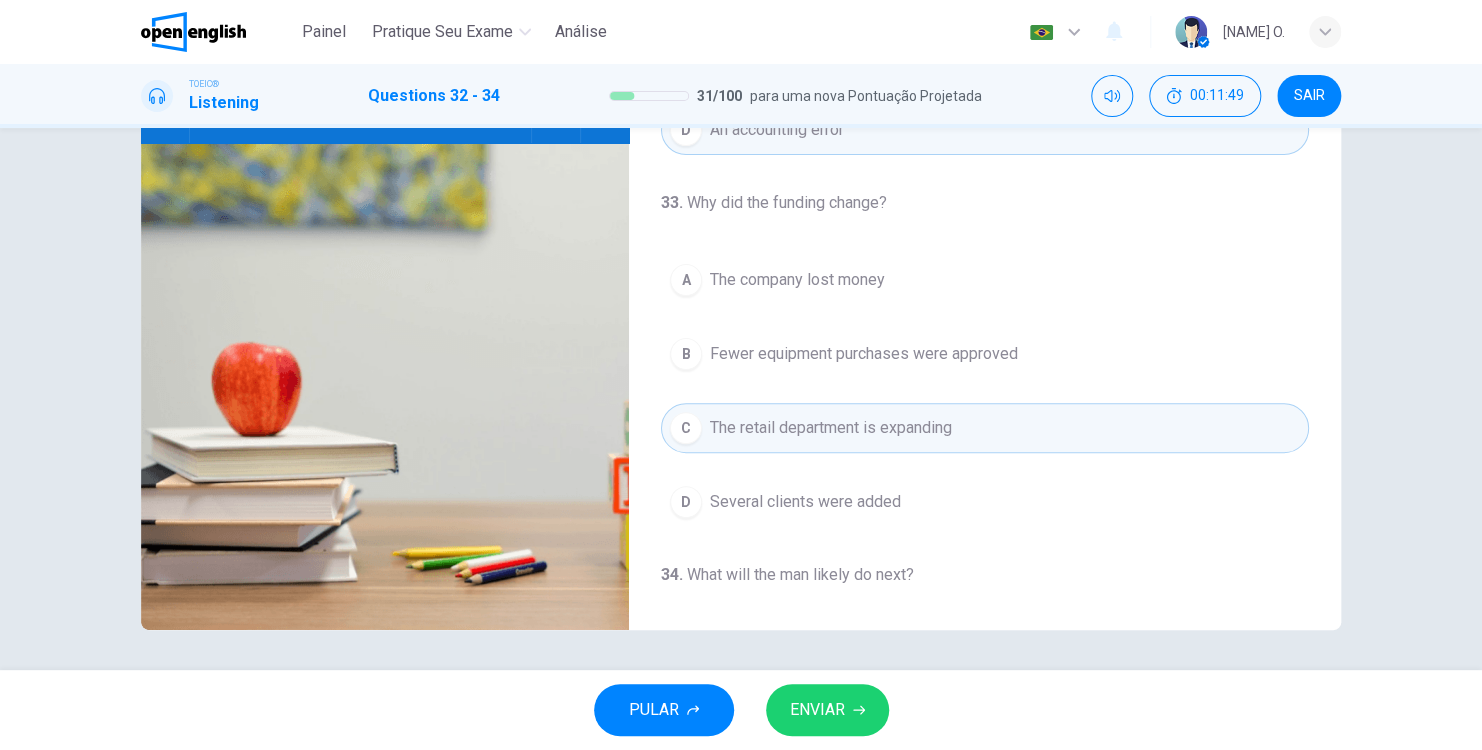 click on "ENVIAR" at bounding box center (827, 710) 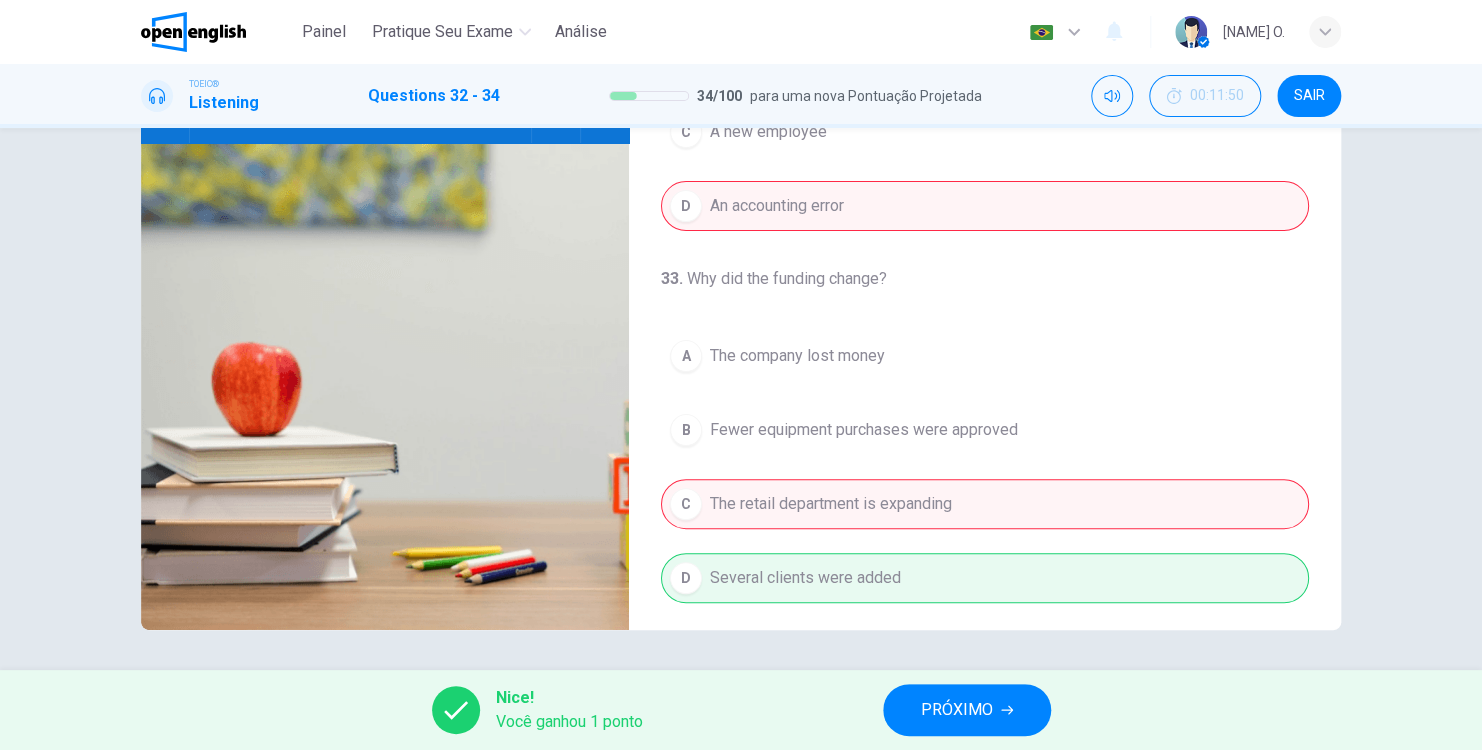 scroll, scrollTop: 0, scrollLeft: 0, axis: both 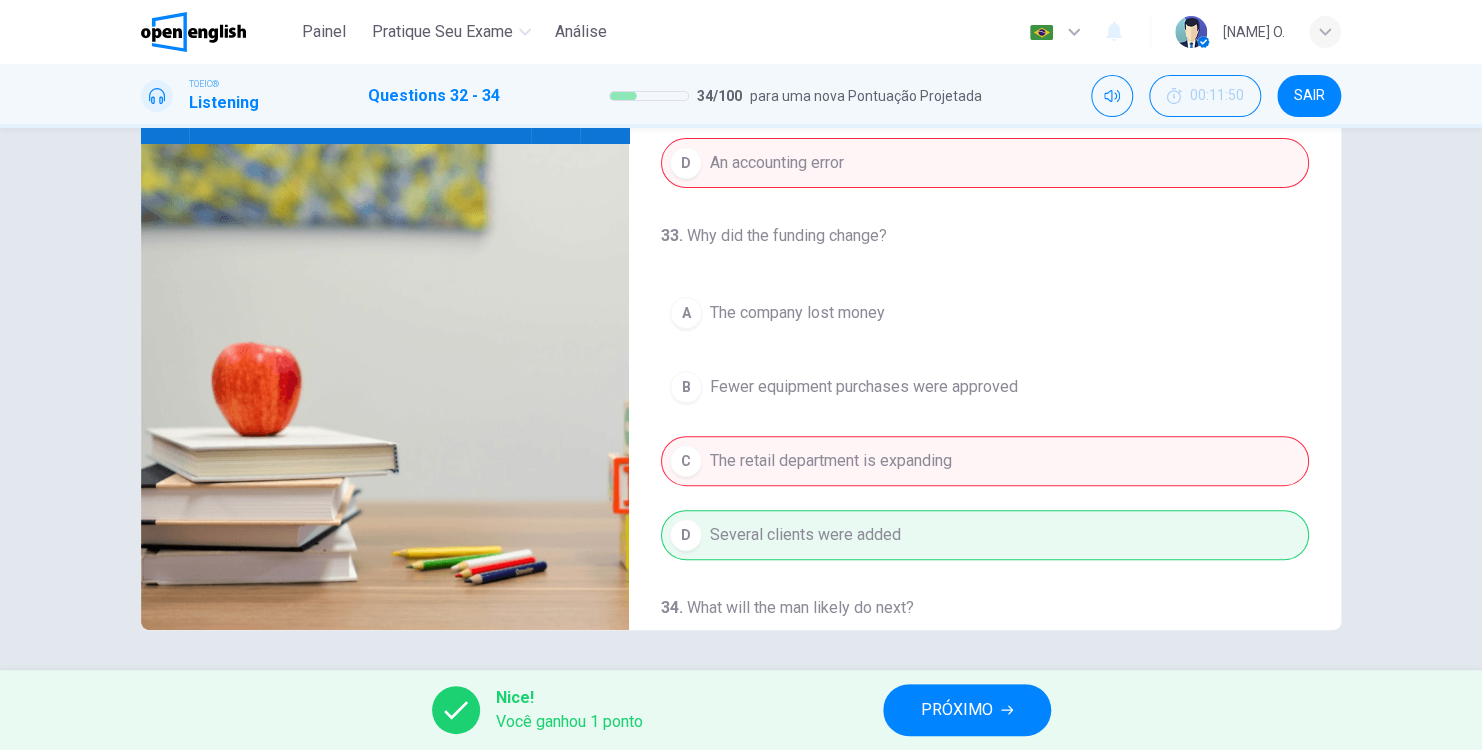 type on "**" 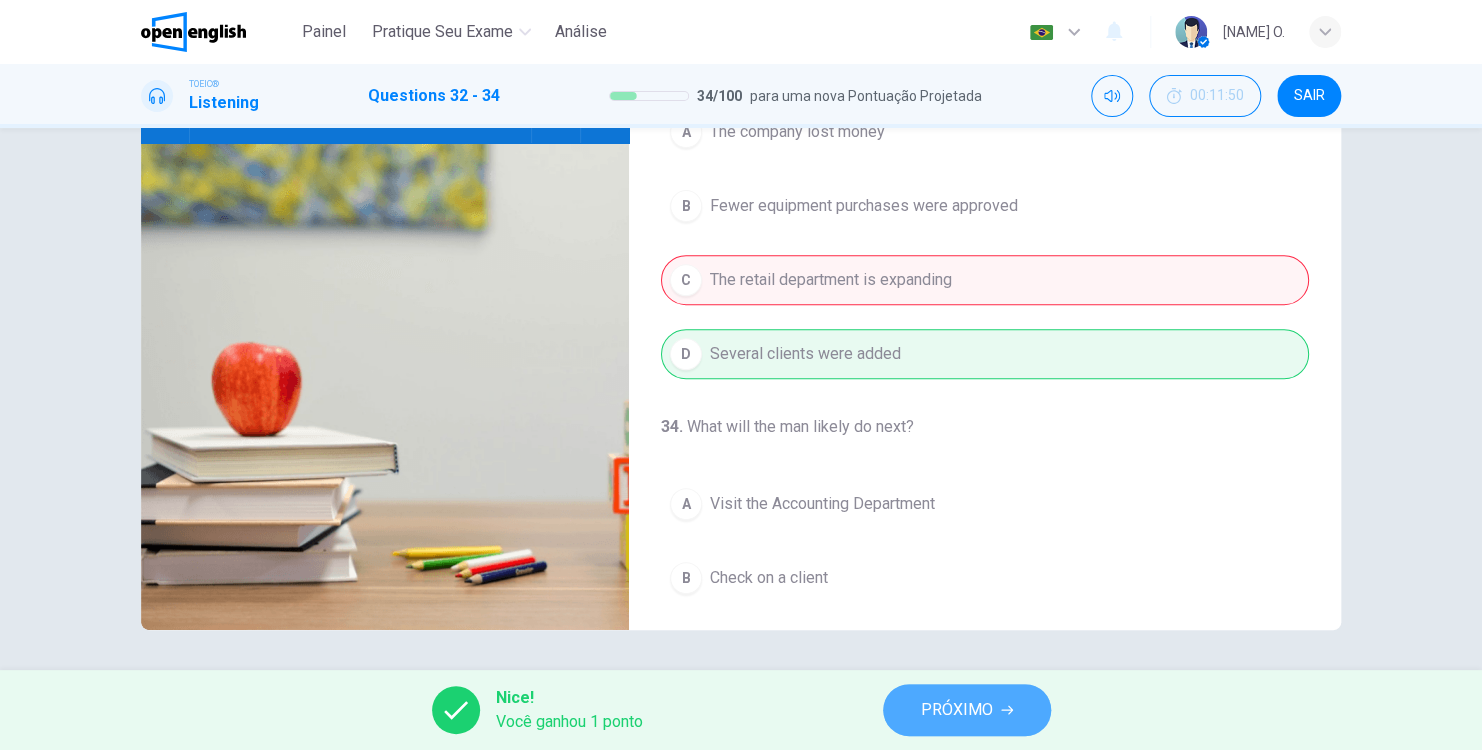 click on "PRÓXIMO" at bounding box center (967, 710) 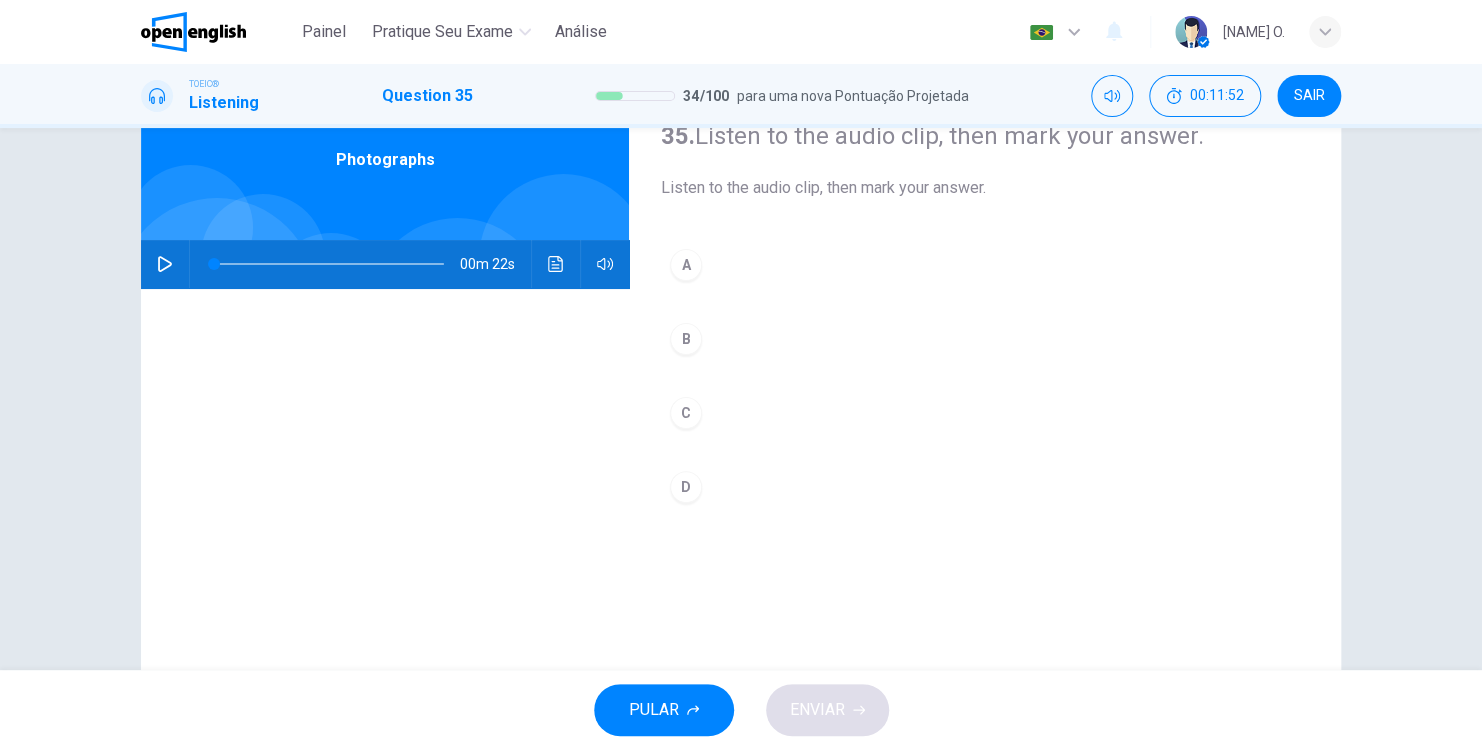 scroll, scrollTop: 0, scrollLeft: 0, axis: both 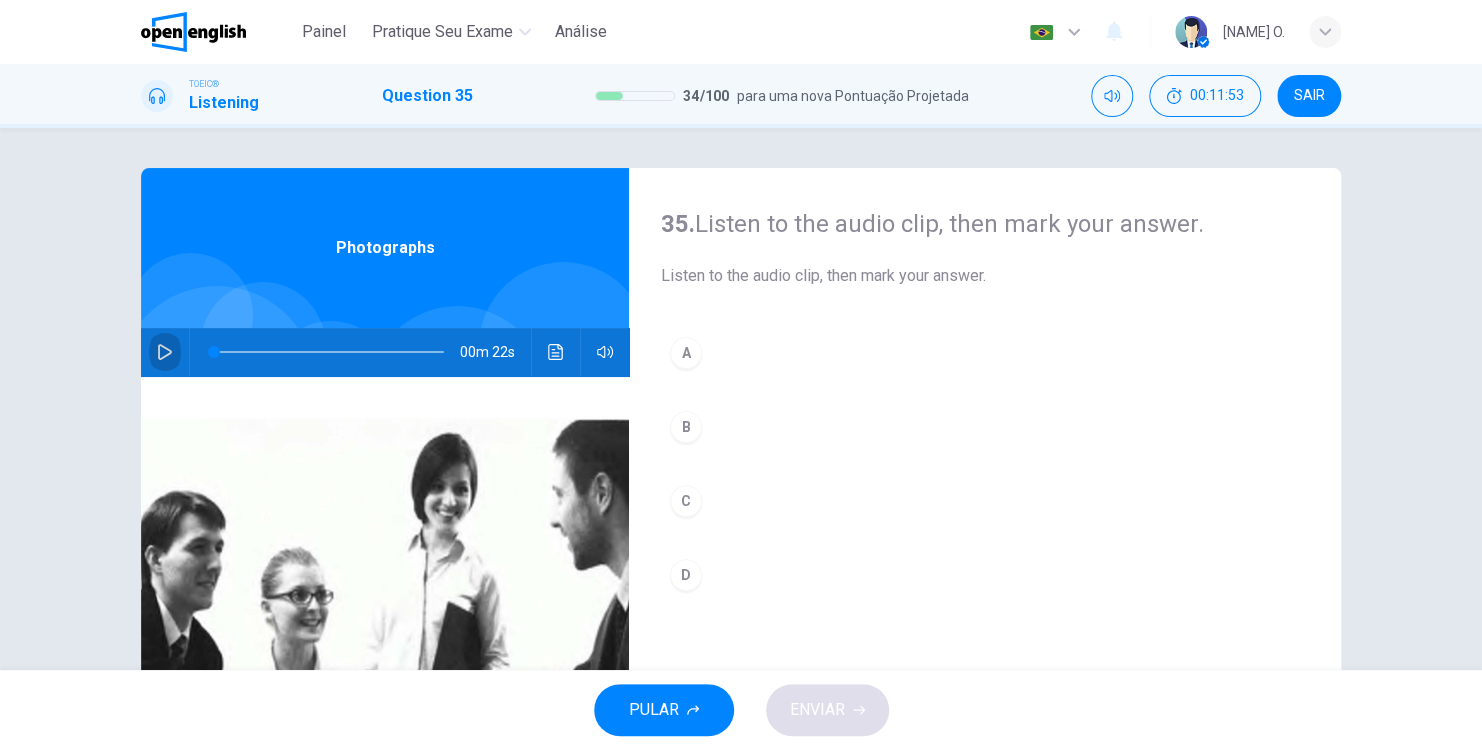 click 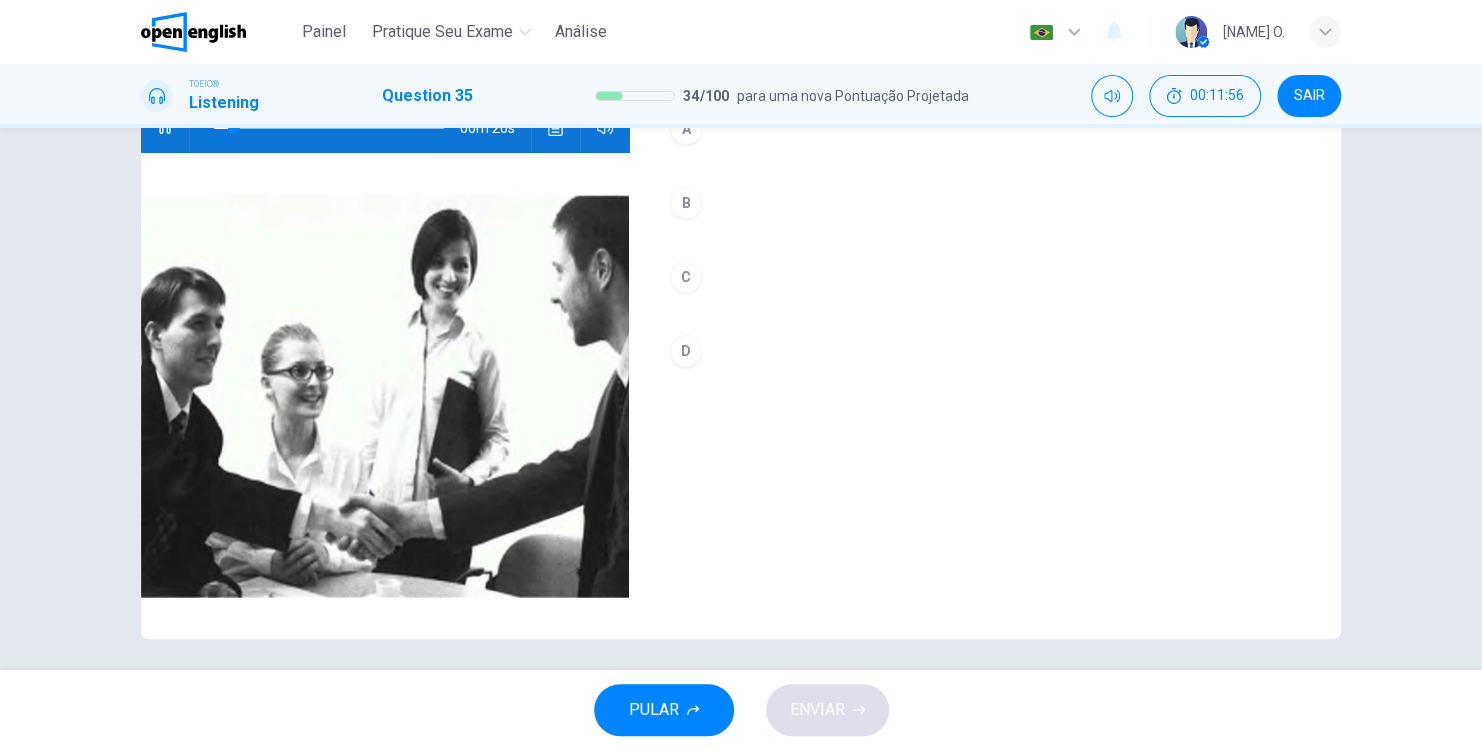 scroll, scrollTop: 233, scrollLeft: 0, axis: vertical 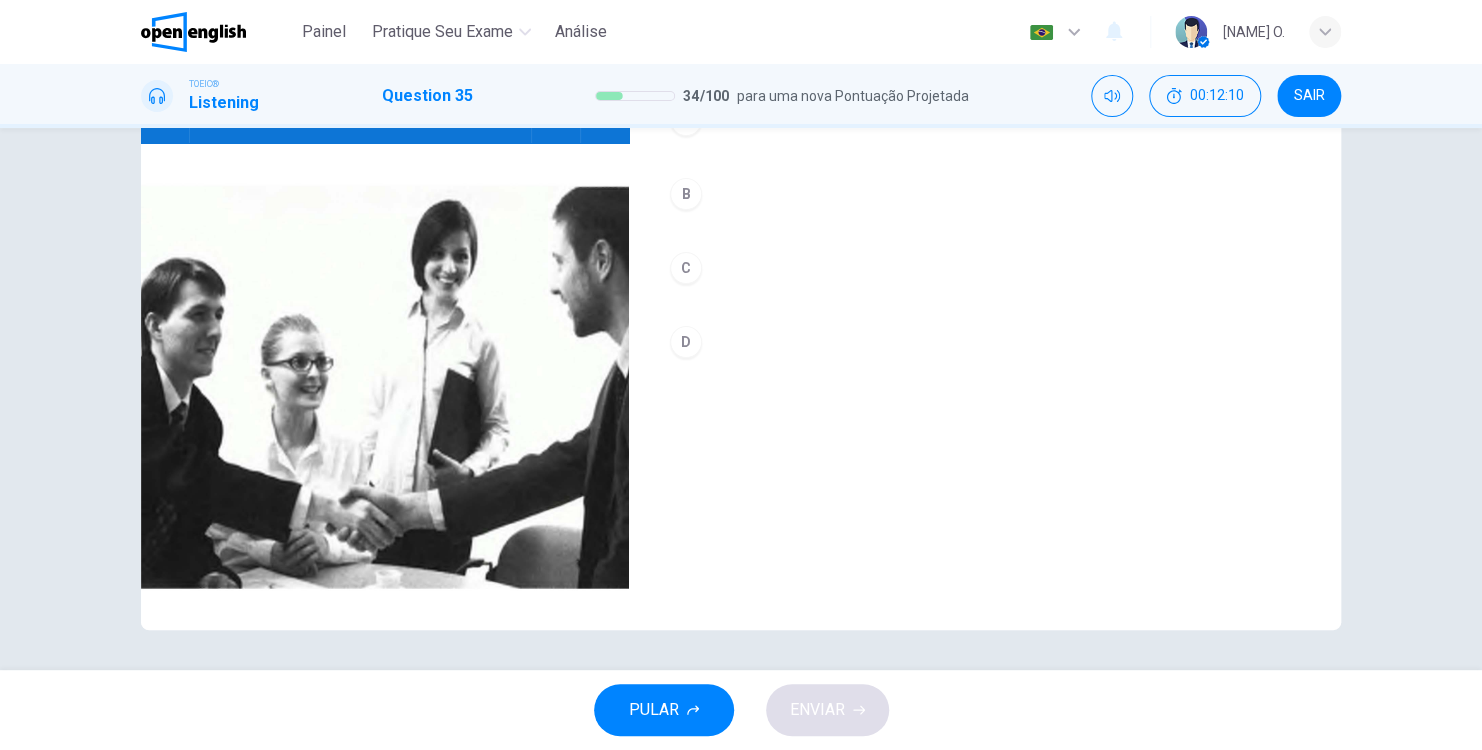 click on "C" at bounding box center [985, 268] 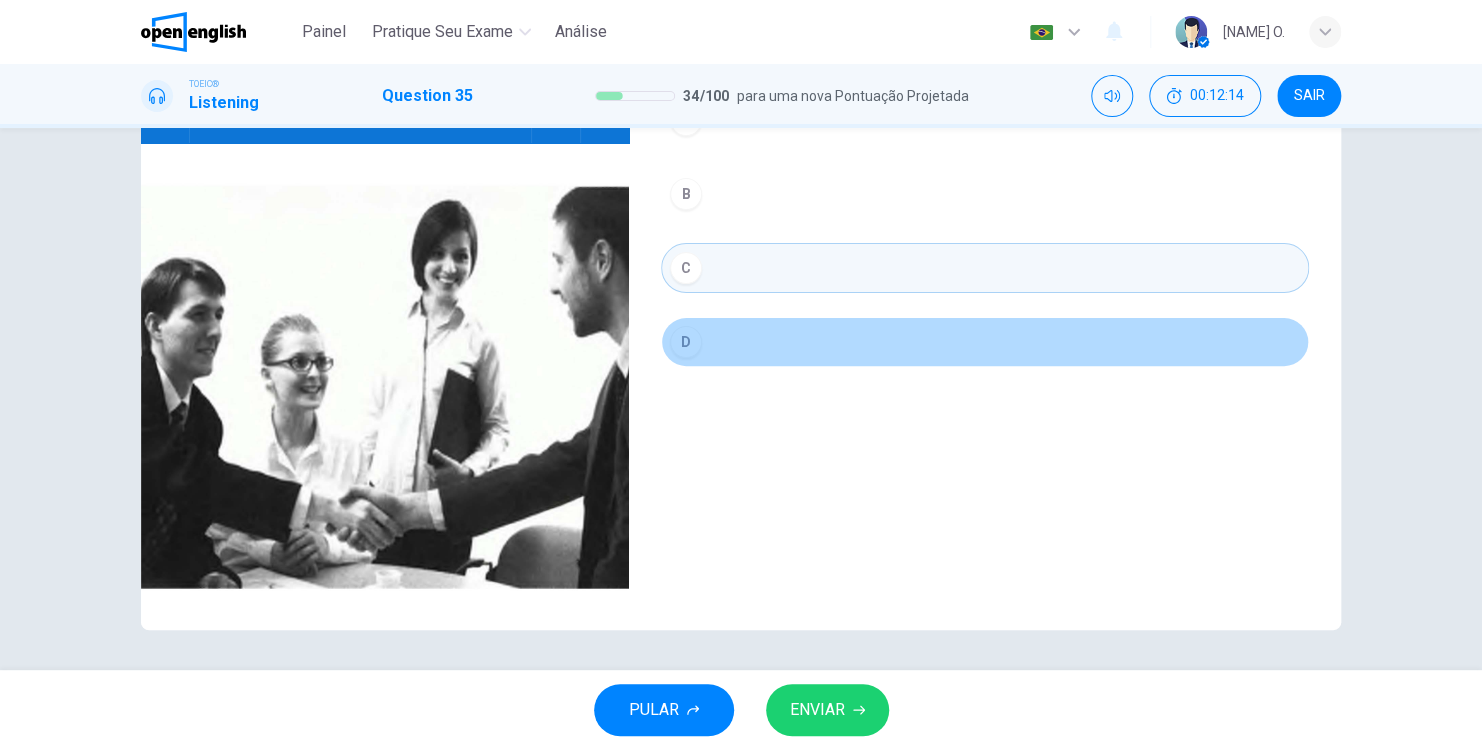 click on "D" at bounding box center [985, 342] 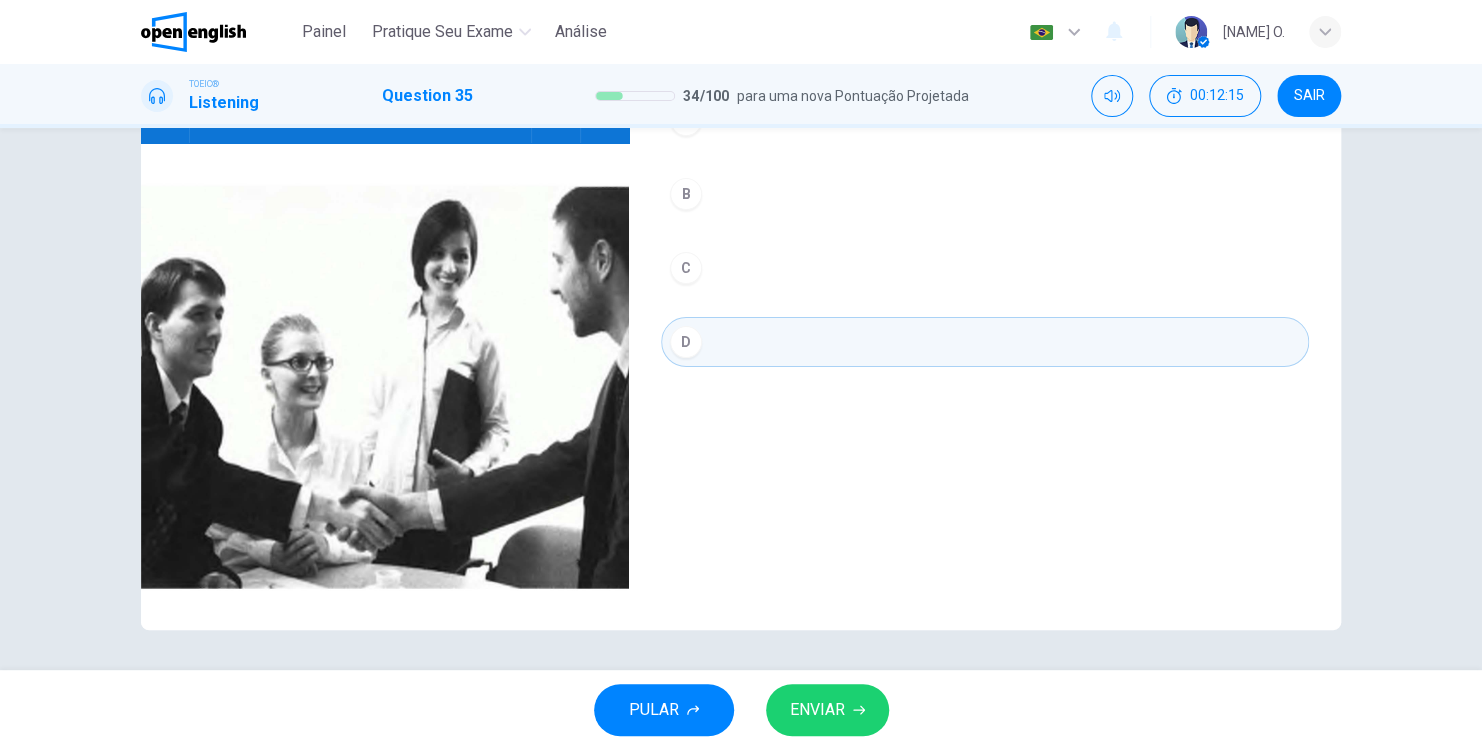click on "ENVIAR" at bounding box center [827, 710] 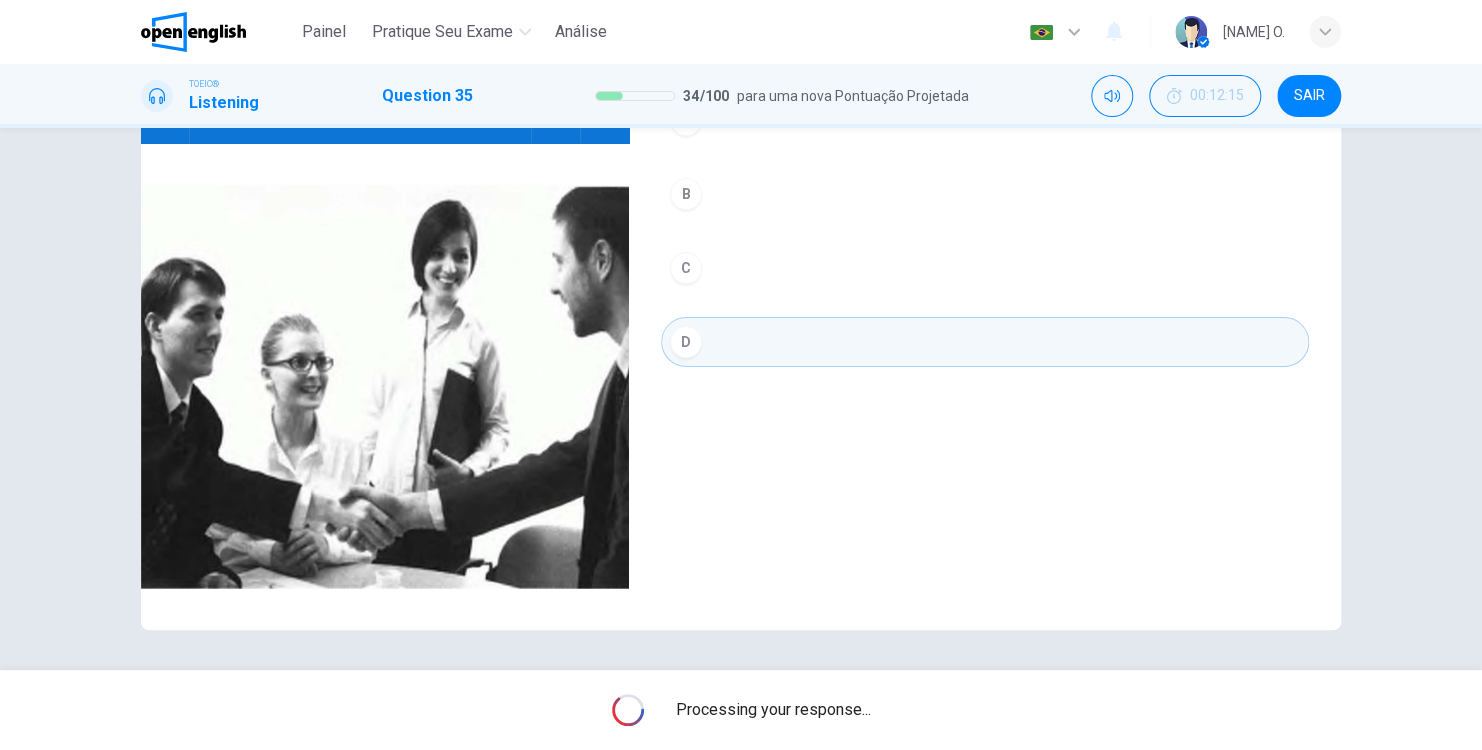 type on "*" 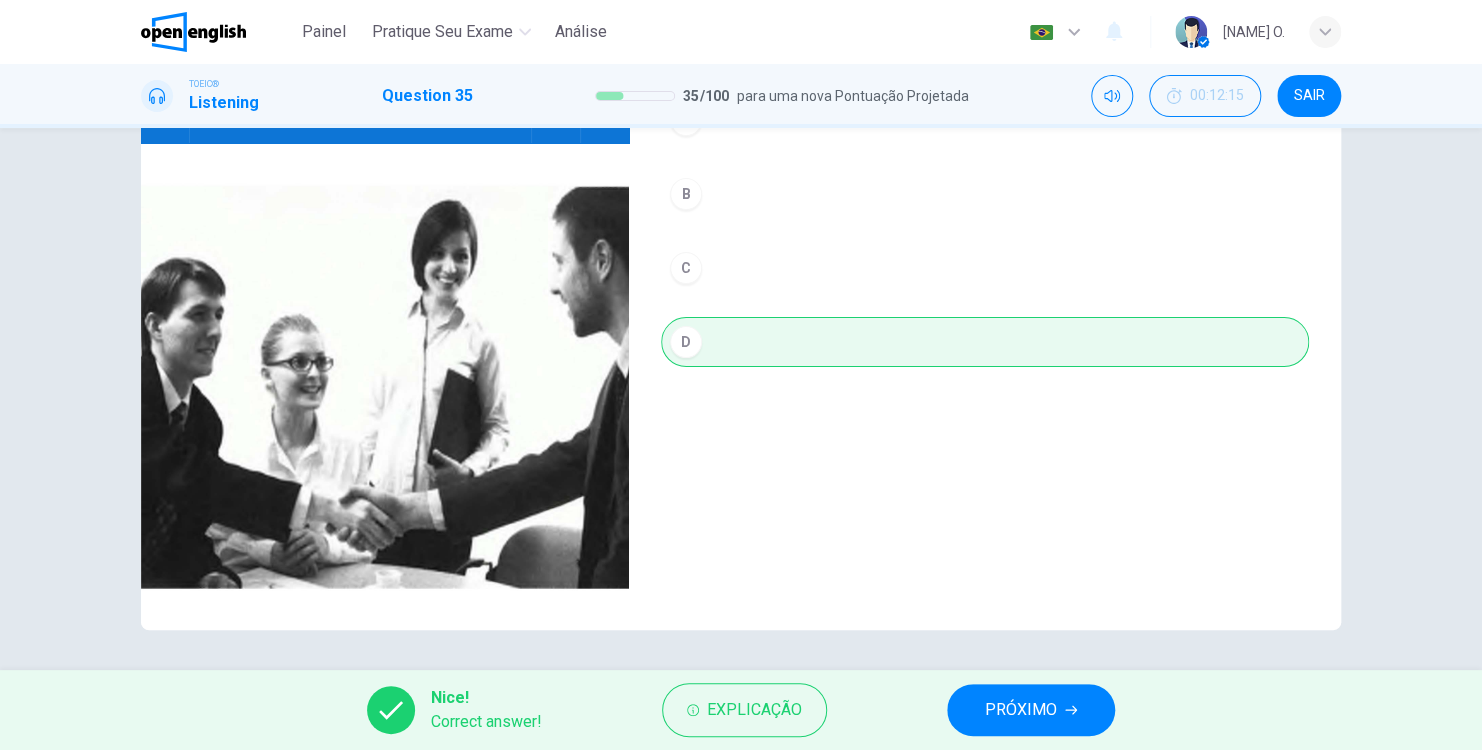 click 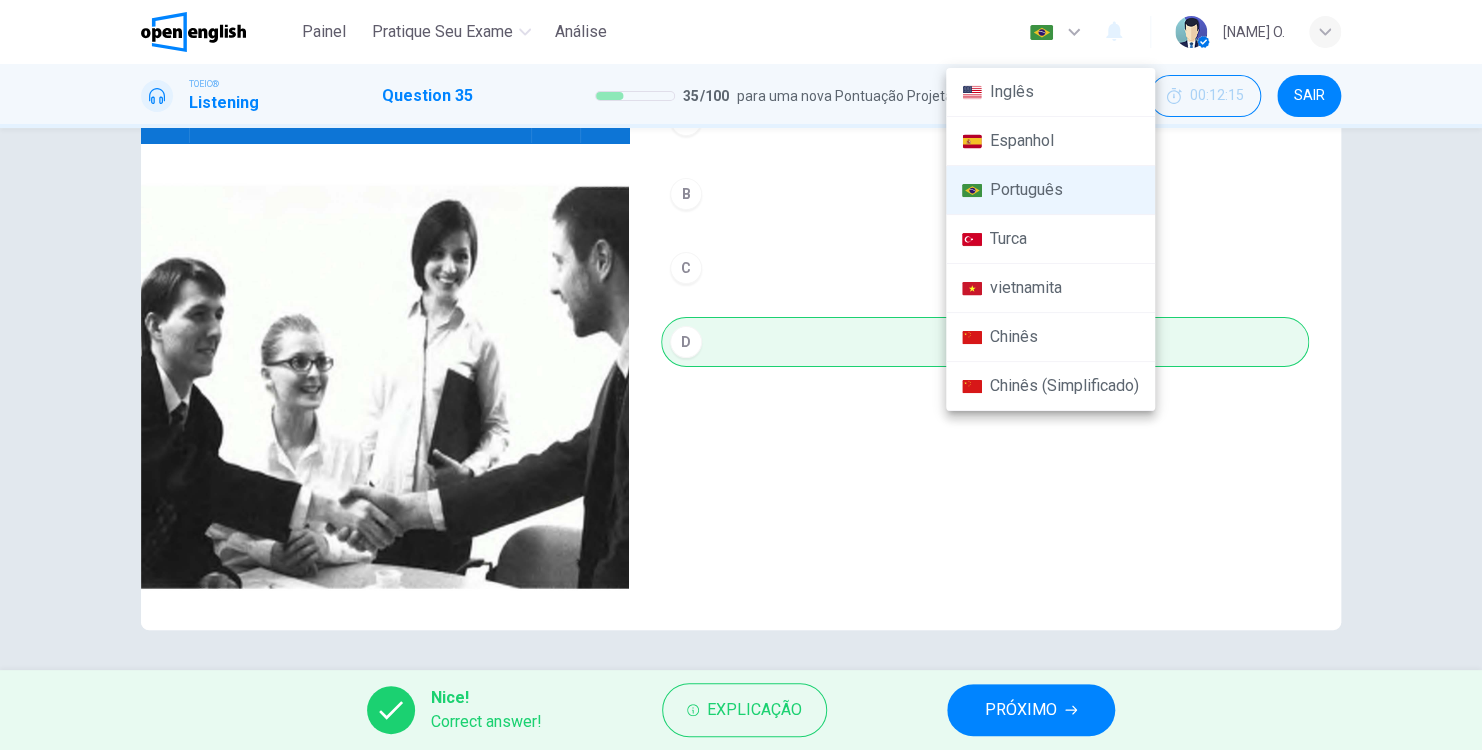 click on "Chinês (Simplificado)" at bounding box center [1050, 386] 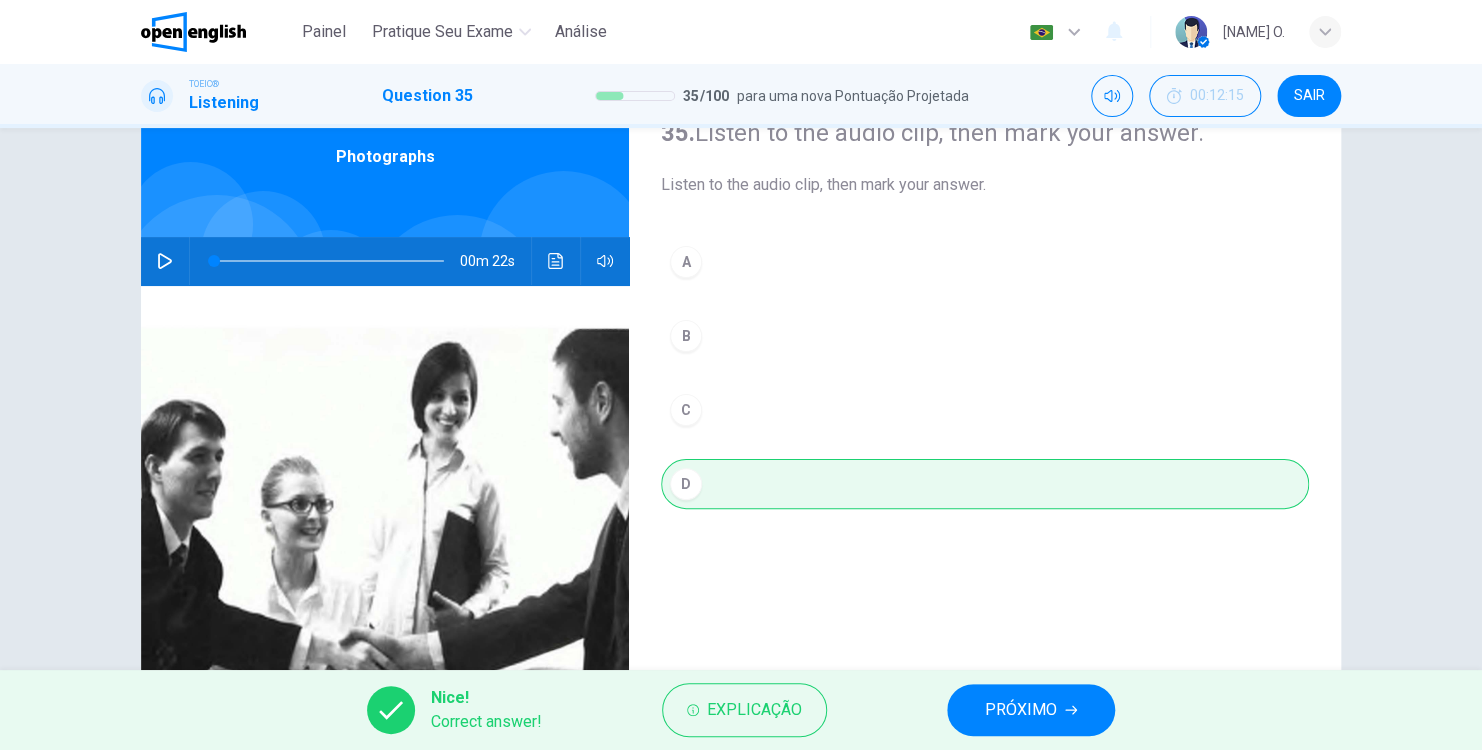 scroll, scrollTop: 0, scrollLeft: 0, axis: both 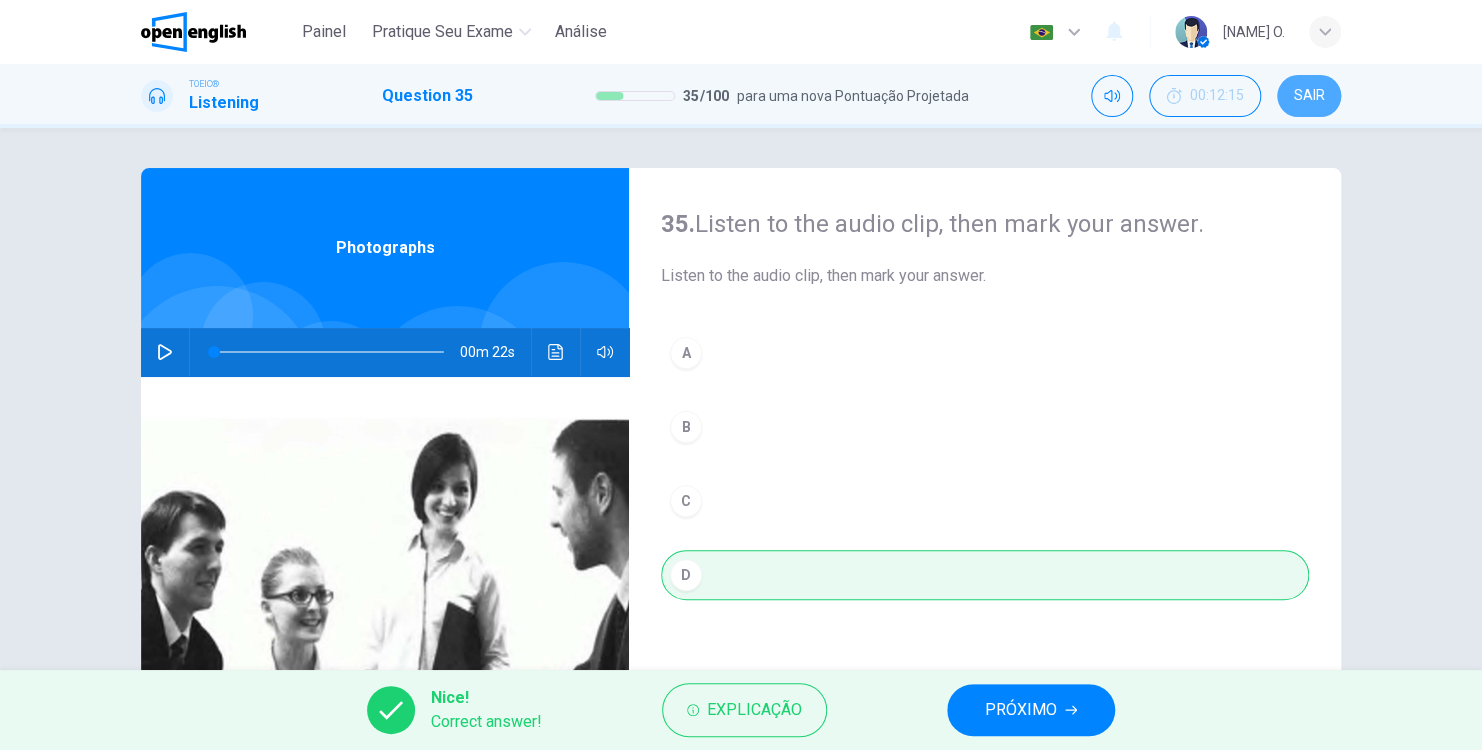 click on "SAIR" at bounding box center (1308, 96) 